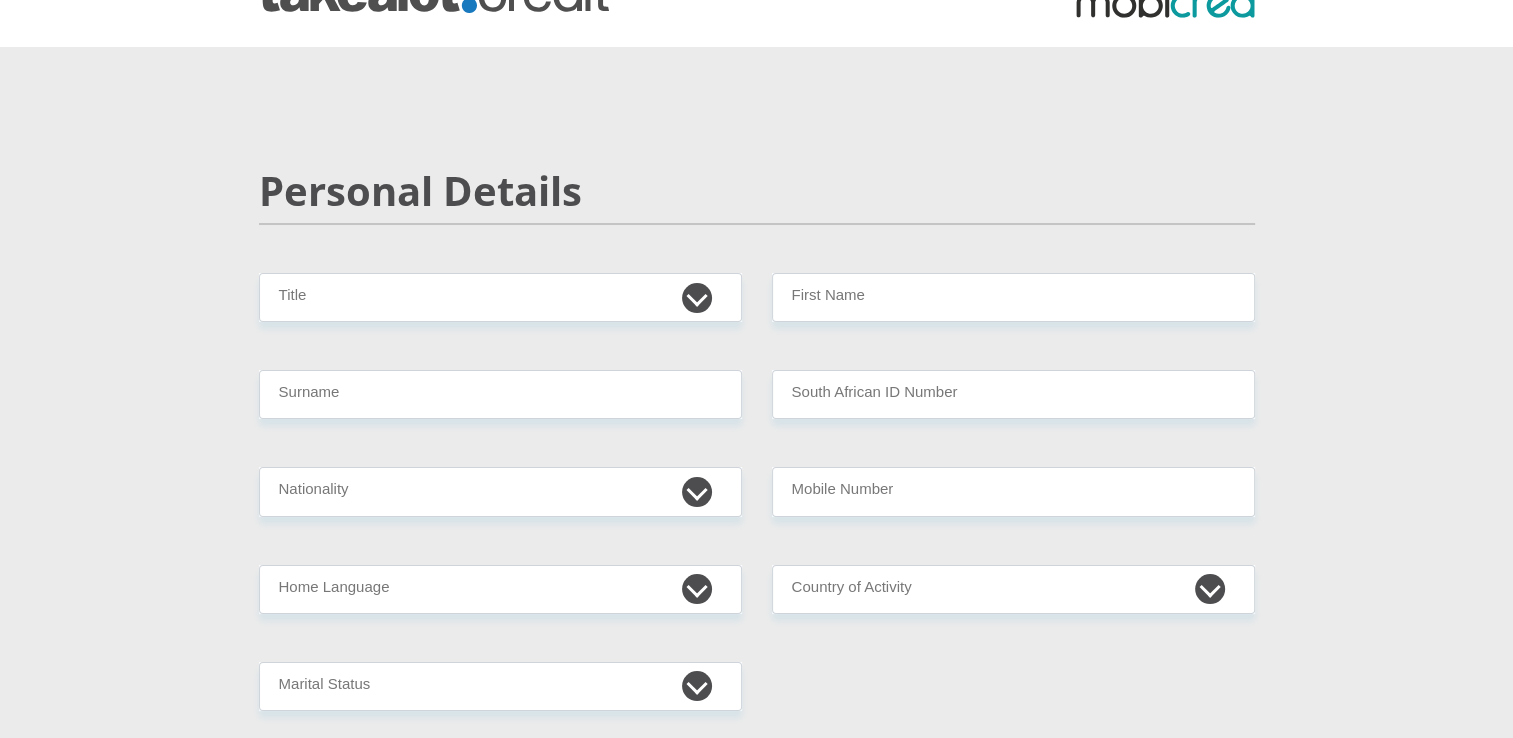 scroll, scrollTop: 100, scrollLeft: 0, axis: vertical 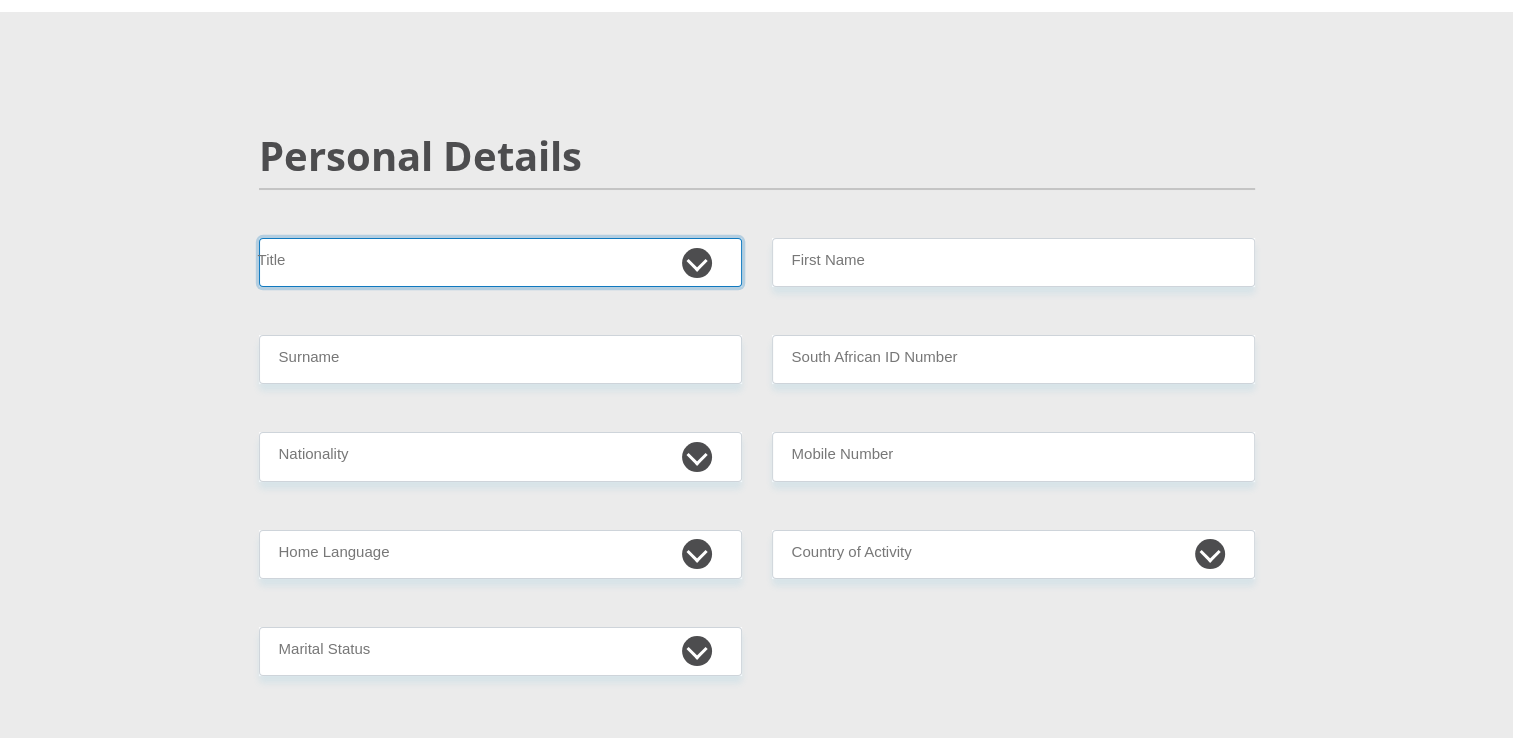 click on "Mr
Ms
Mrs
Dr
Other" at bounding box center (500, 262) 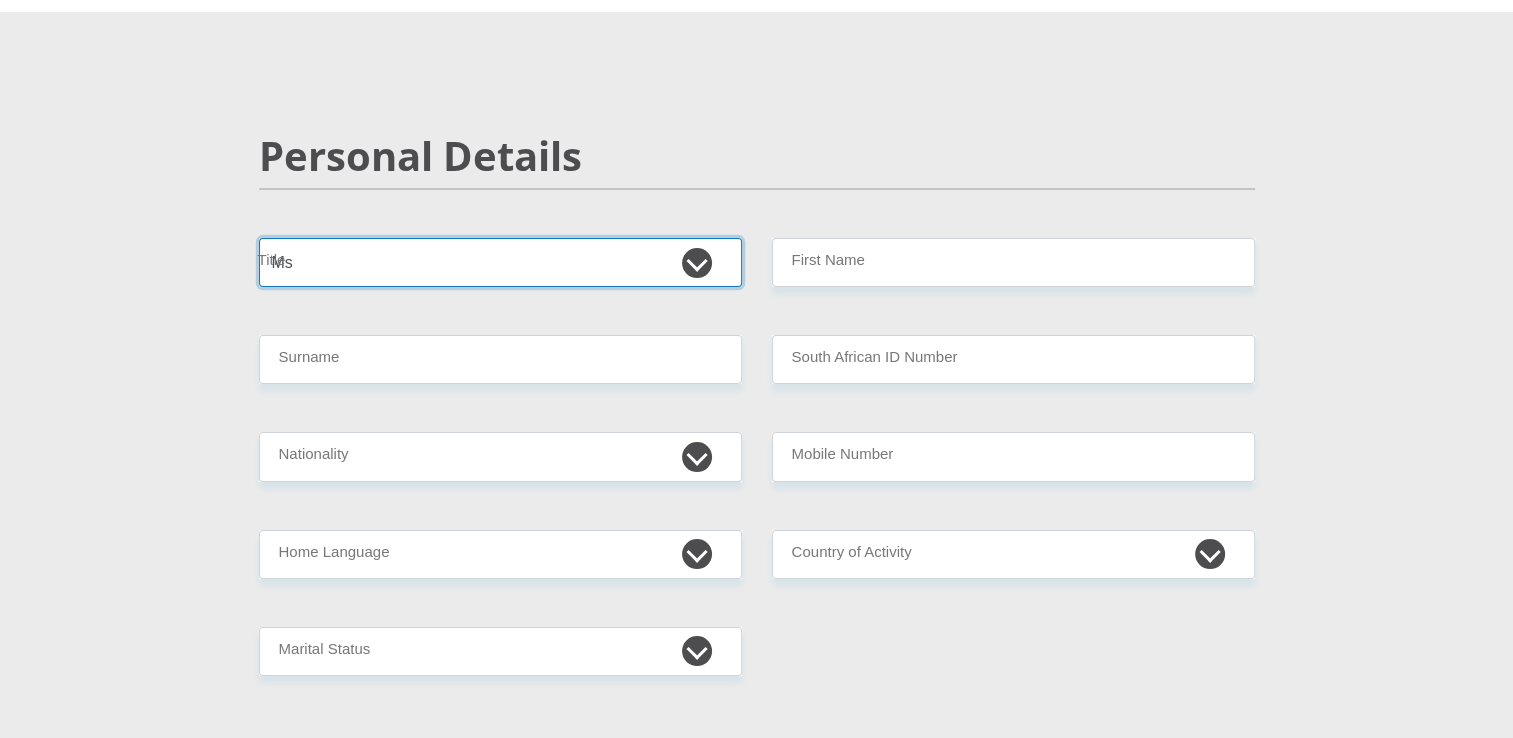 click on "Mr
Ms
Mrs
Dr
Other" at bounding box center [500, 262] 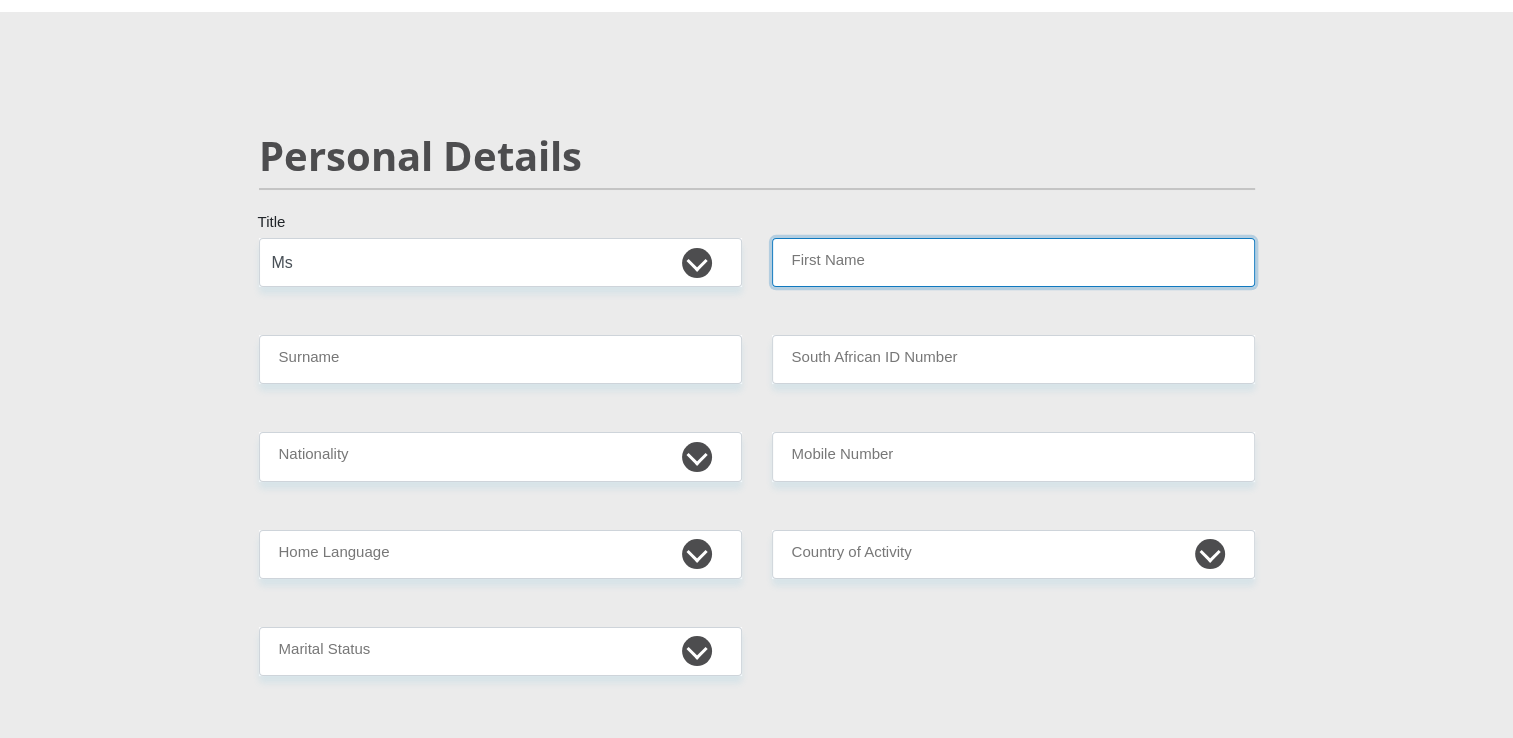click on "First Name" at bounding box center [1013, 262] 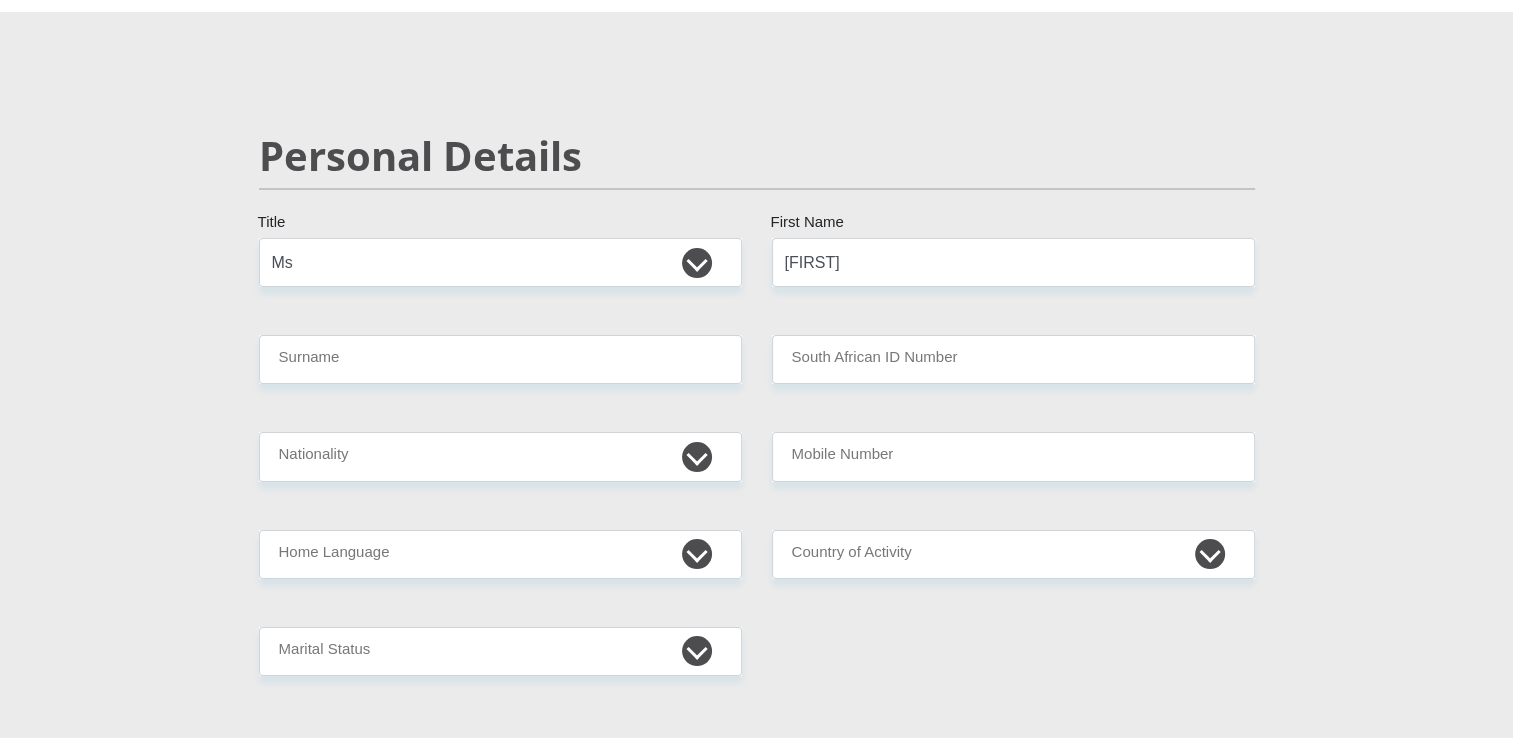 type on "[LAST]" 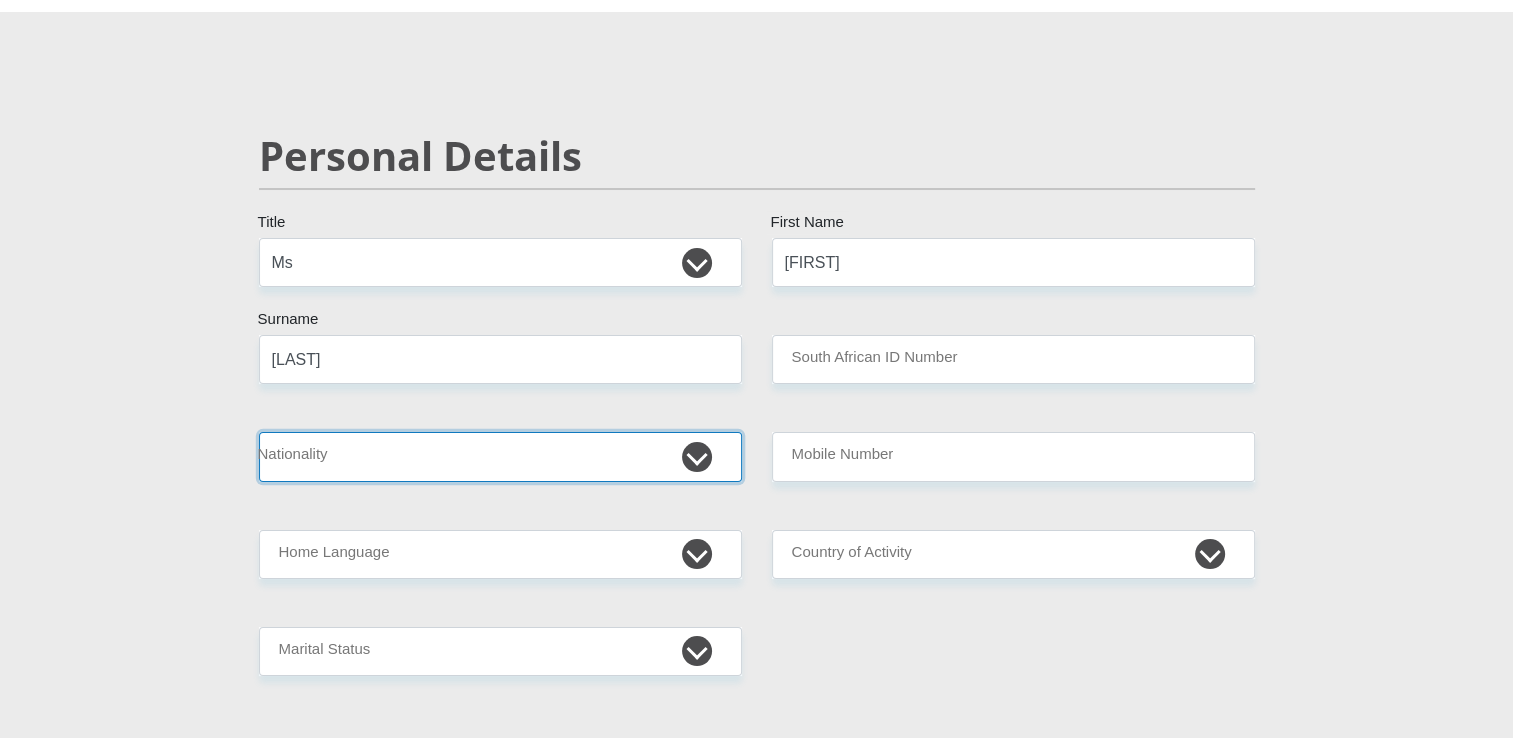 select on "ZAF" 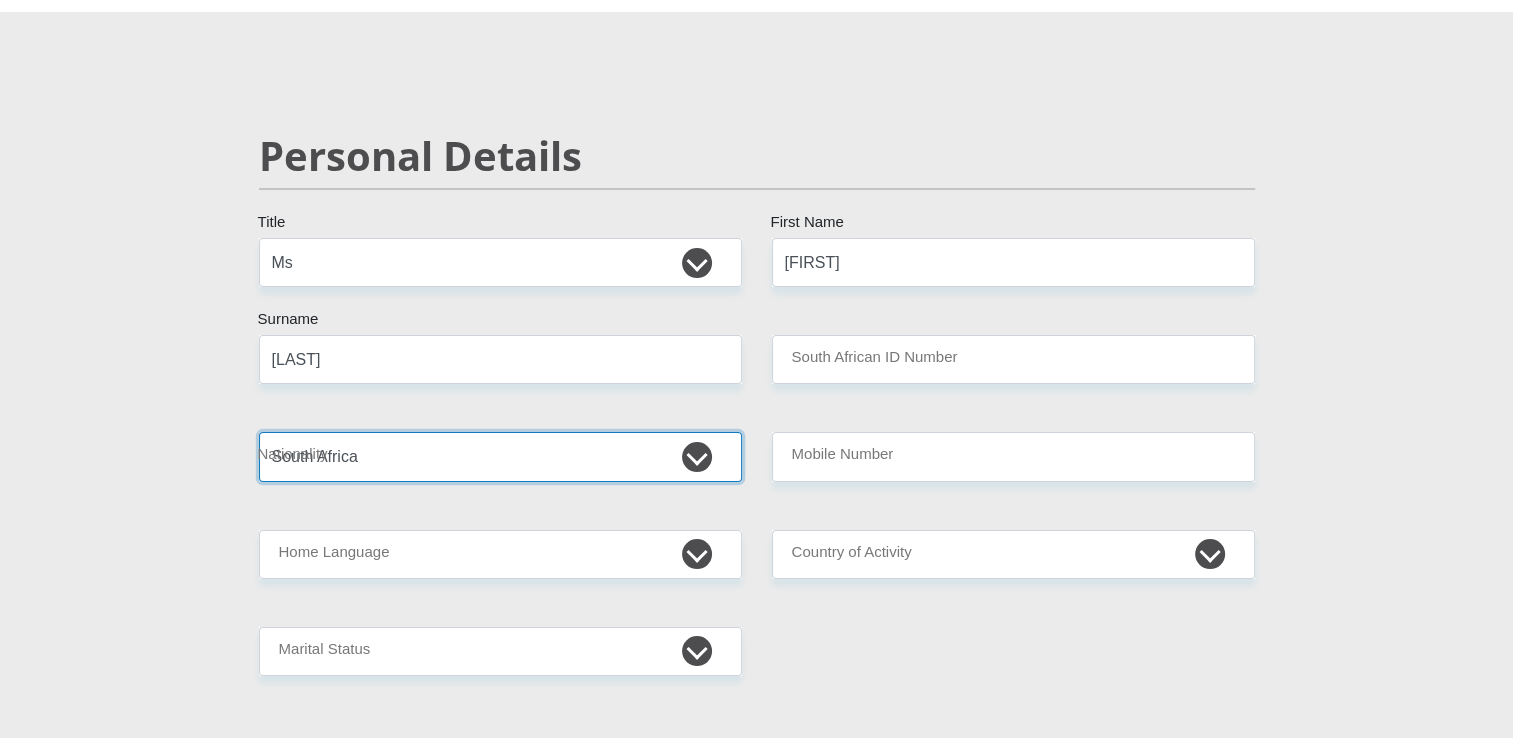 type on "[PHONE]" 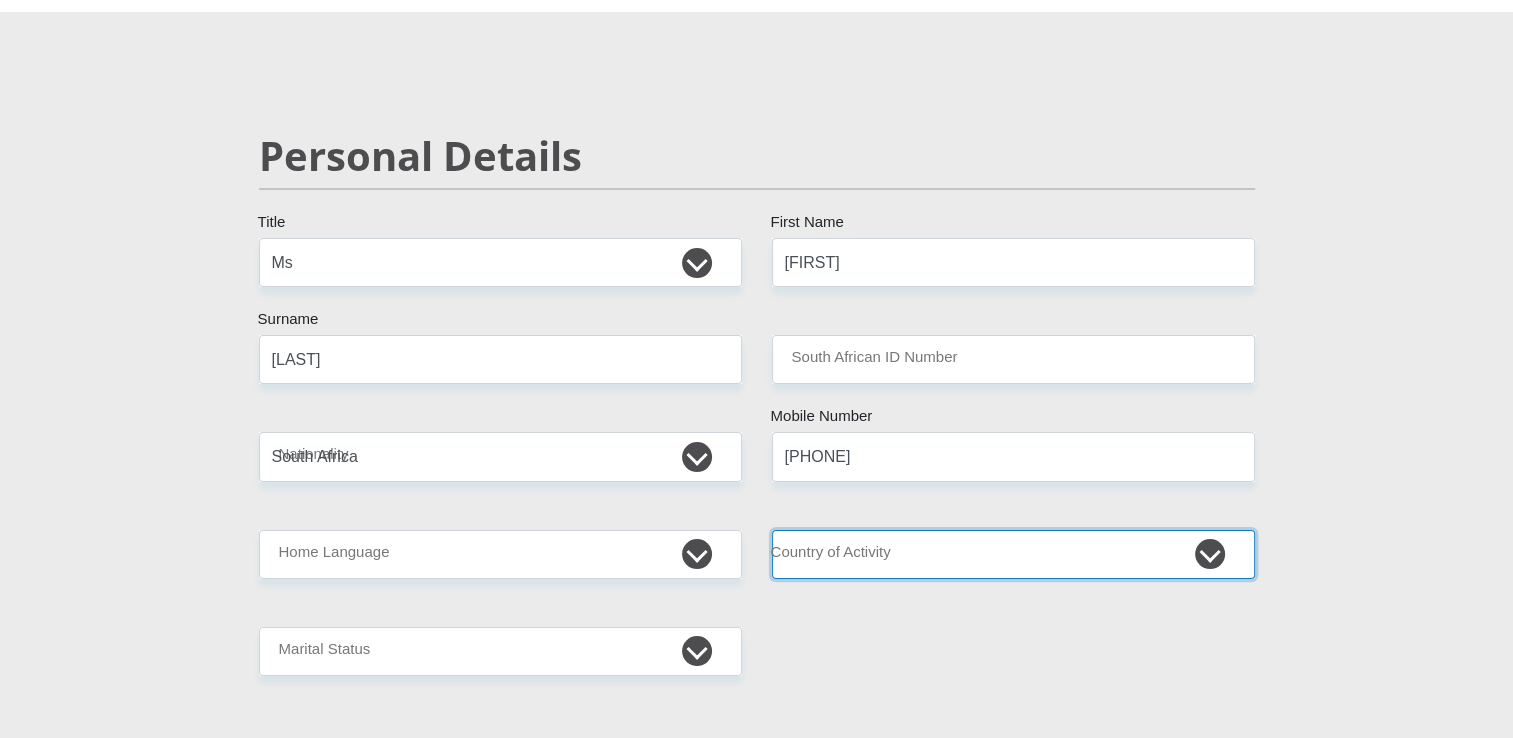 select on "ZAF" 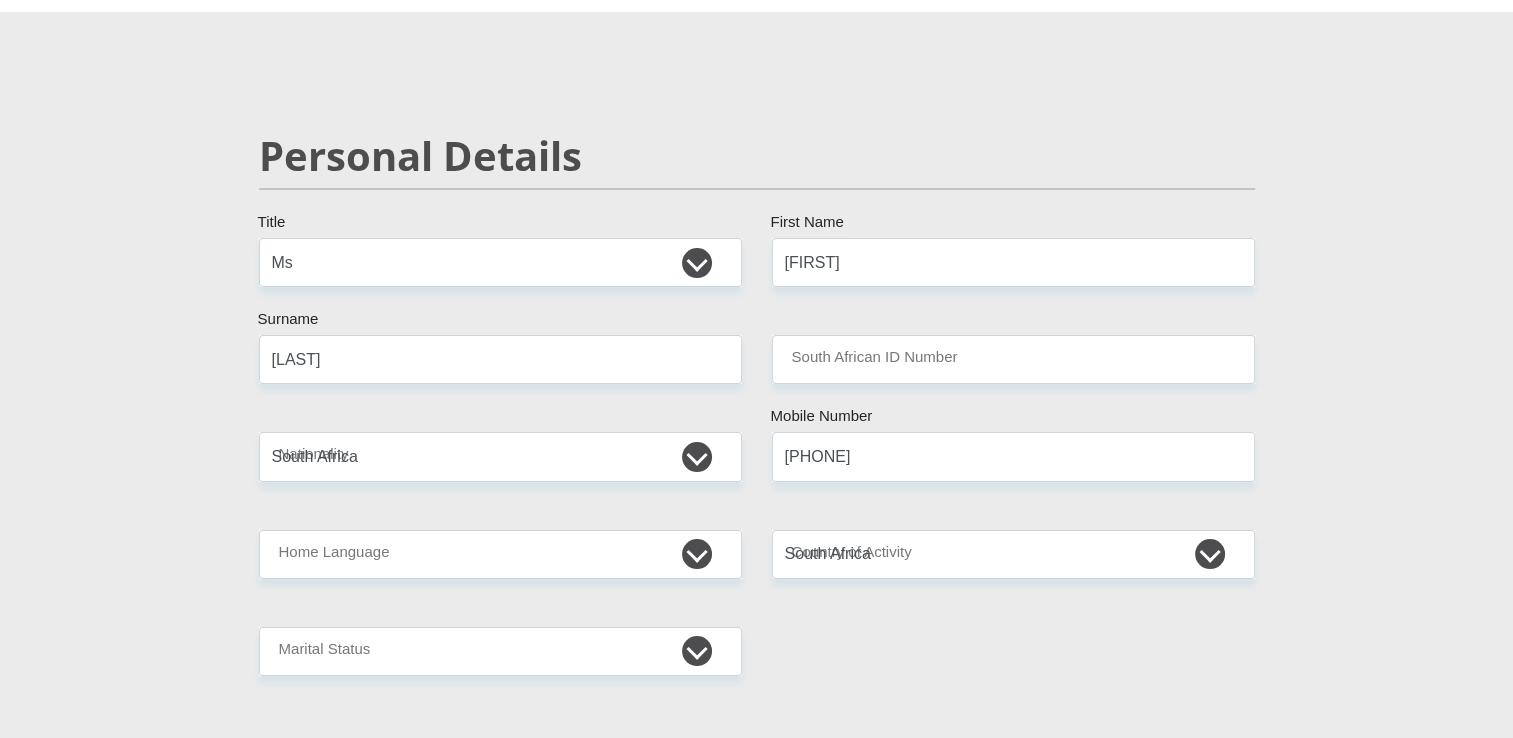 type on "[NUMBER] [STREET]" 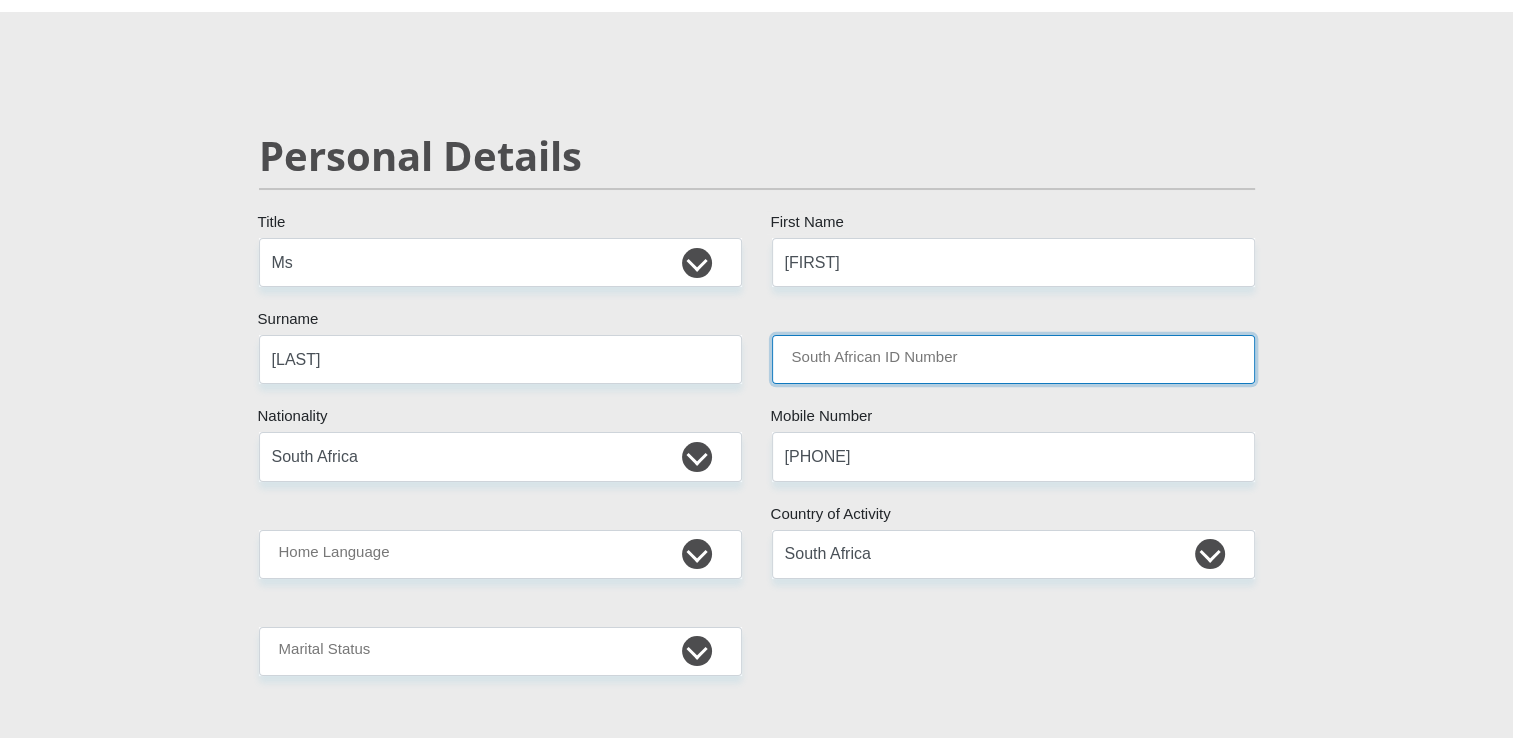 drag, startPoint x: 804, startPoint y: 361, endPoint x: 825, endPoint y: 358, distance: 21.213203 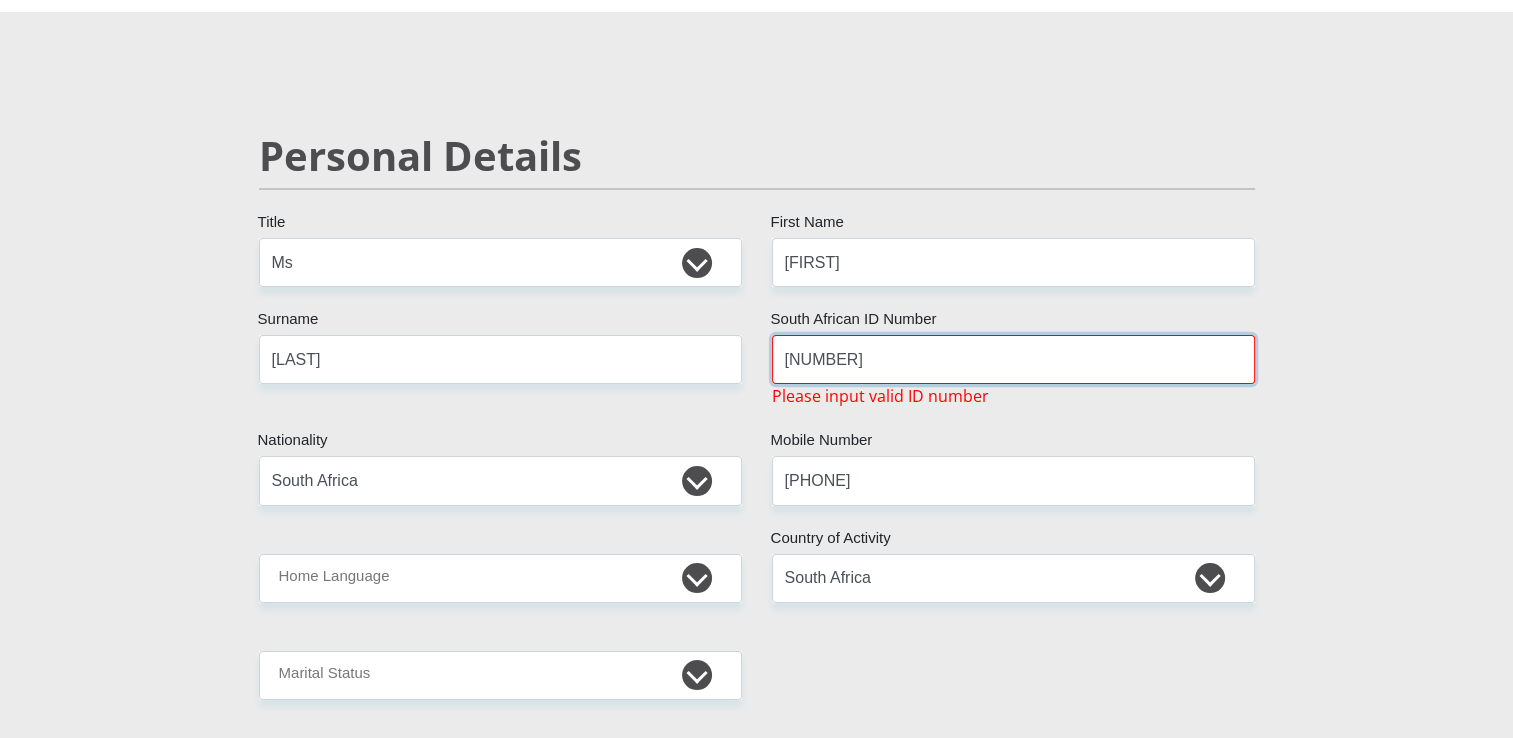 type on "6" 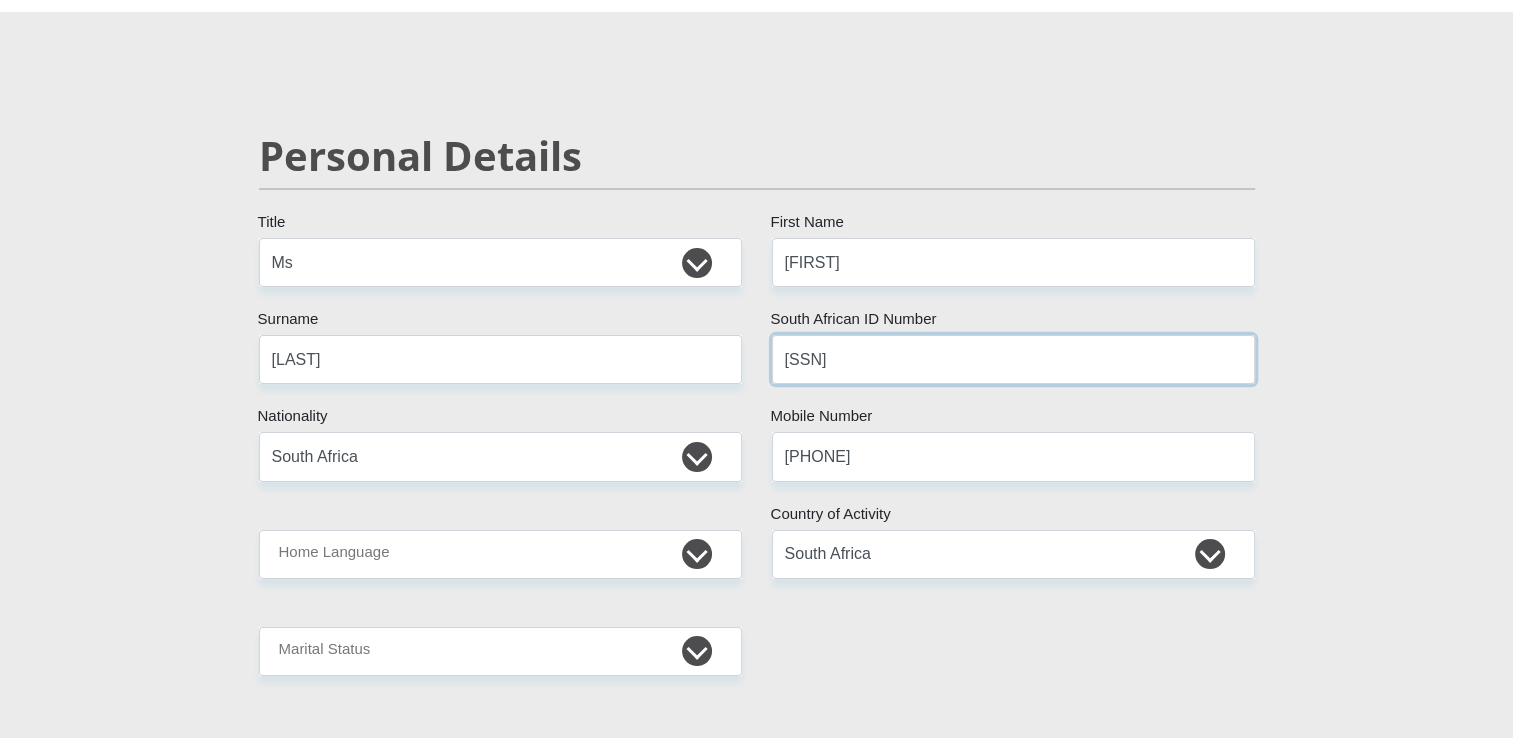 type on "[SSN]" 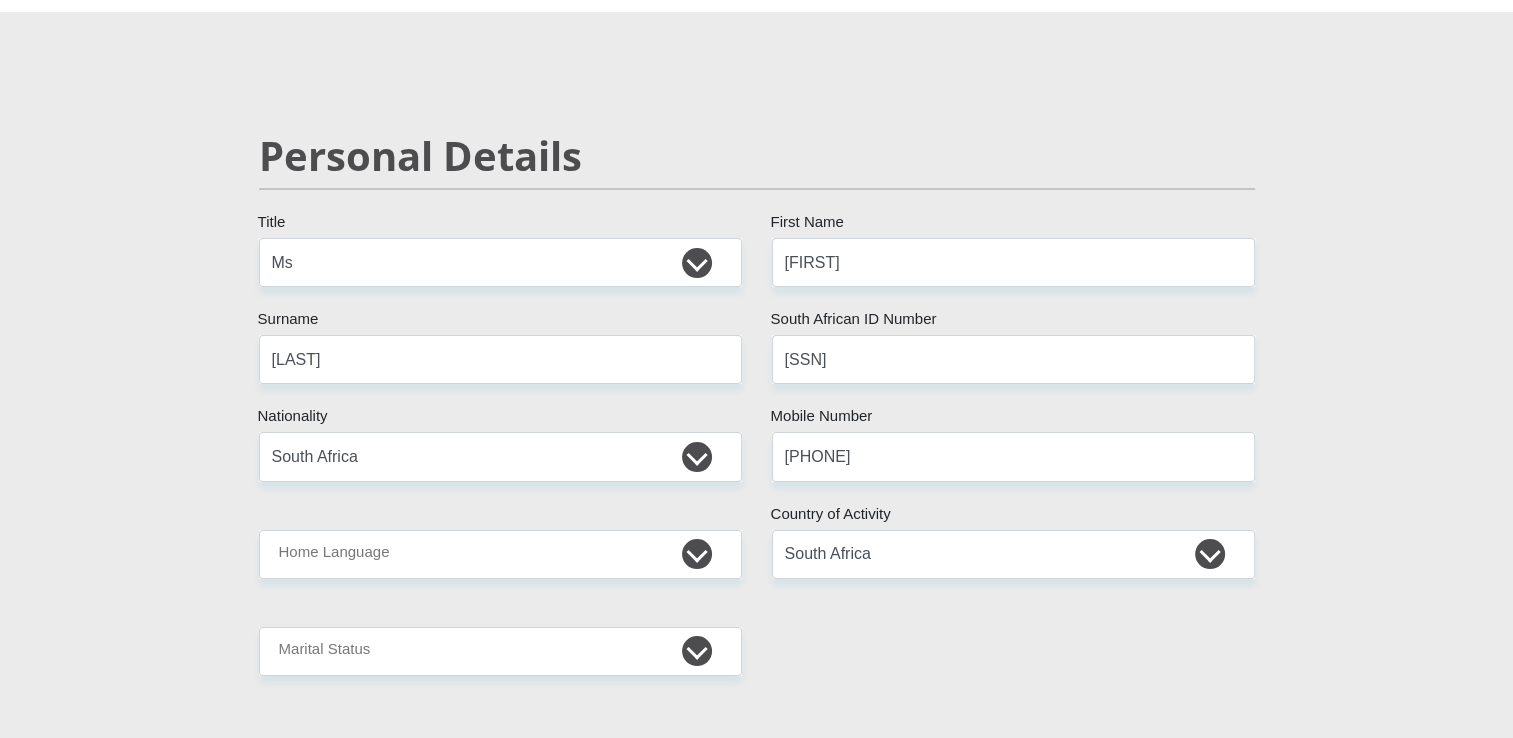 drag, startPoint x: 0, startPoint y: 560, endPoint x: 358, endPoint y: 570, distance: 358.13965 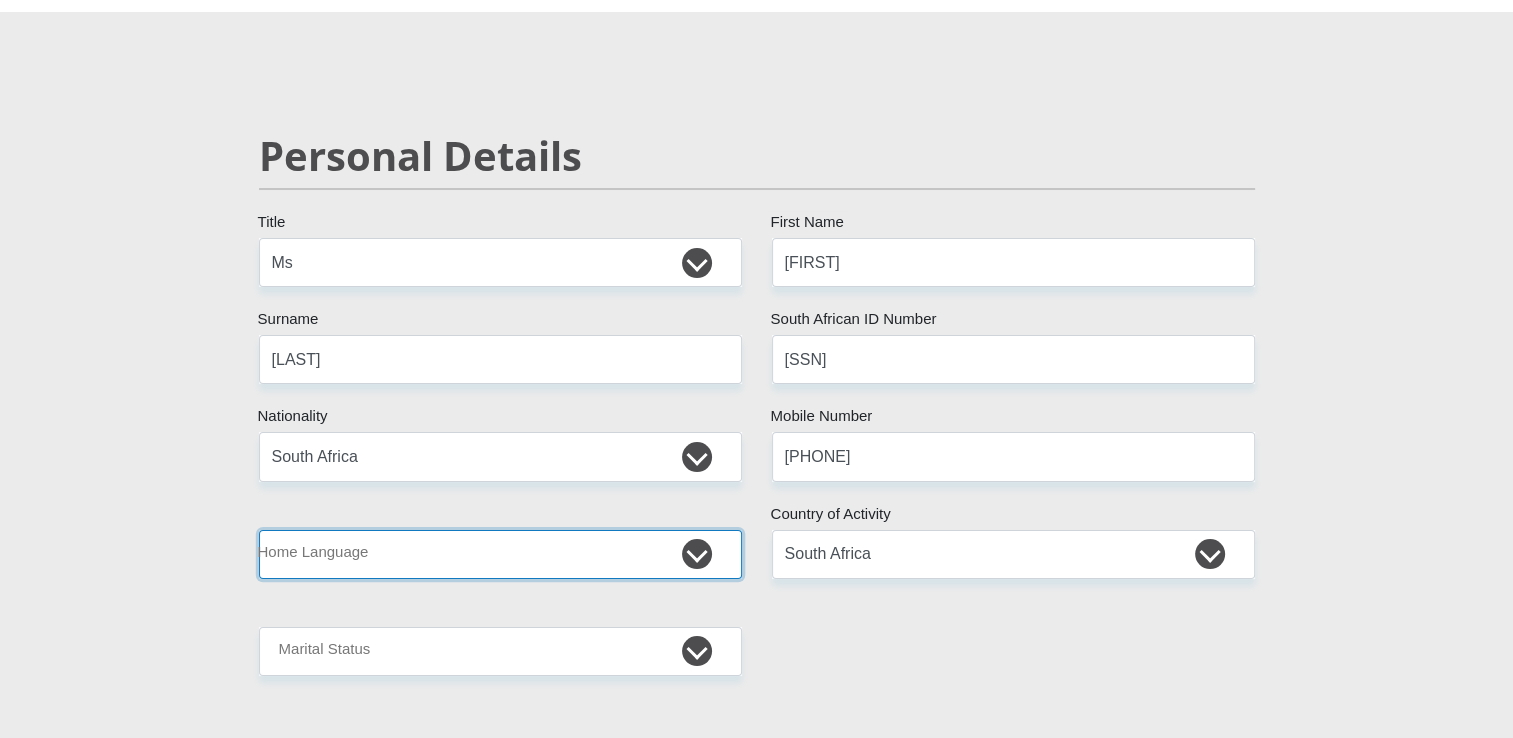 click on "Afrikaans
English
Sepedi
South Ndebele
Southern Sotho
Swati
Tsonga
Tswana
Venda
Xhosa
Zulu
Other" at bounding box center (500, 554) 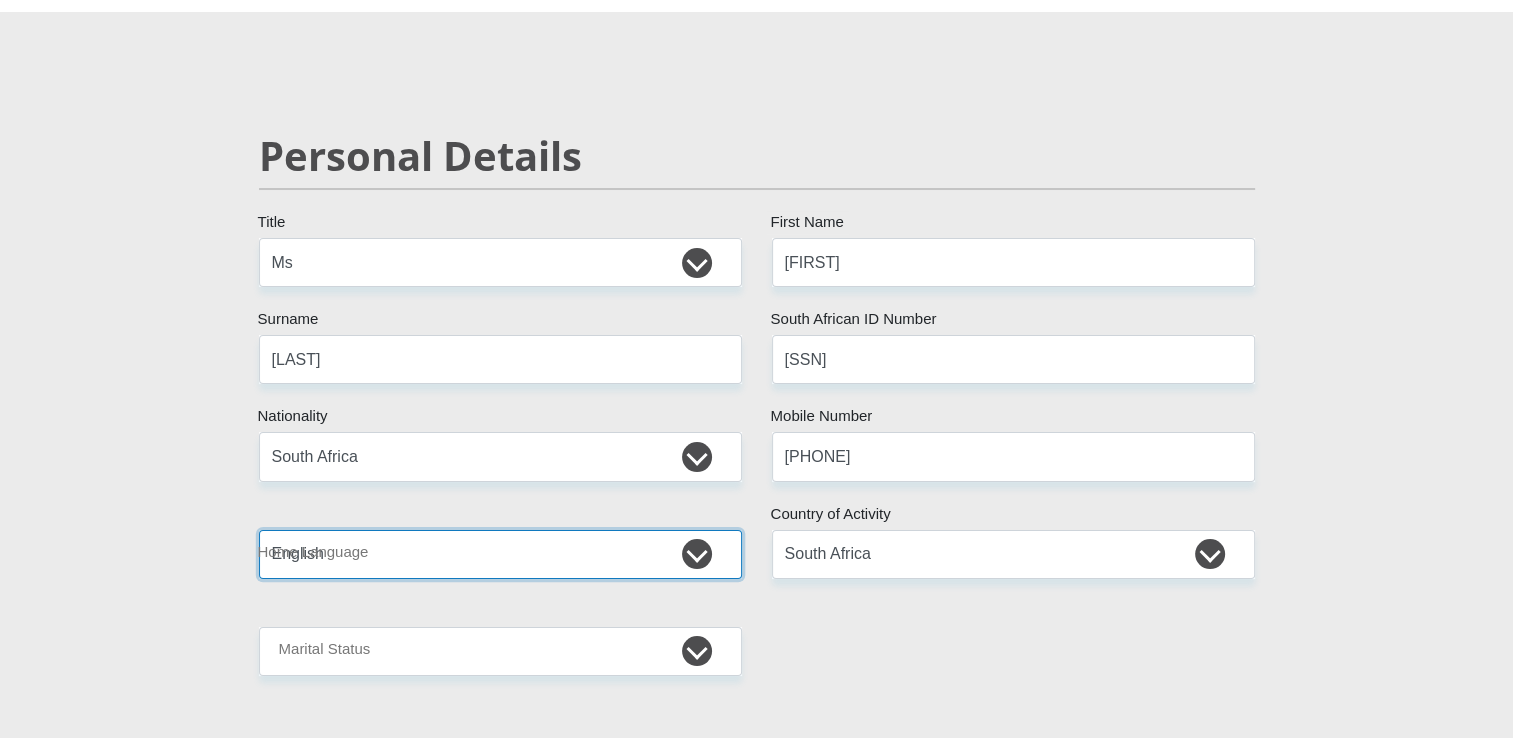click on "Afrikaans
English
Sepedi
South Ndebele
Southern Sotho
Swati
Tsonga
Tswana
Venda
Xhosa
Zulu
Other" at bounding box center (500, 554) 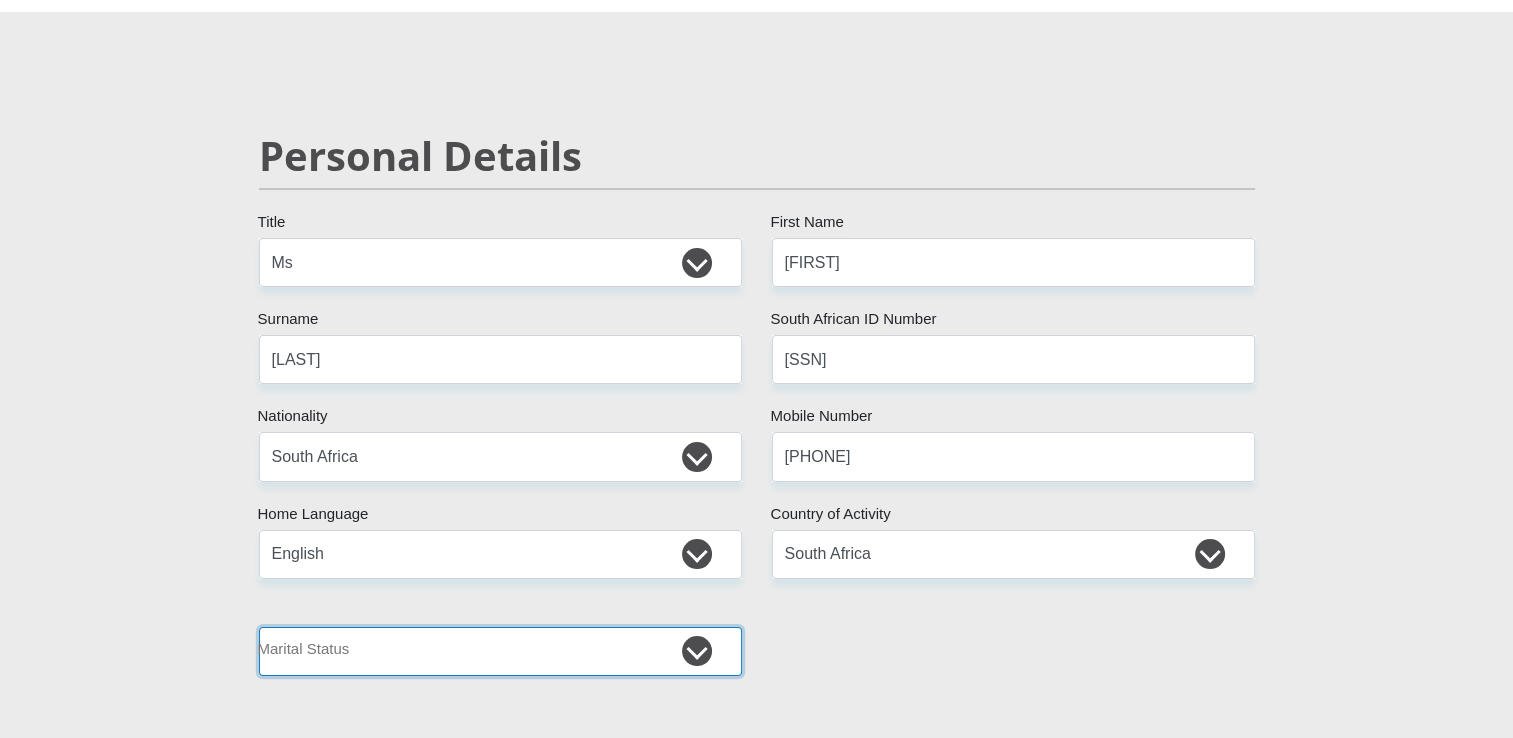 click on "Married ANC
Single
Divorced
Widowed
Married COP or Customary Law" at bounding box center (500, 651) 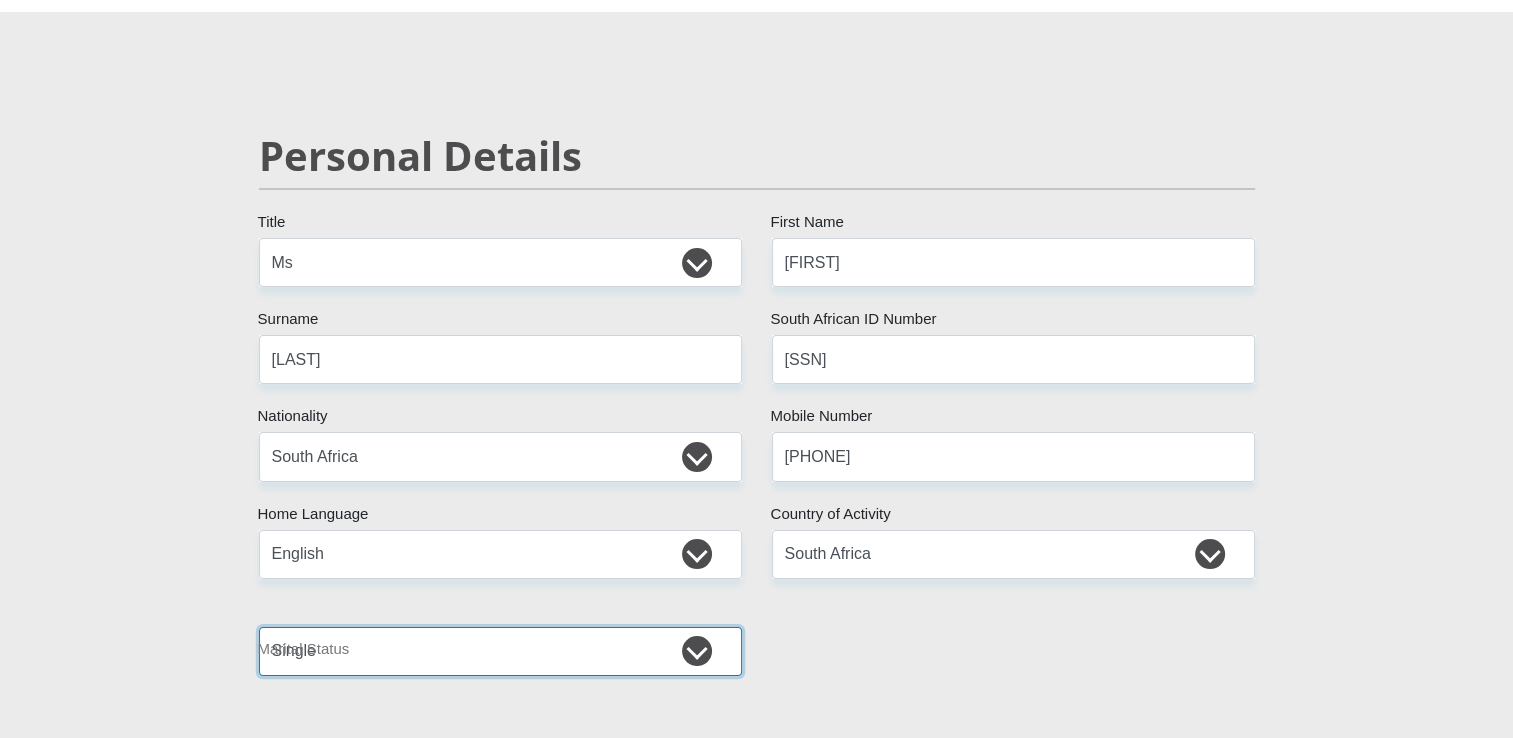 click on "Married ANC
Single
Divorced
Widowed
Married COP or Customary Law" at bounding box center [500, 651] 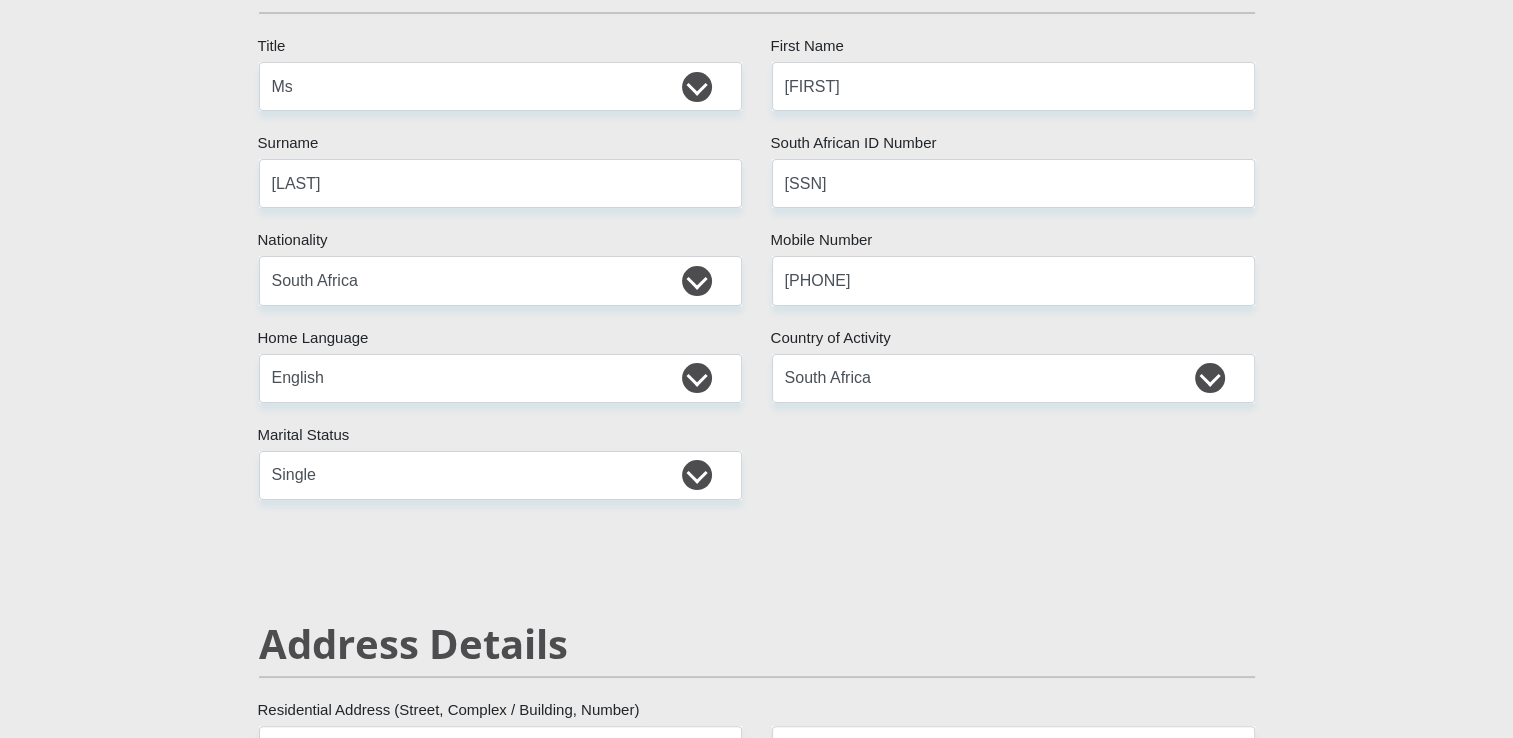 scroll, scrollTop: 0, scrollLeft: 0, axis: both 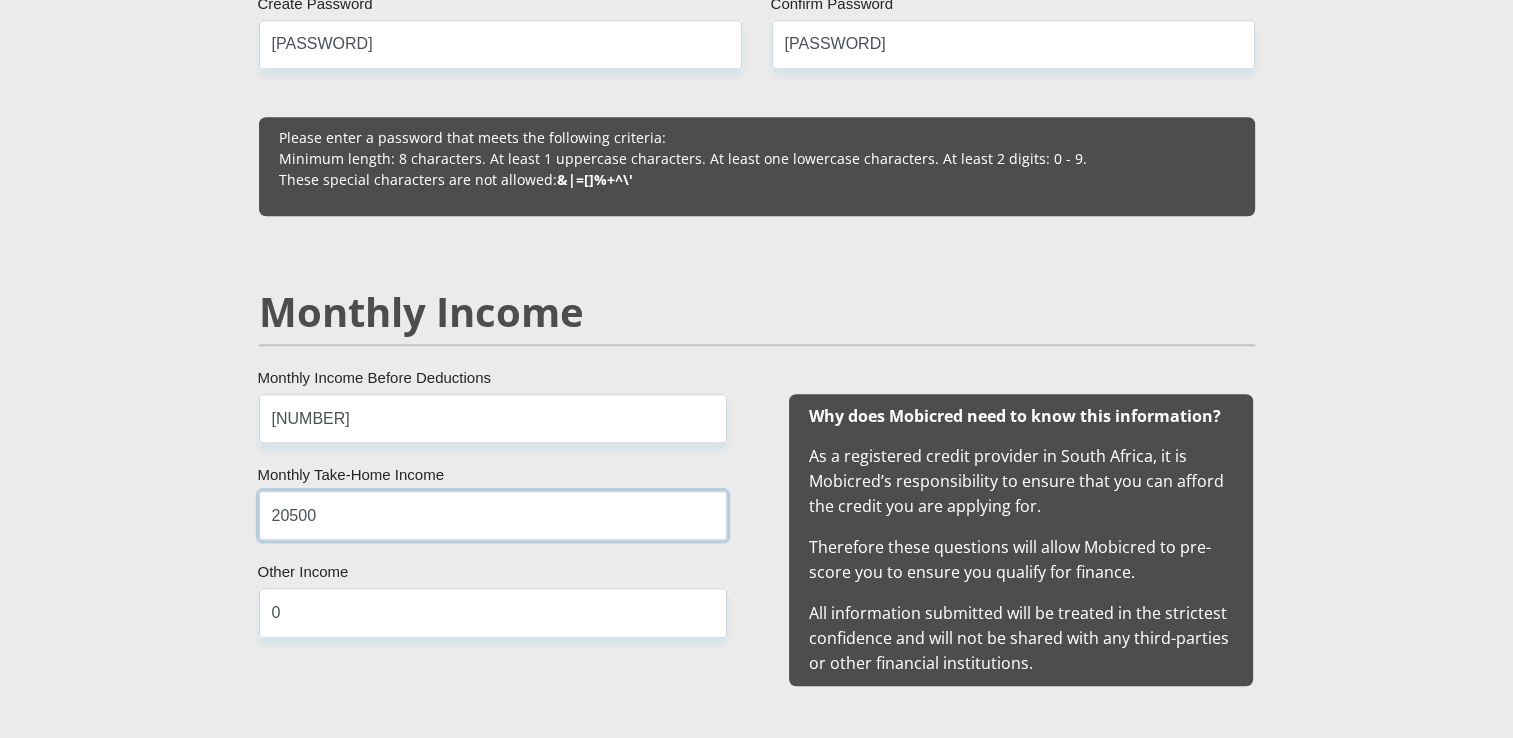 click on "20500" at bounding box center (493, 515) 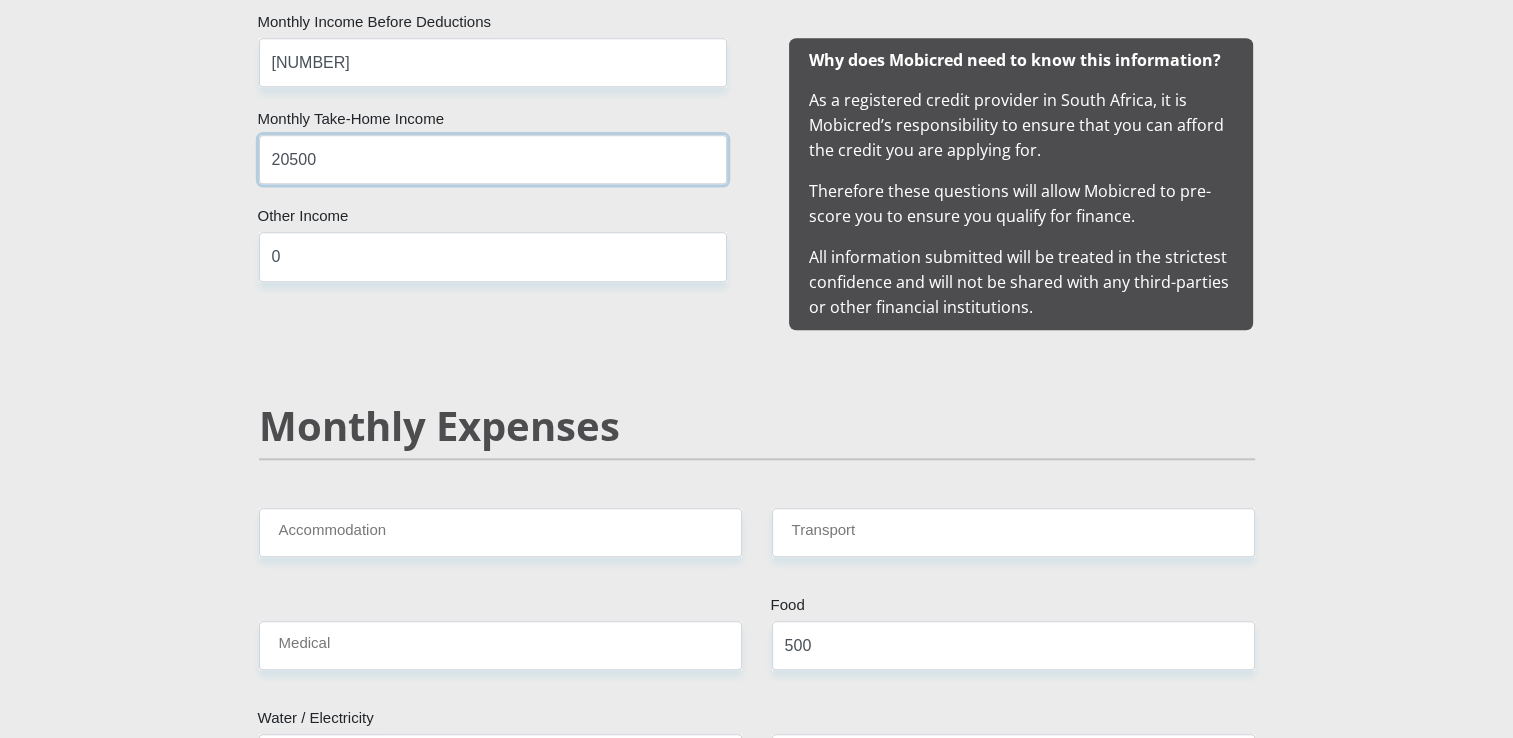 scroll, scrollTop: 2037, scrollLeft: 0, axis: vertical 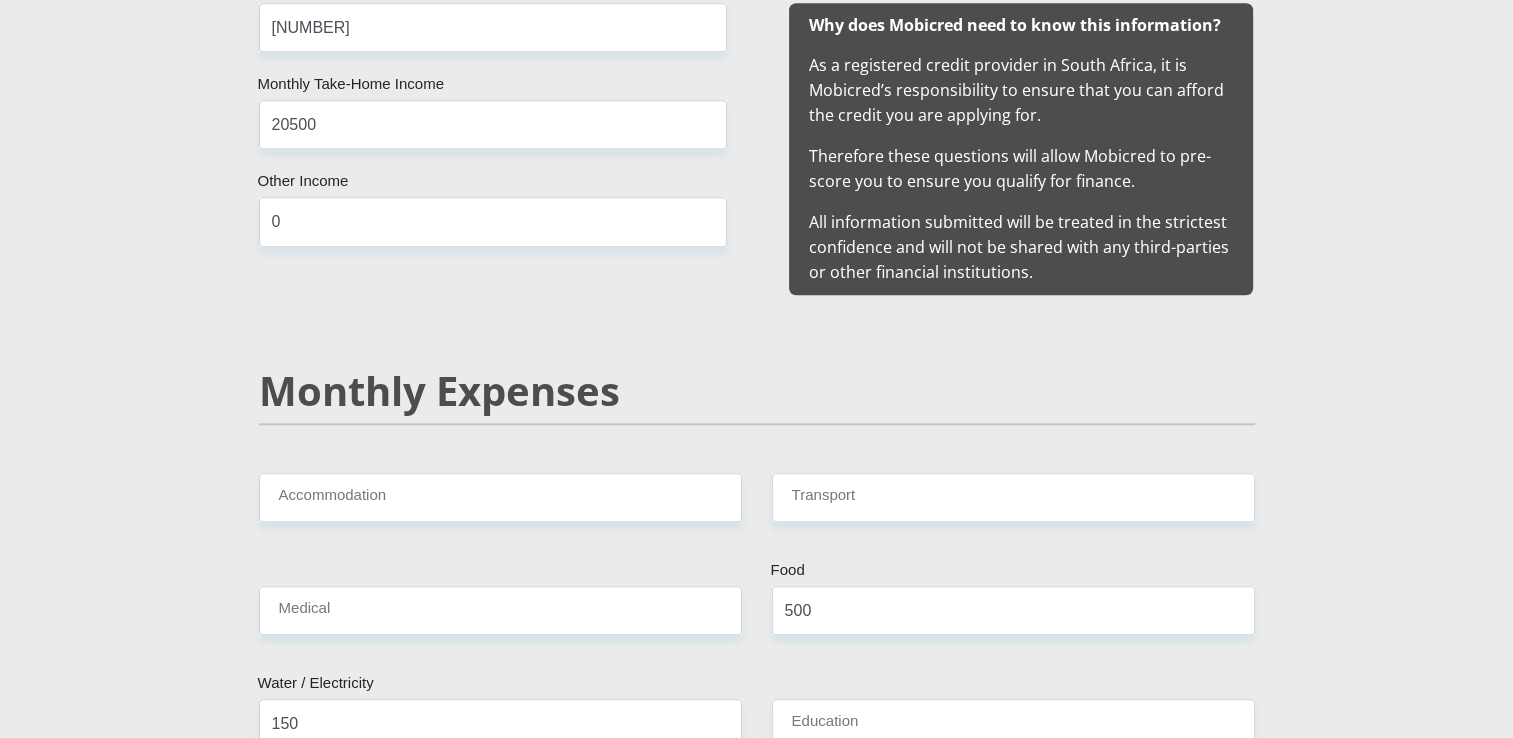 drag, startPoint x: 1086, startPoint y: 369, endPoint x: 1265, endPoint y: 420, distance: 186.12361 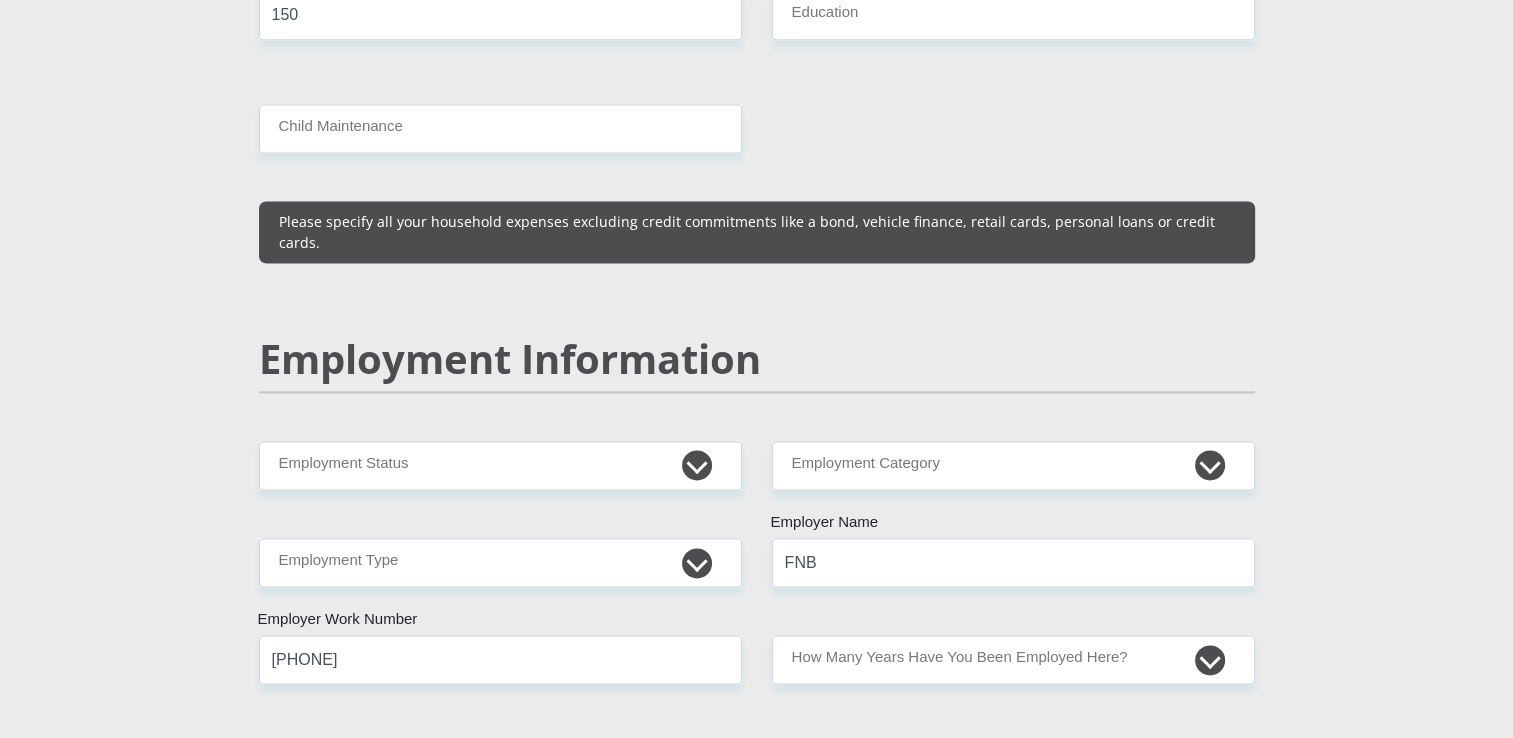 scroll, scrollTop: 2893, scrollLeft: 0, axis: vertical 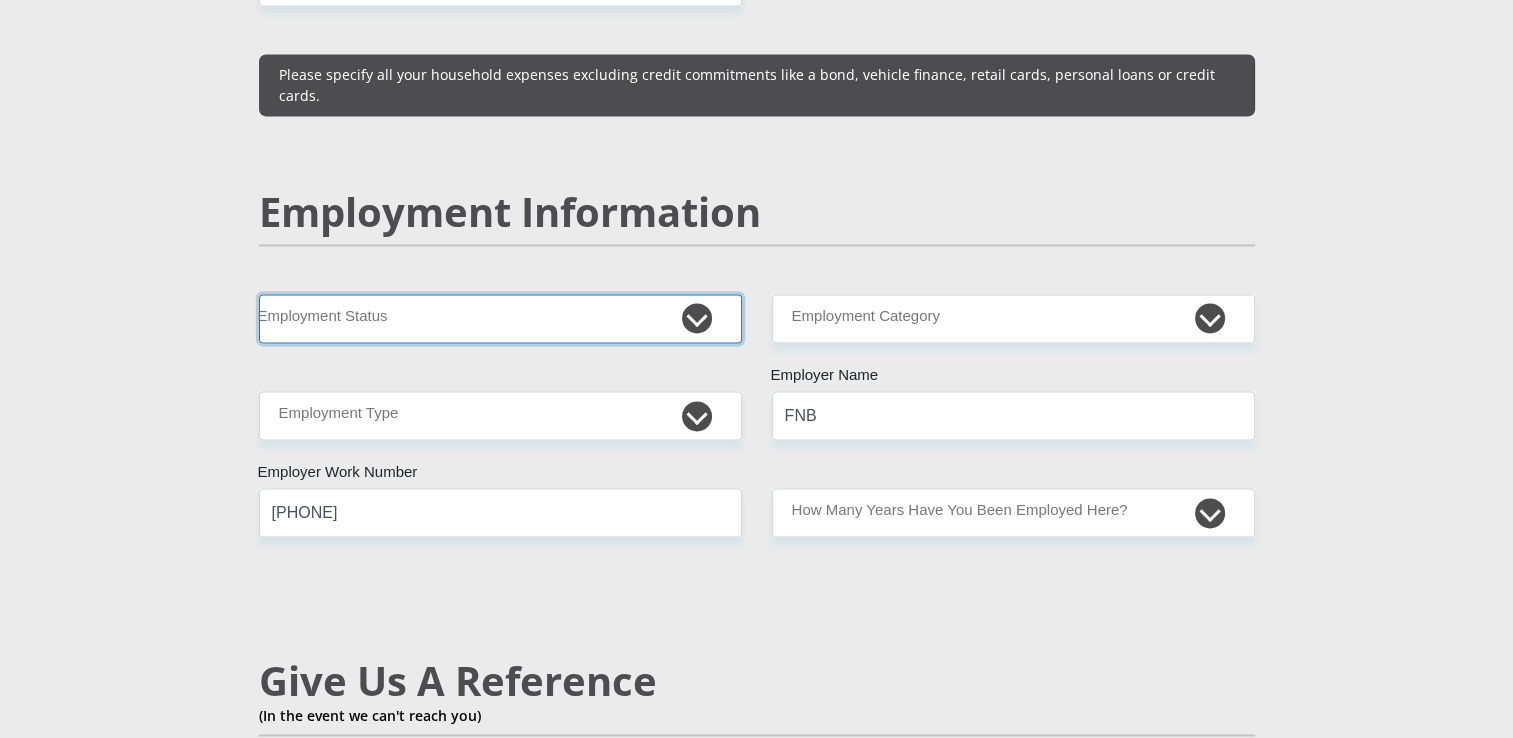 click on "Permanent/Full-time
Part-time/Casual
Contract Worker
Self-Employed
Housewife
Retired
Student
Medically Boarded
Disability
Unemployed" at bounding box center (500, 318) 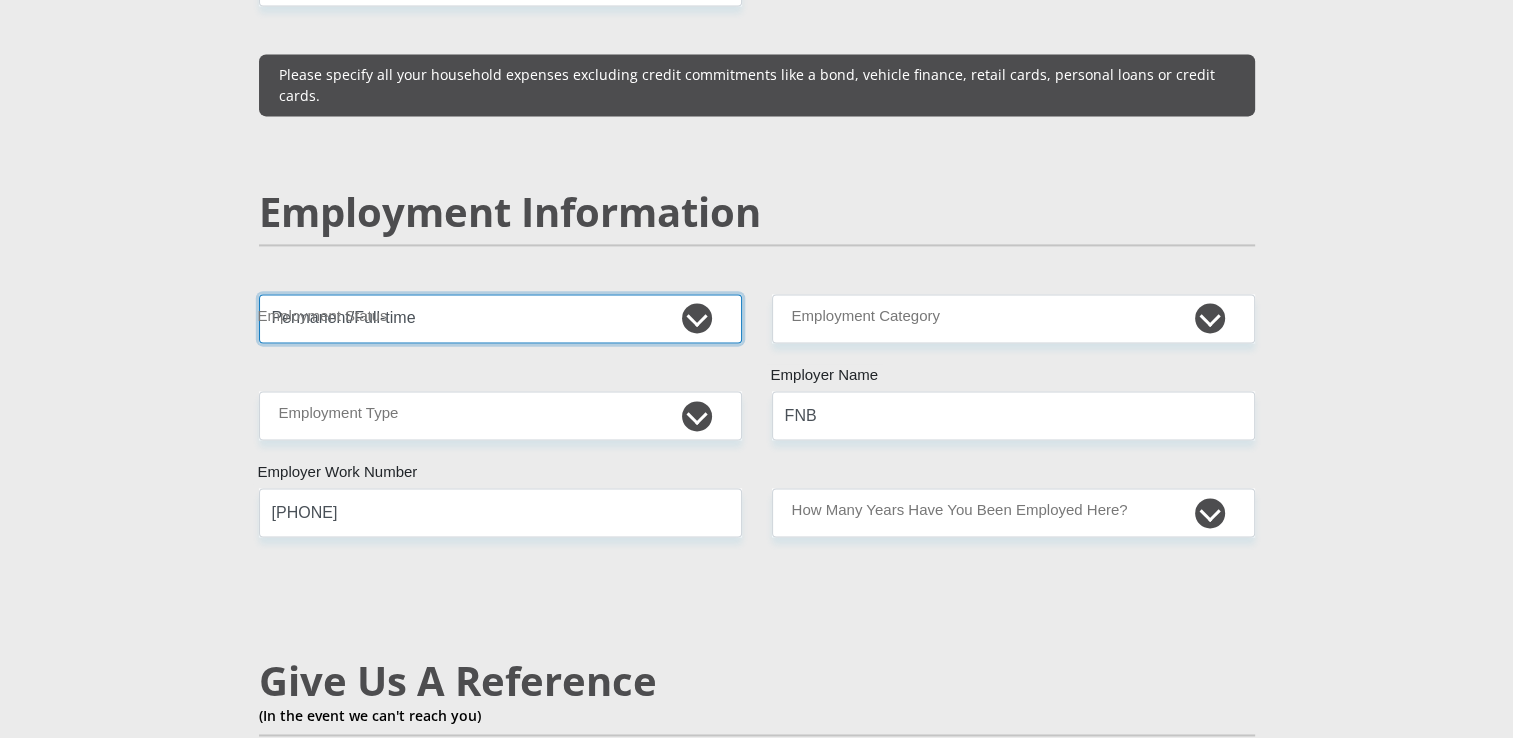 click on "Permanent/Full-time
Part-time/Casual
Contract Worker
Self-Employed
Housewife
Retired
Student
Medically Boarded
Disability
Unemployed" at bounding box center (500, 318) 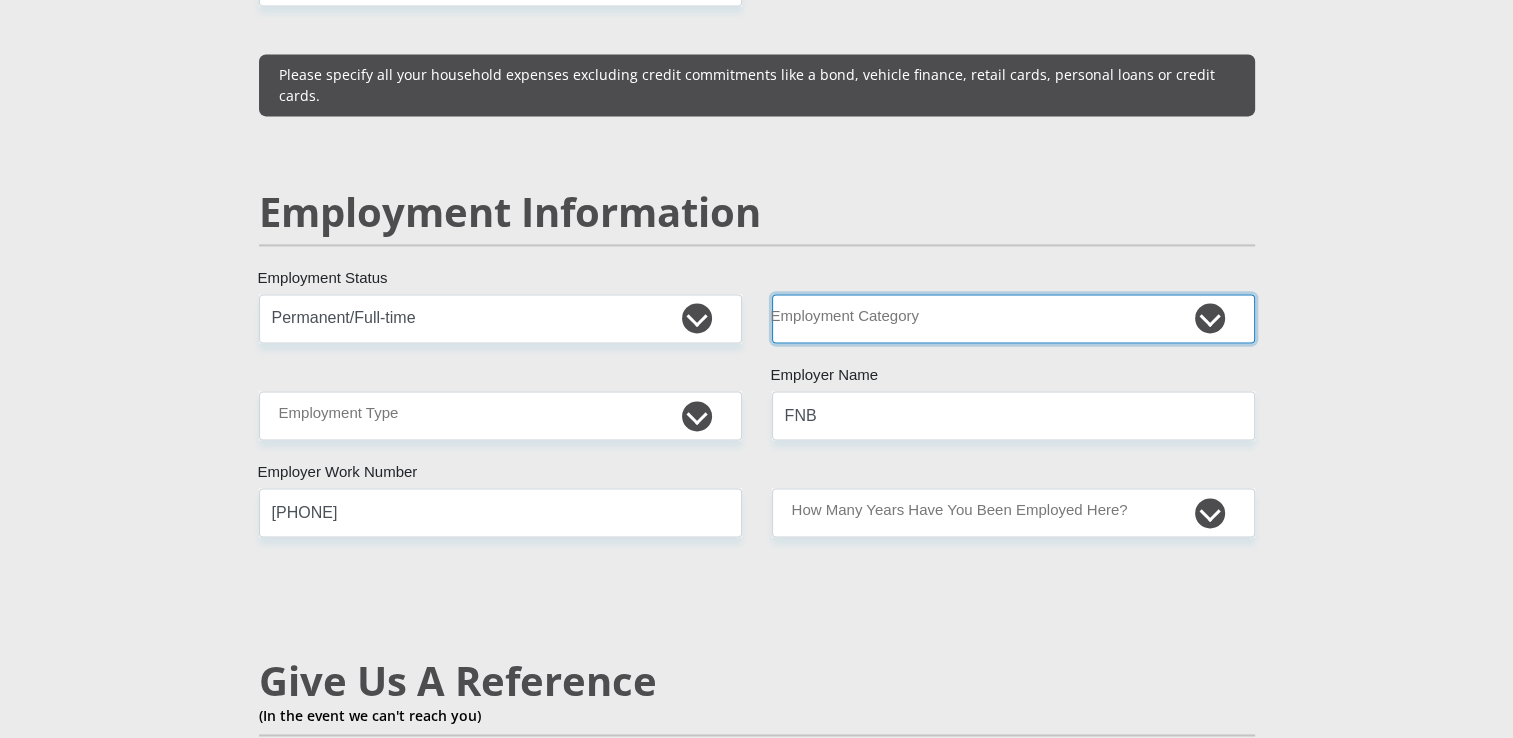 click on "AGRICULTURE
ALCOHOL & TOBACCO
CONSTRUCTION MATERIALS
METALLURGY
EQUIPMENT FOR RENEWABLE ENERGY
SPECIALIZED CONTRACTORS
CAR
GAMING (INCL. INTERNET
OTHER WHOLESALE
UNLICENSED PHARMACEUTICALS
CURRENCY EXCHANGE HOUSES
OTHER FINANCIAL INSTITUTIONS & INSURANCE
REAL ESTATE AGENTS
OIL & GAS
OTHER MATERIALS (E.G. IRON ORE)
PRECIOUS STONES & PRECIOUS METALS
POLITICAL ORGANIZATIONS
RELIGIOUS ORGANIZATIONS(NOT SECTS)
ACTI. HAVING BUSINESS DEAL WITH PUBLIC ADMINISTRATION
LAUNDROMATS" at bounding box center (1013, 318) 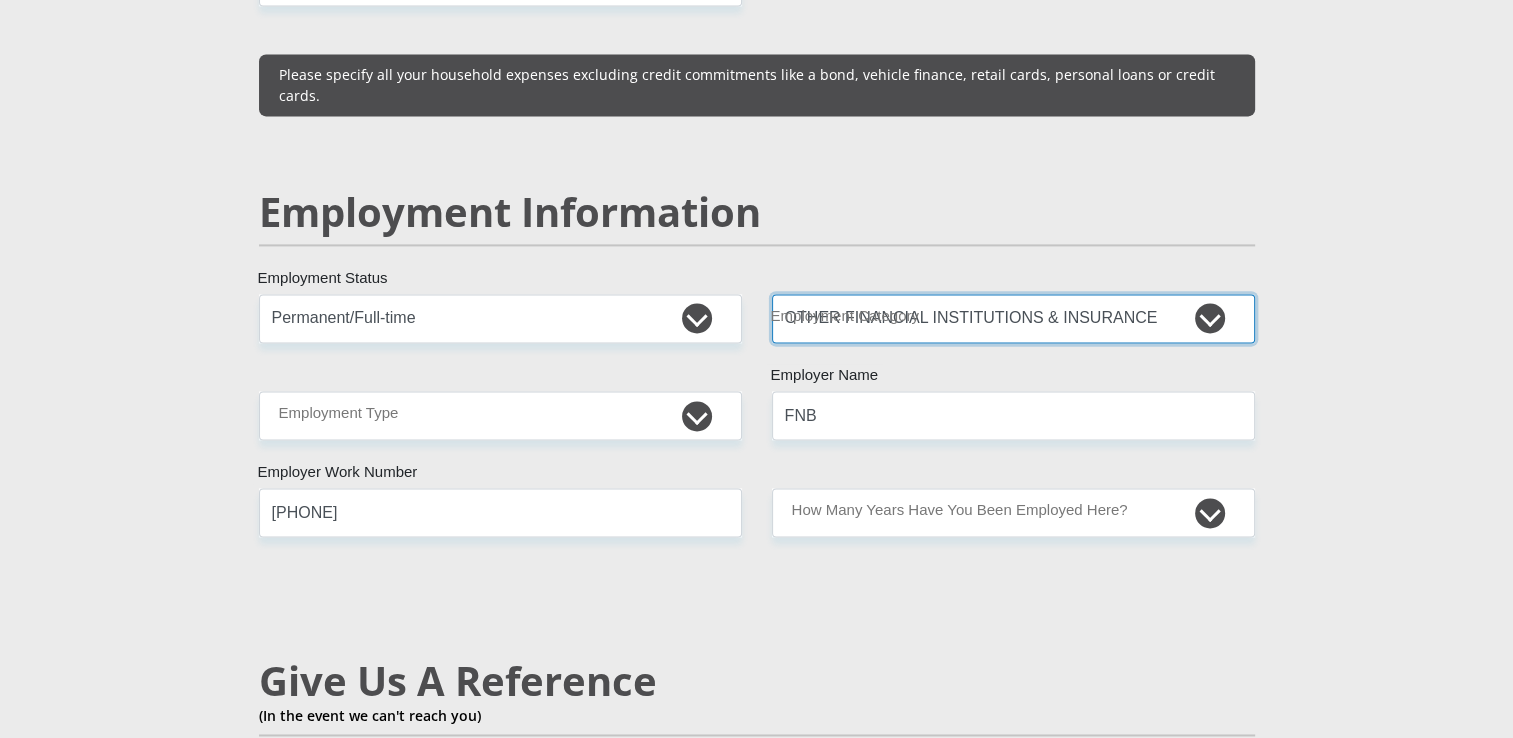 click on "AGRICULTURE
ALCOHOL & TOBACCO
CONSTRUCTION MATERIALS
METALLURGY
EQUIPMENT FOR RENEWABLE ENERGY
SPECIALIZED CONTRACTORS
CAR
GAMING (INCL. INTERNET
OTHER WHOLESALE
UNLICENSED PHARMACEUTICALS
CURRENCY EXCHANGE HOUSES
OTHER FINANCIAL INSTITUTIONS & INSURANCE
REAL ESTATE AGENTS
OIL & GAS
OTHER MATERIALS (E.G. IRON ORE)
PRECIOUS STONES & PRECIOUS METALS
POLITICAL ORGANIZATIONS
RELIGIOUS ORGANIZATIONS(NOT SECTS)
ACTI. HAVING BUSINESS DEAL WITH PUBLIC ADMINISTRATION
LAUNDROMATS" at bounding box center (1013, 318) 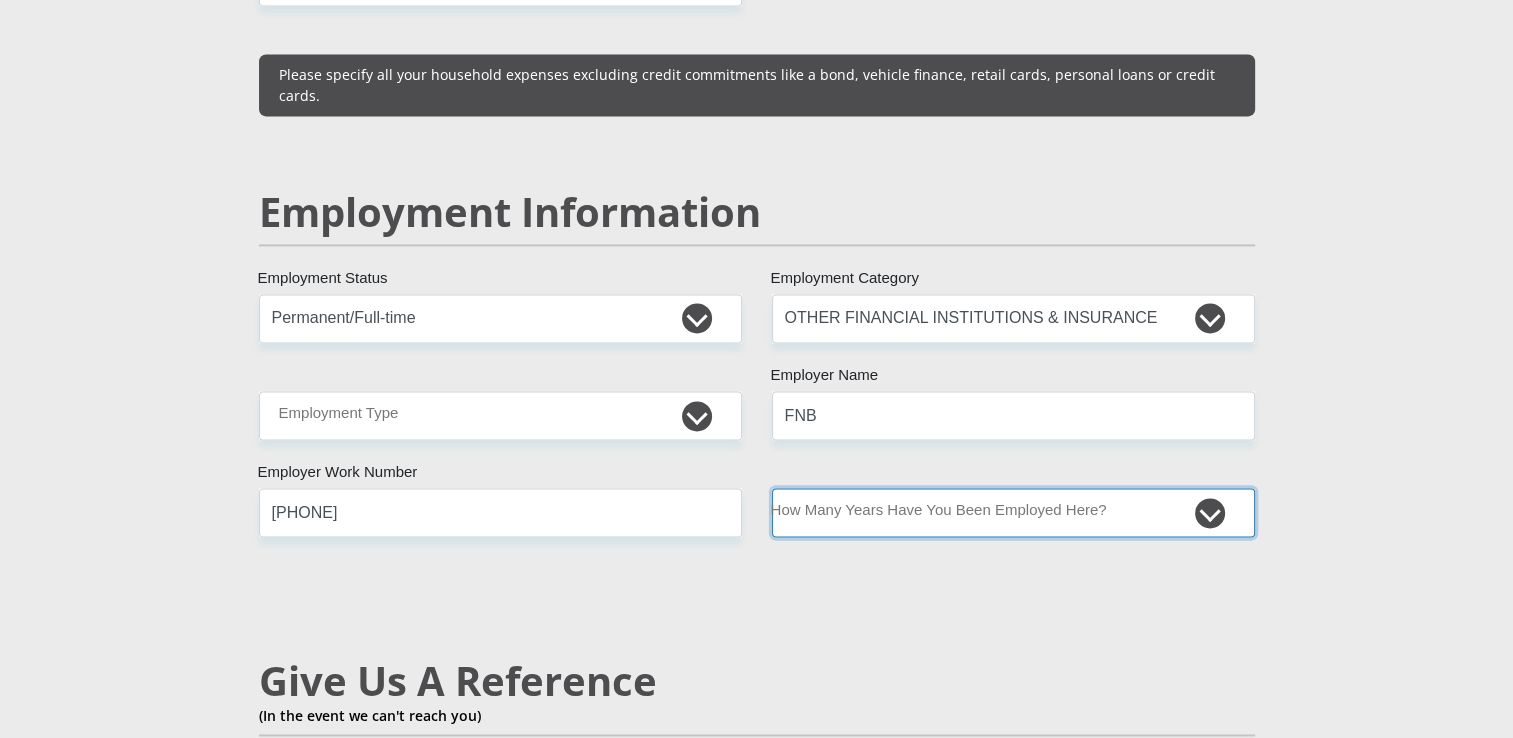 click on "less than 1 year
1-3 years
3-5 years
5+ years" at bounding box center [1013, 512] 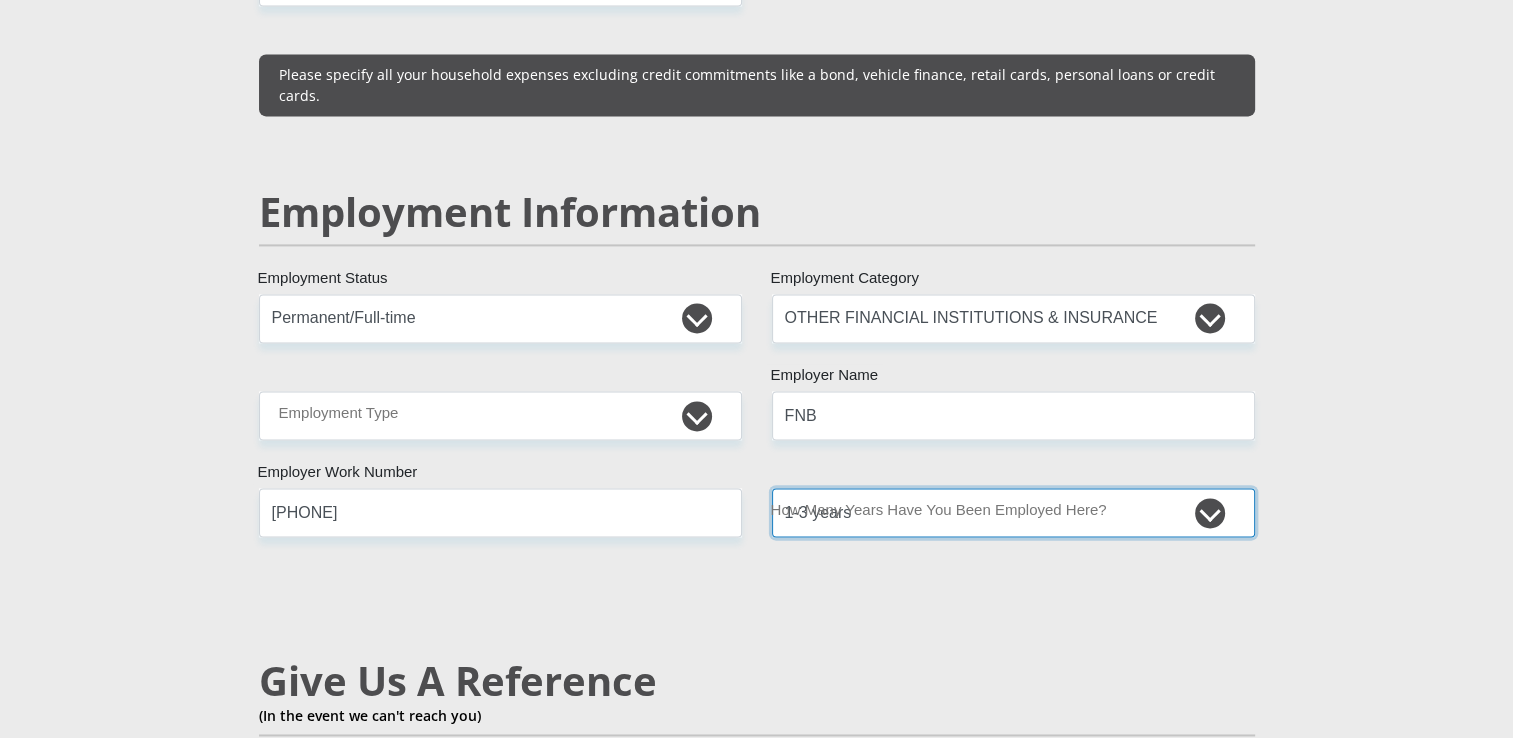click on "less than 1 year
1-3 years
3-5 years
5+ years" at bounding box center (1013, 512) 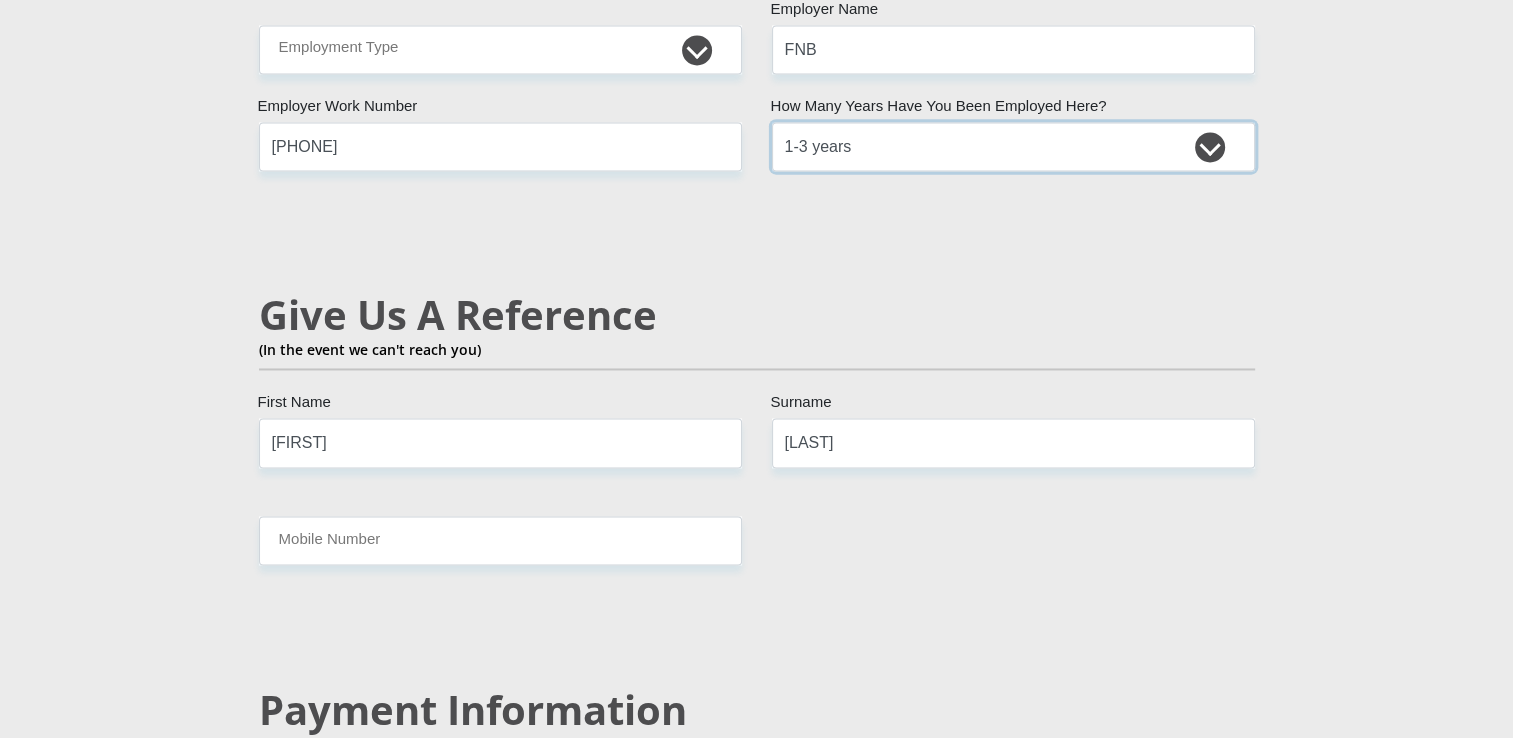scroll, scrollTop: 3293, scrollLeft: 0, axis: vertical 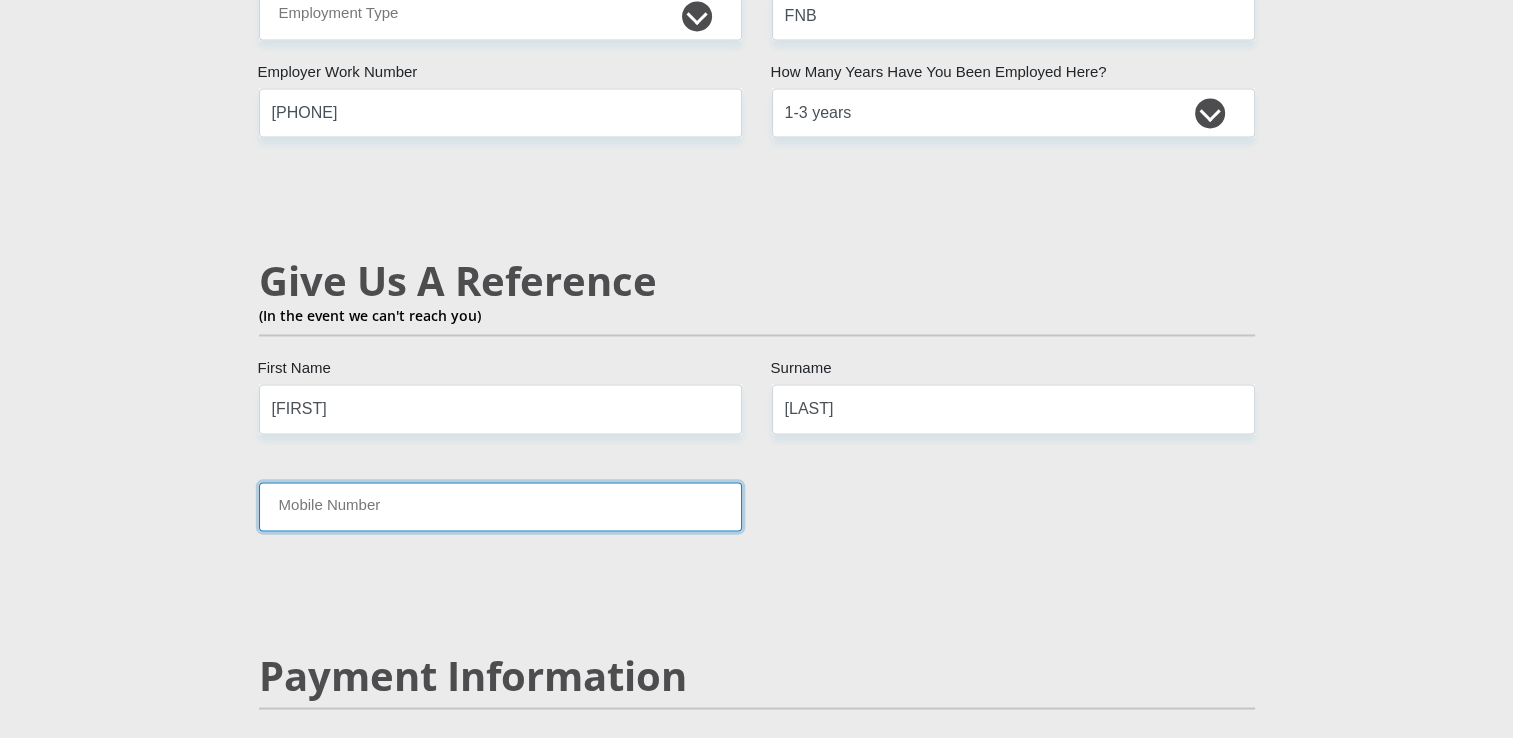 click on "Mobile Number" at bounding box center (500, 506) 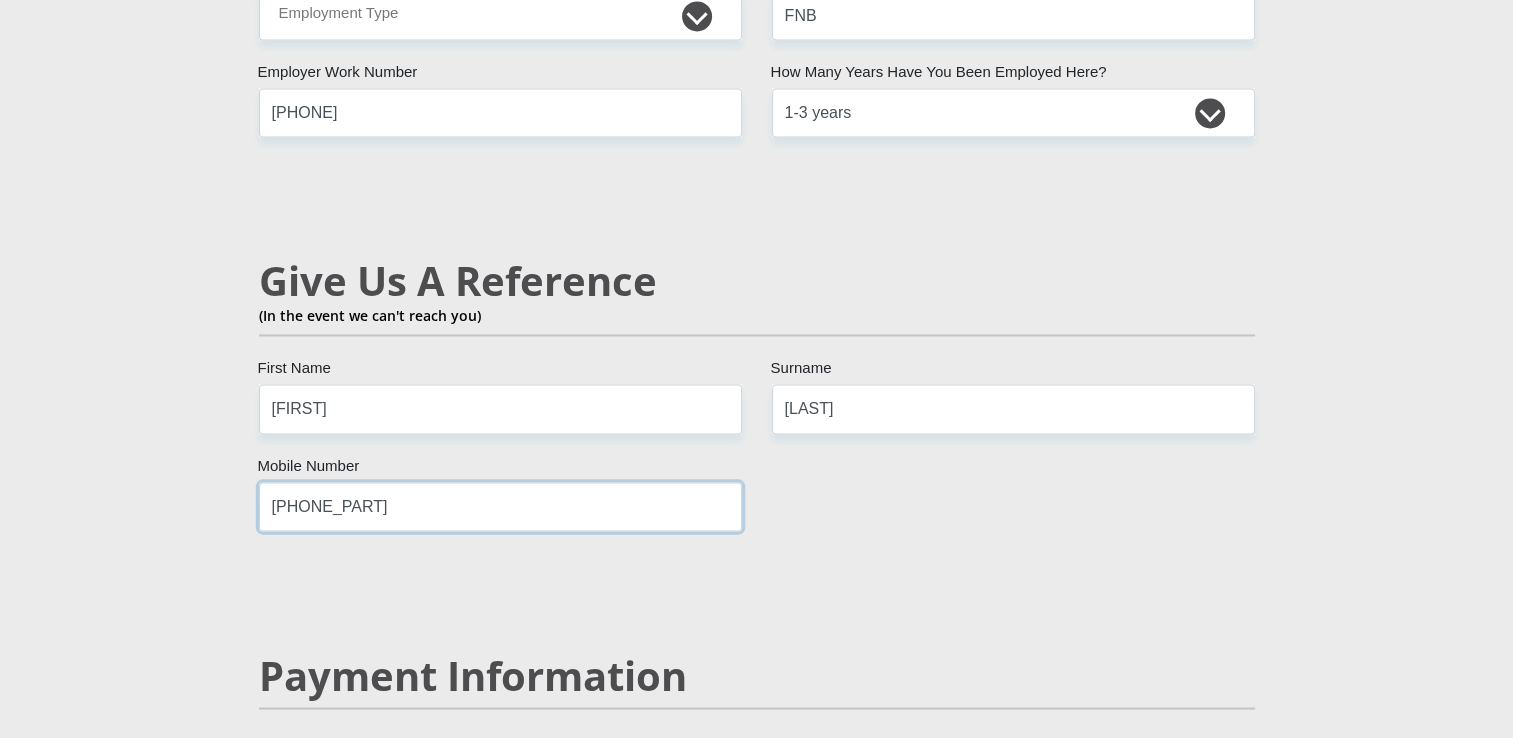 type on "[PHONE_PART]" 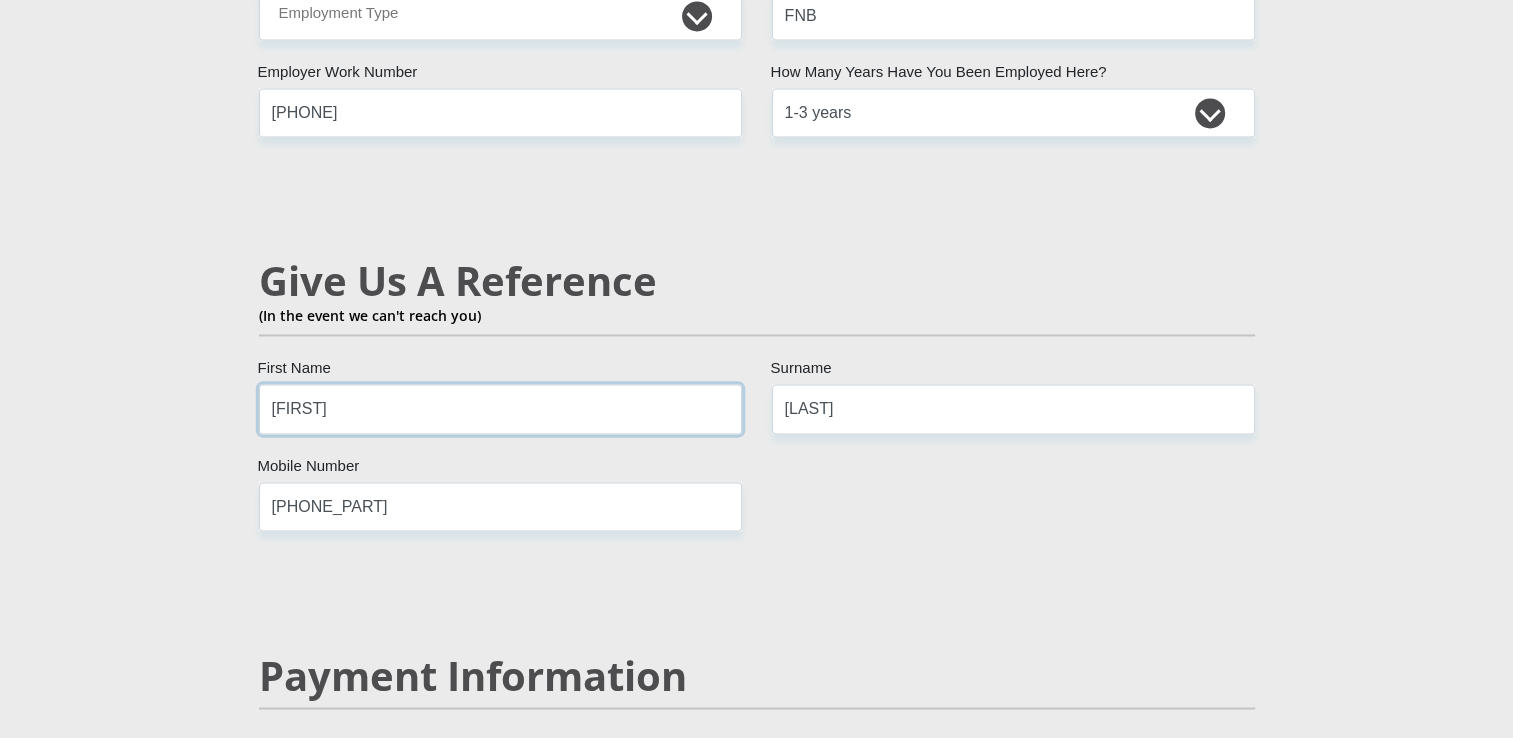 drag, startPoint x: 368, startPoint y: 374, endPoint x: 34, endPoint y: 226, distance: 365.32178 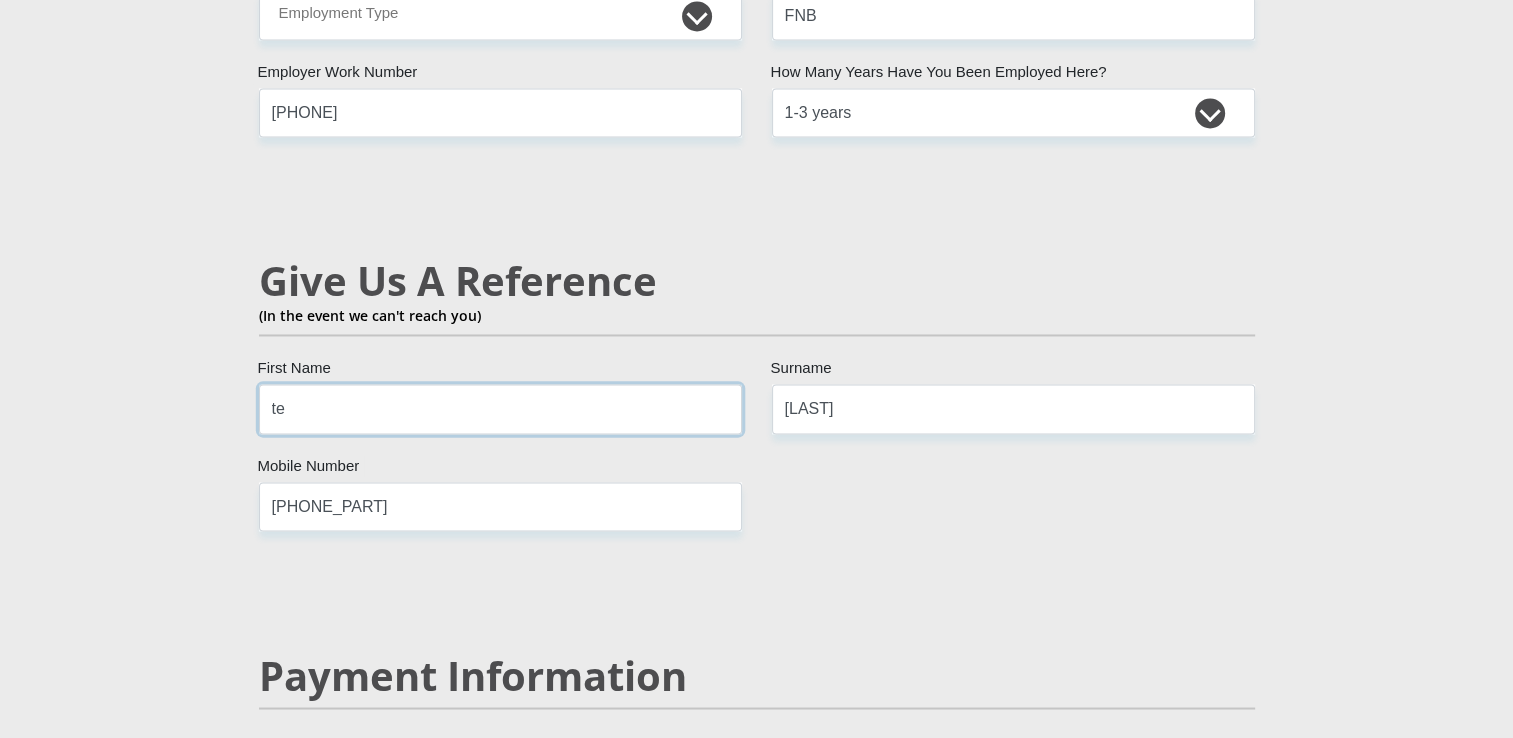 type on "[FIRST]" 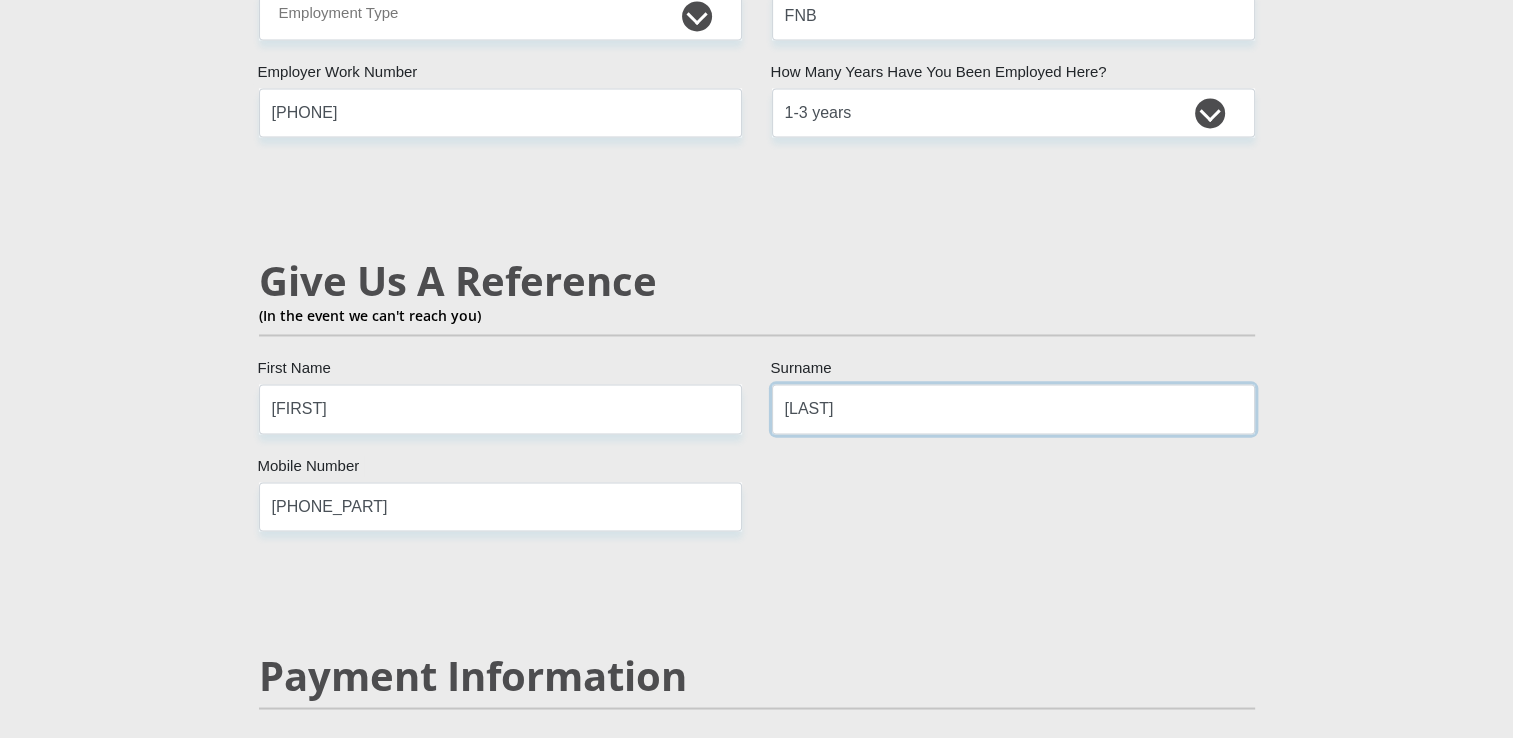 drag, startPoint x: 936, startPoint y: 387, endPoint x: 706, endPoint y: 369, distance: 230.70328 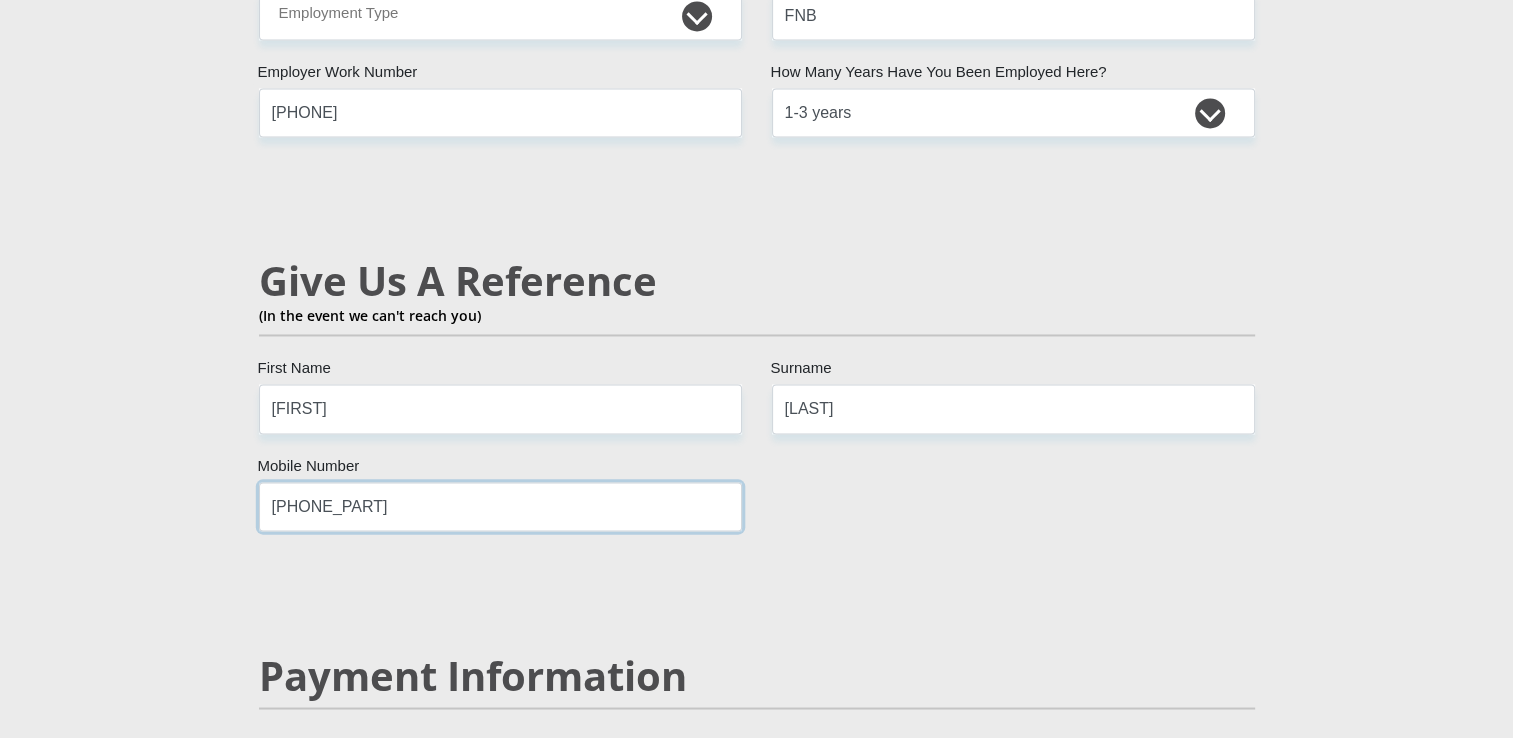 click on "[PHONE_PART]" at bounding box center [500, 506] 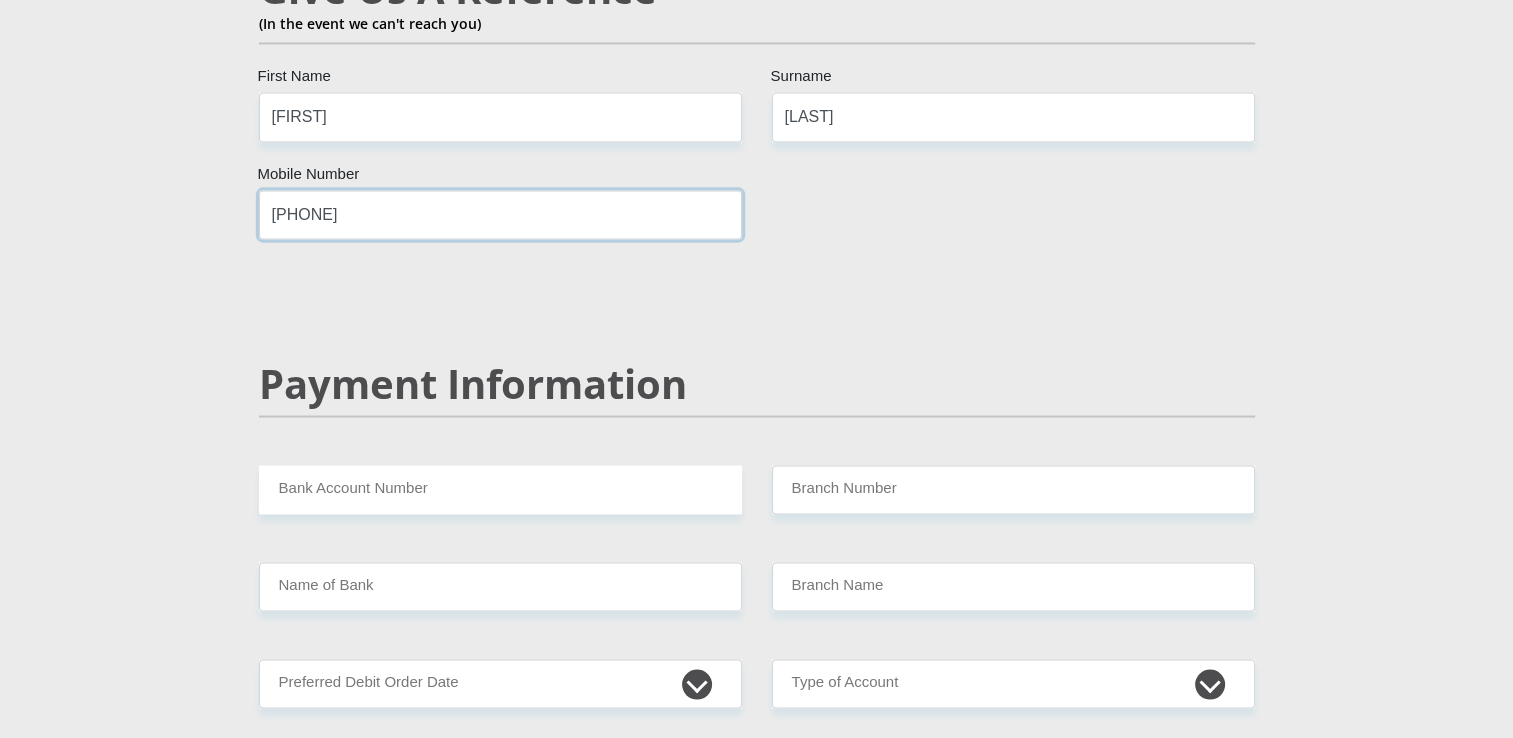 scroll, scrollTop: 3693, scrollLeft: 0, axis: vertical 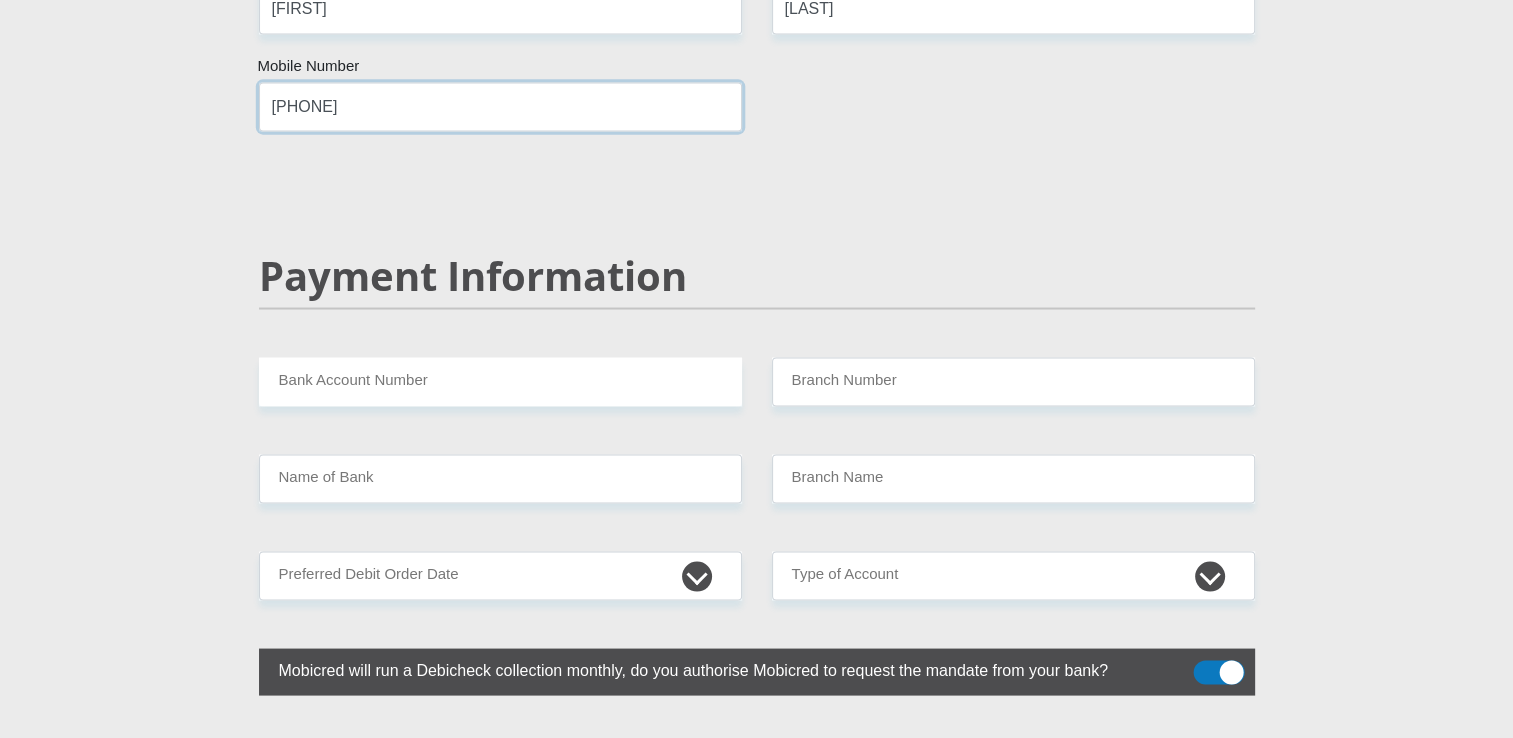 type on "[PHONE]" 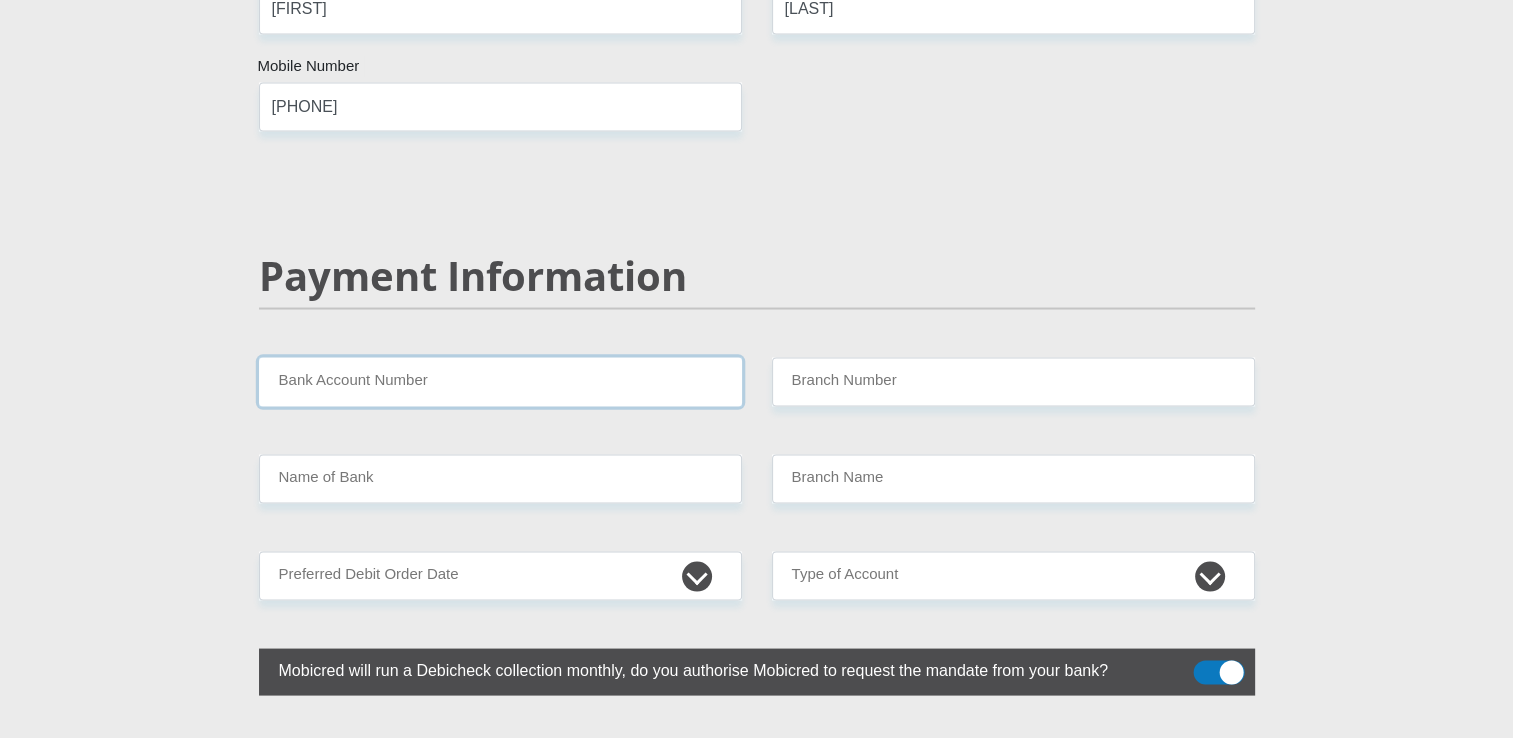 click on "Bank Account Number" at bounding box center (500, 381) 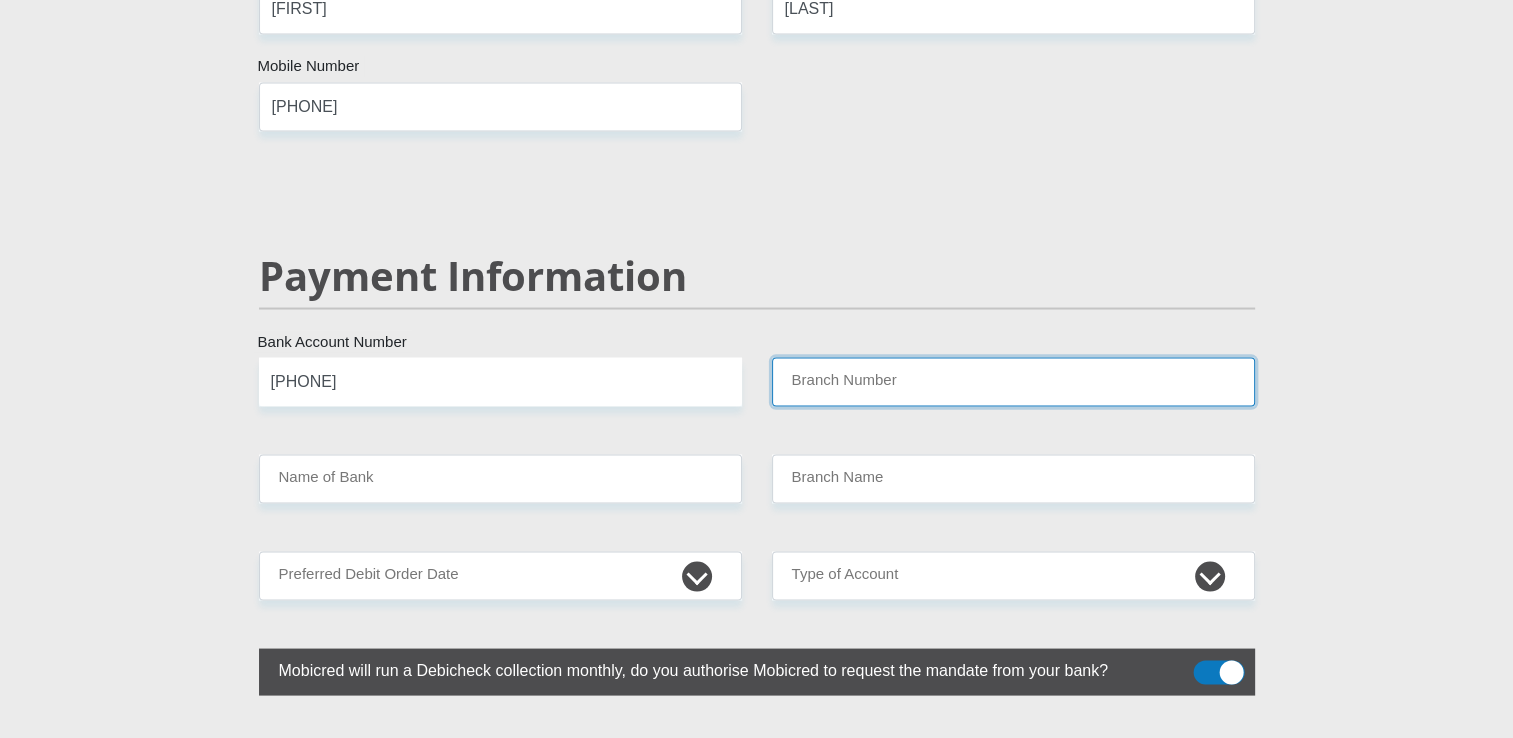 click on "Branch Number" at bounding box center (1013, 381) 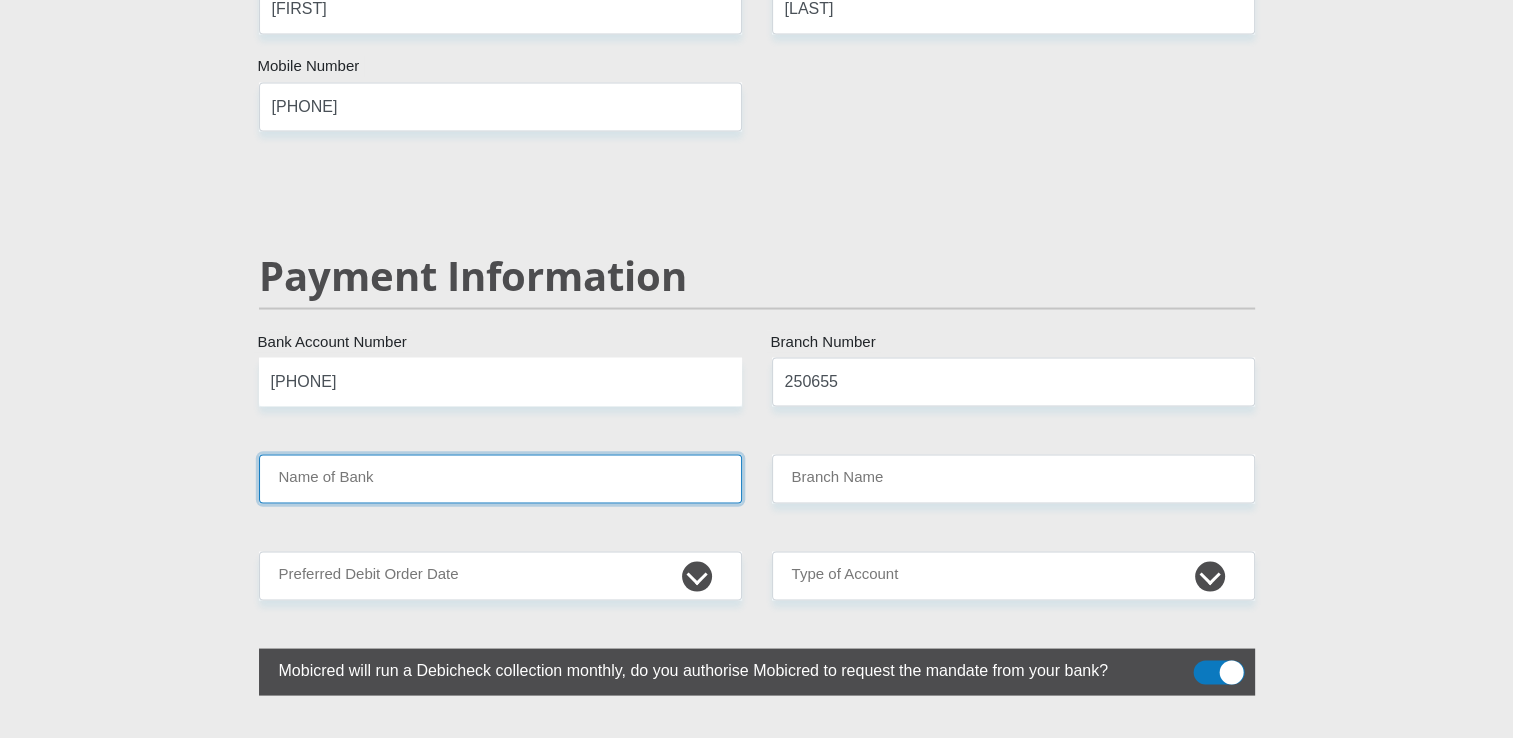 click on "Name of Bank" at bounding box center [500, 478] 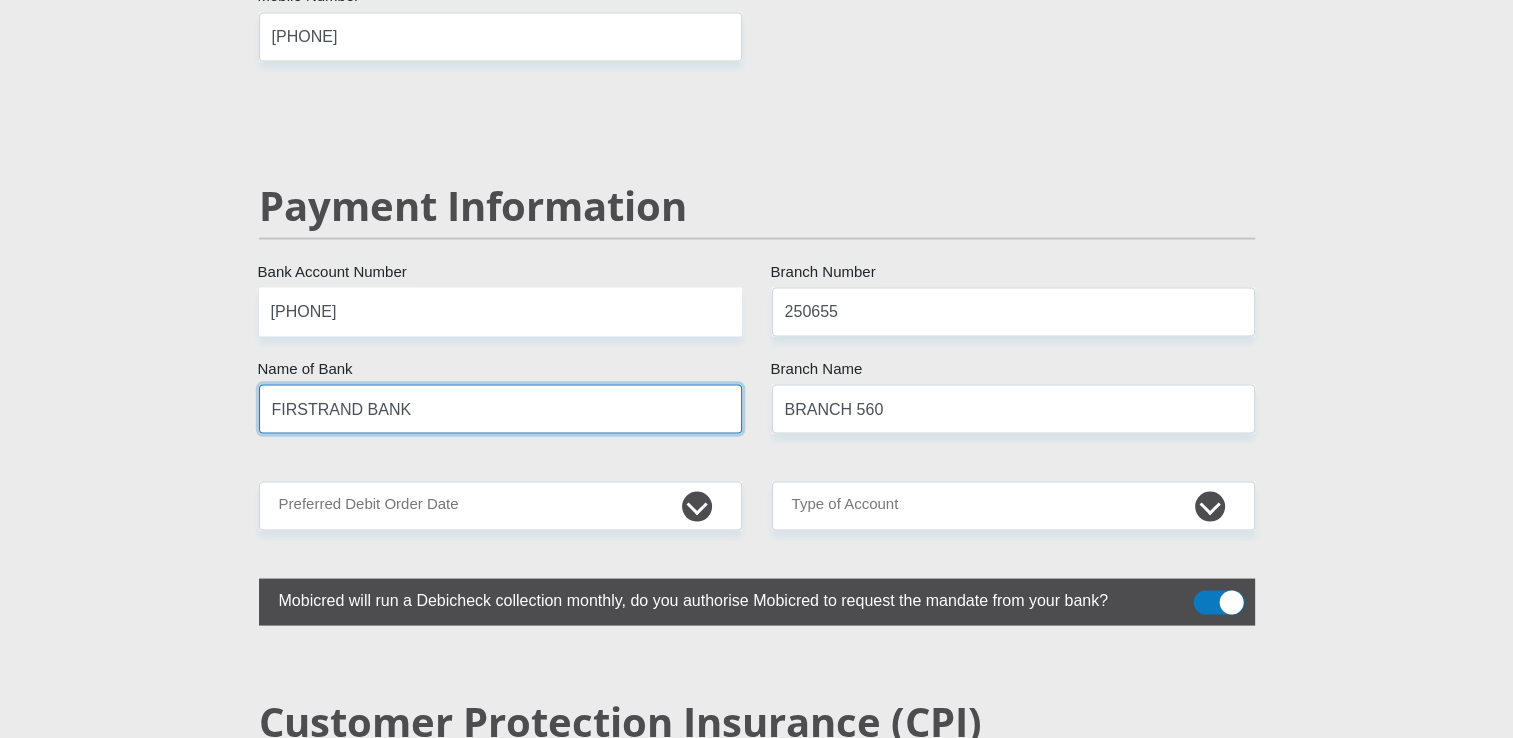 scroll, scrollTop: 3785, scrollLeft: 0, axis: vertical 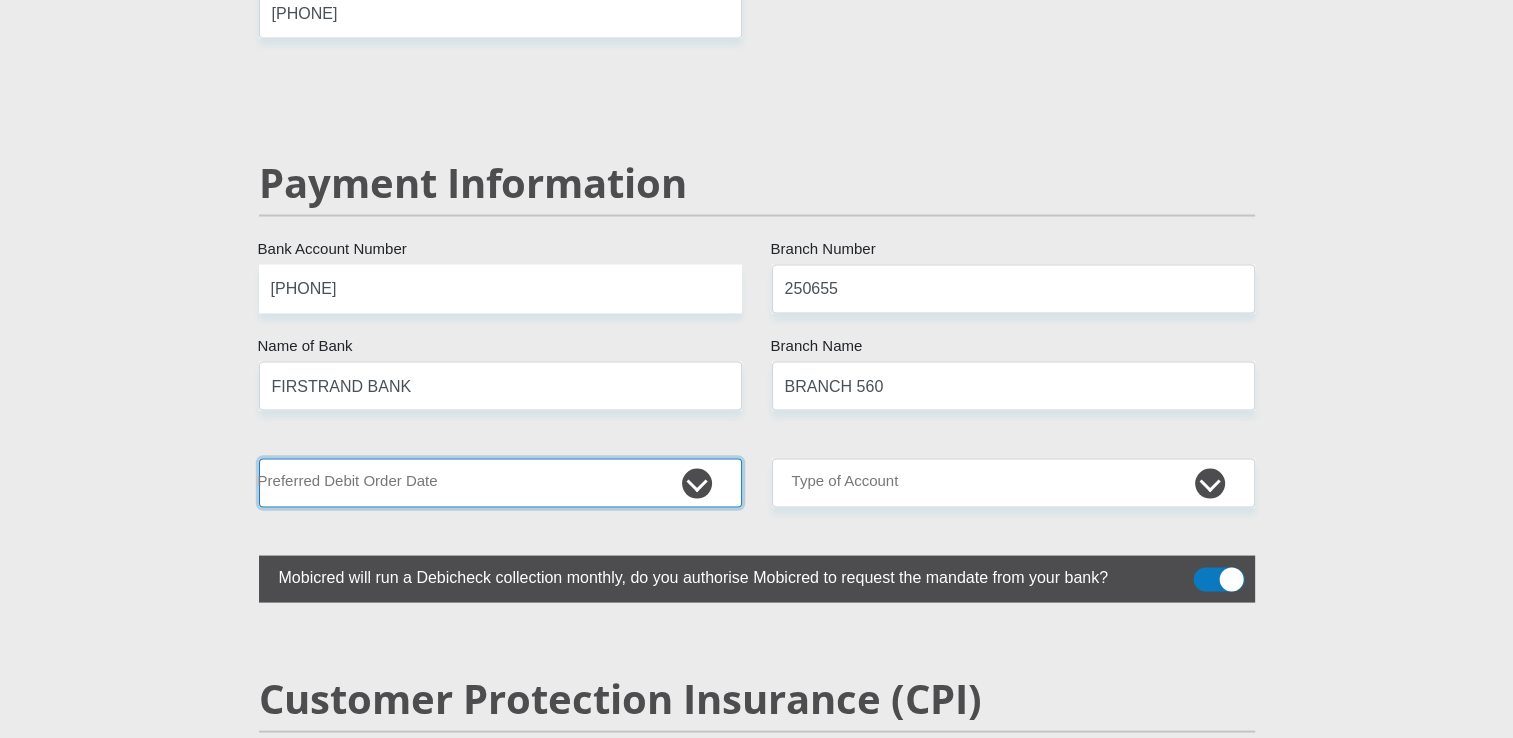 click on "1st
2nd
3rd
4th
5th
7th
18th
19th
20th
21st
22nd
23rd
24th
25th
26th
27th
28th
29th
30th" at bounding box center [500, 483] 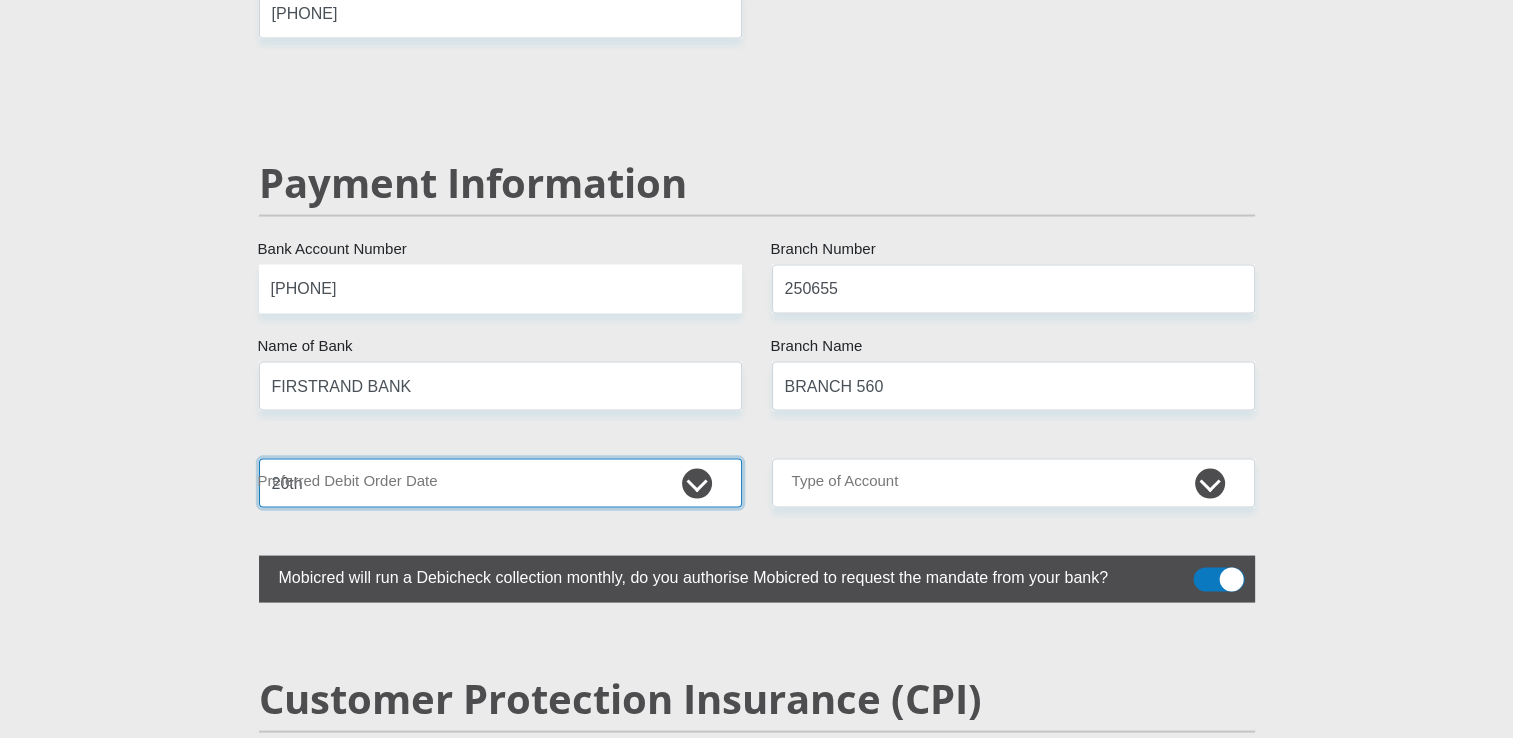 click on "1st
2nd
3rd
4th
5th
7th
18th
19th
20th
21st
22nd
23rd
24th
25th
26th
27th
28th
29th
30th" at bounding box center [500, 483] 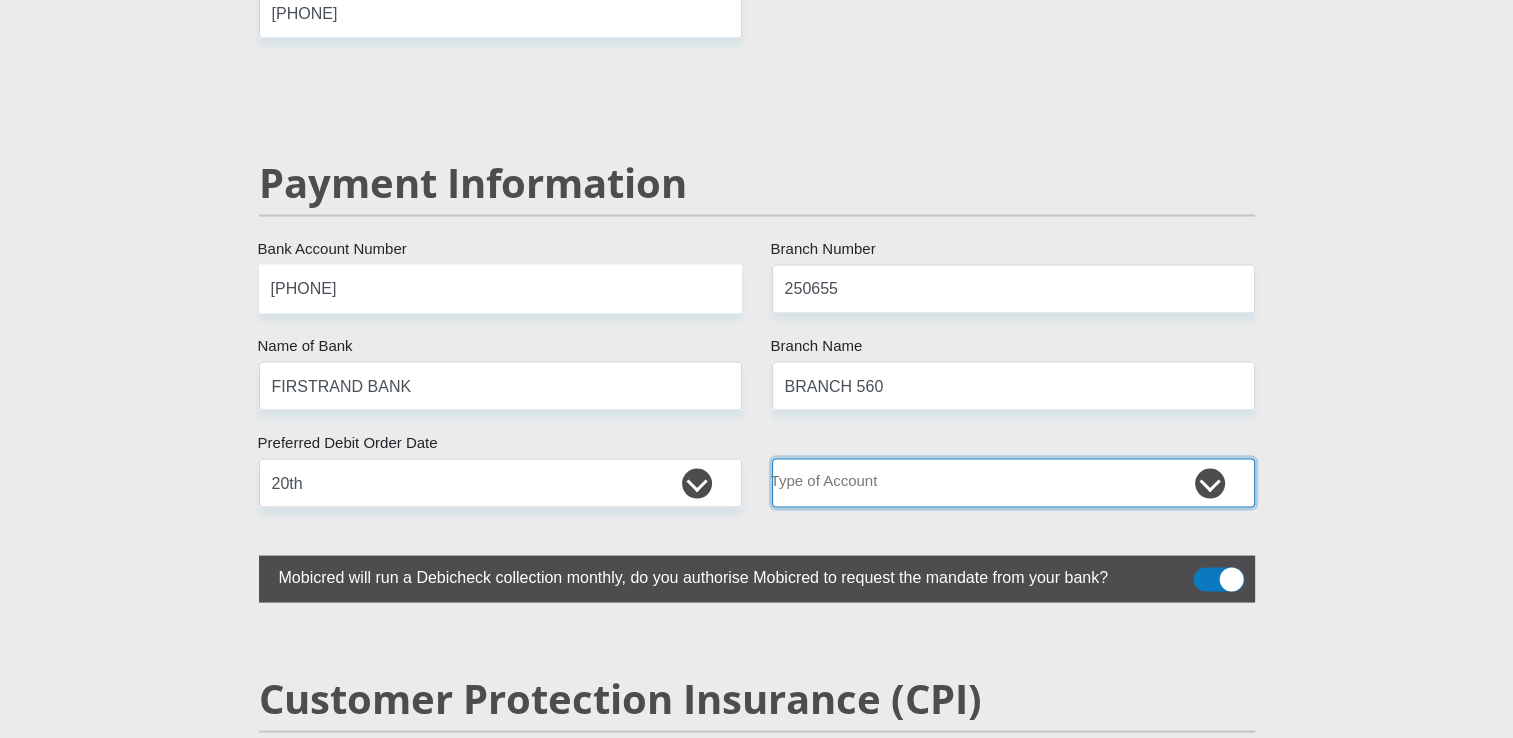click on "Cheque
Savings" at bounding box center (1013, 483) 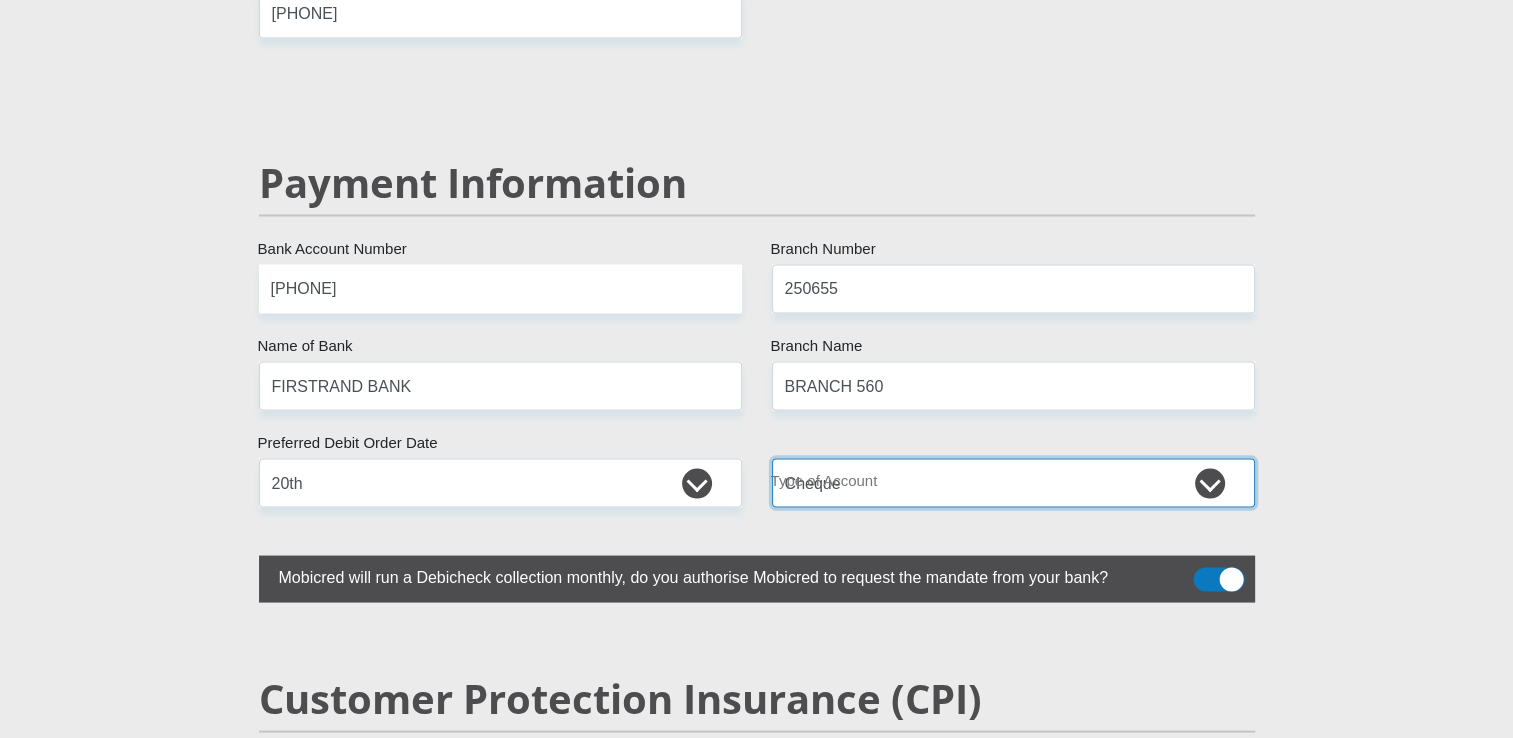 click on "Cheque
Savings" at bounding box center (1013, 483) 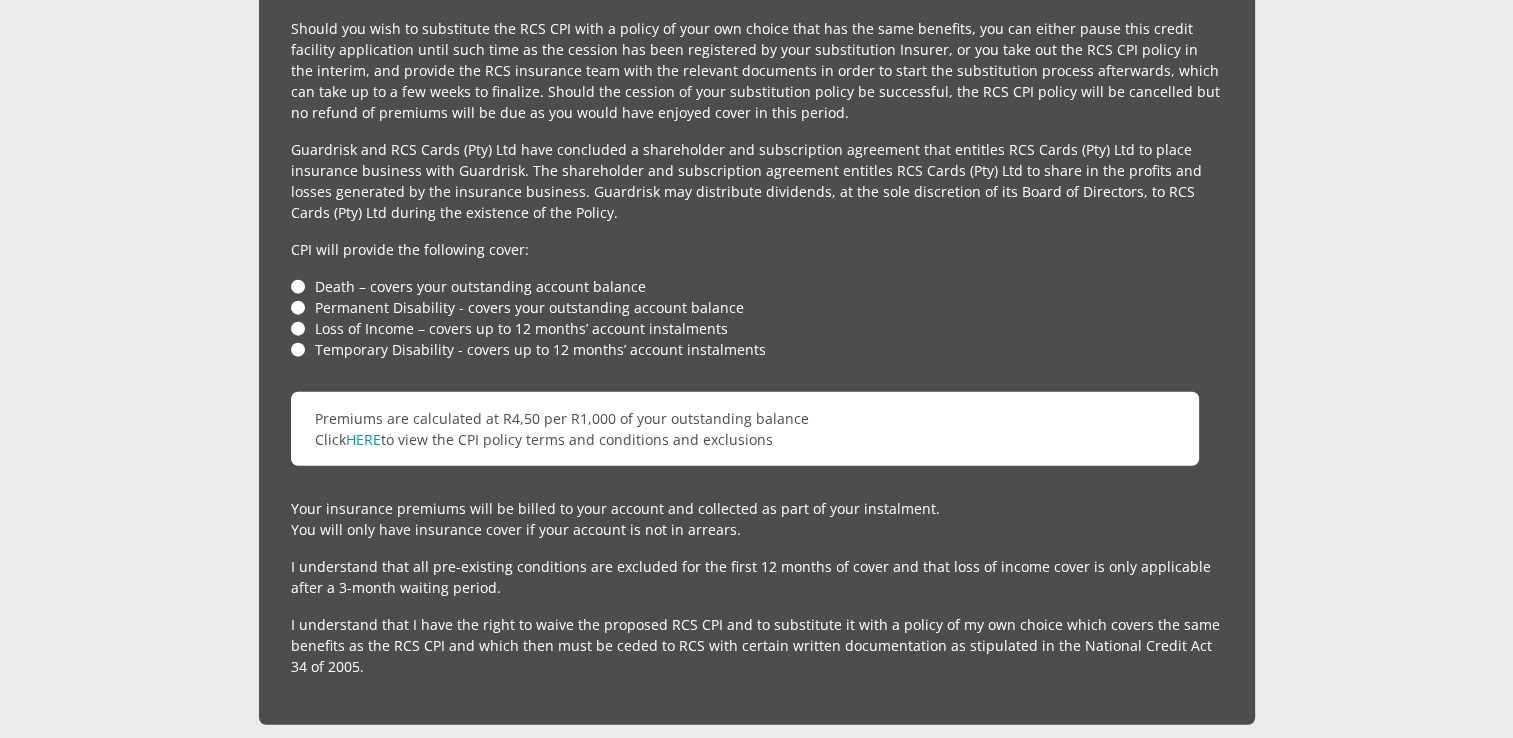 scroll, scrollTop: 4702, scrollLeft: 0, axis: vertical 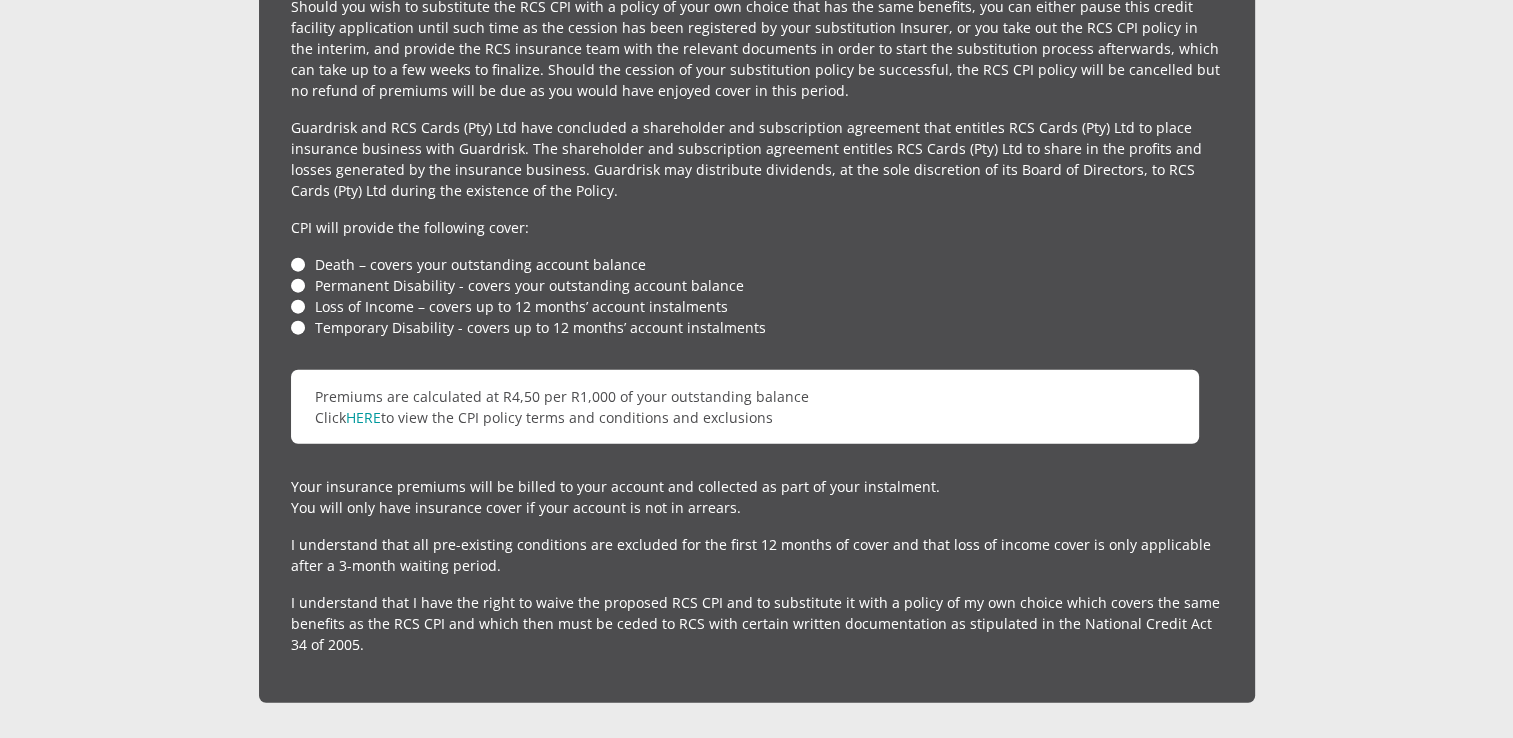 click on "Death – covers your outstanding account balance" at bounding box center [757, 264] 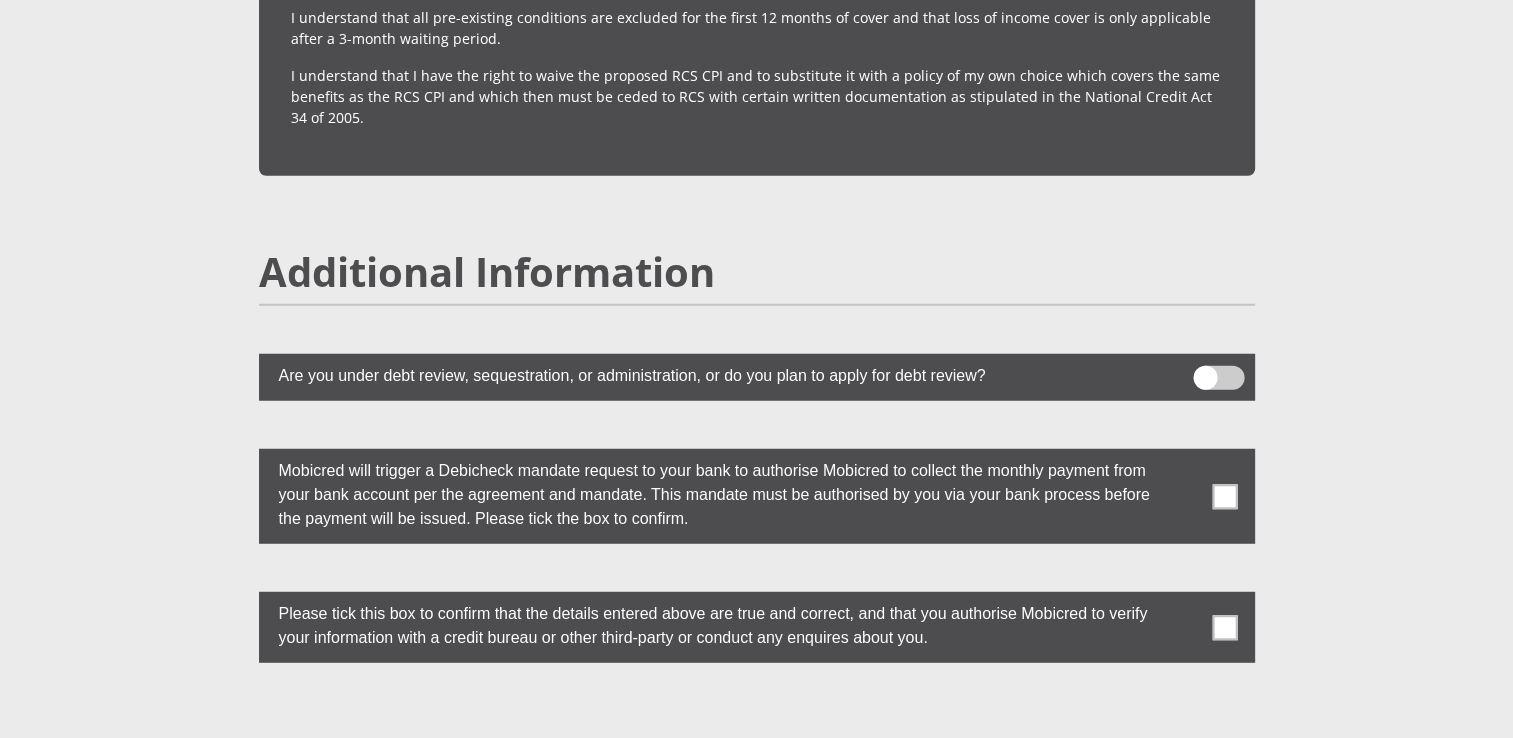 scroll, scrollTop: 5244, scrollLeft: 0, axis: vertical 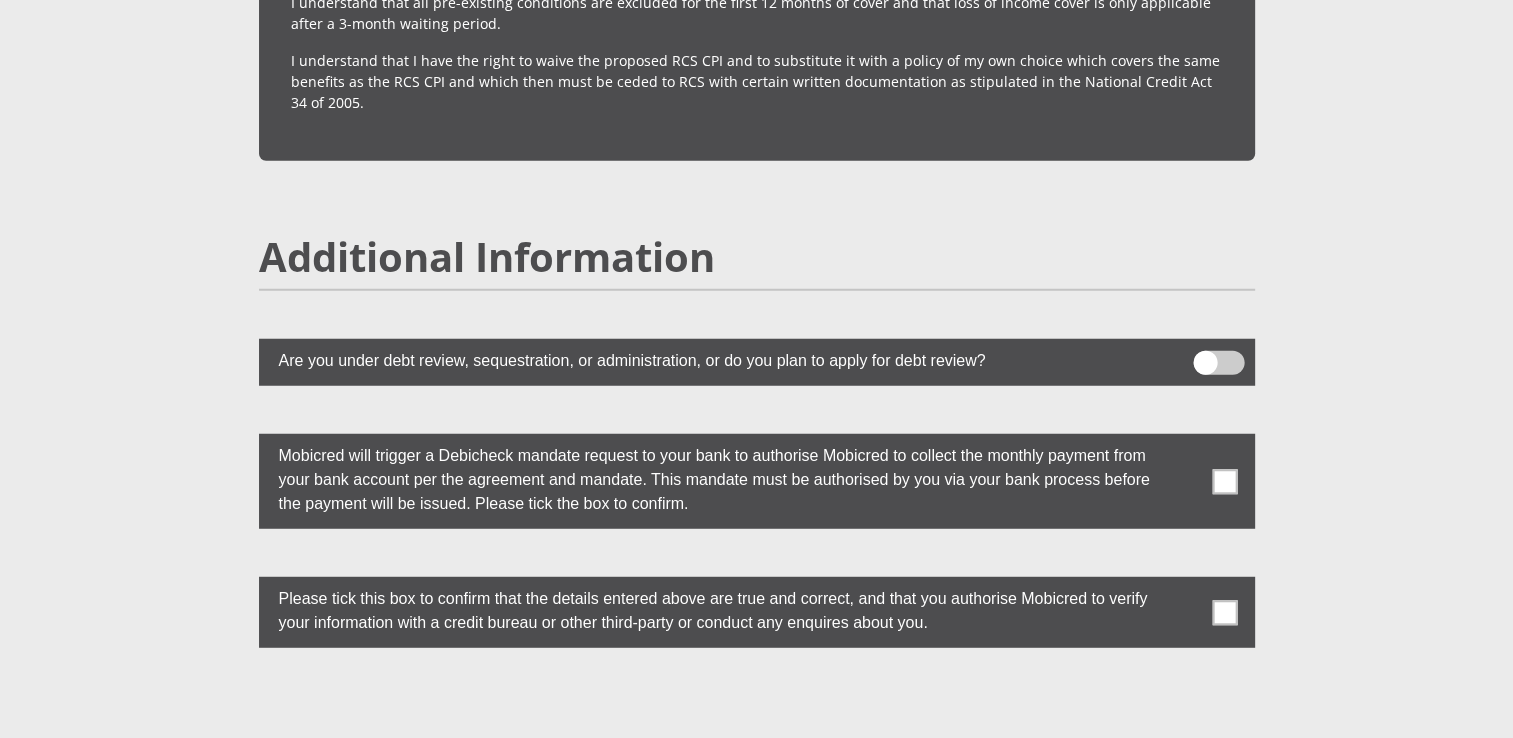 click at bounding box center [1218, 363] 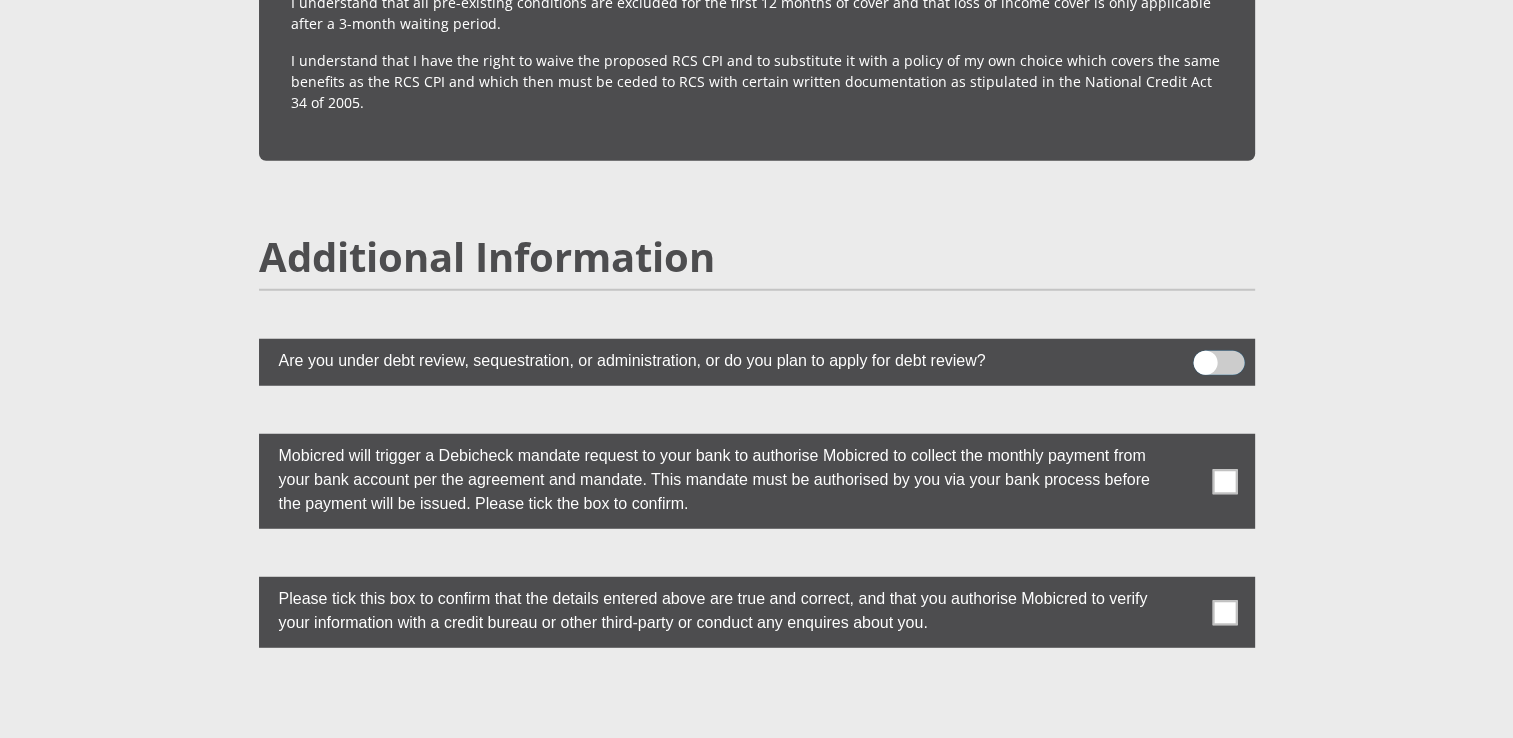click at bounding box center [1205, 356] 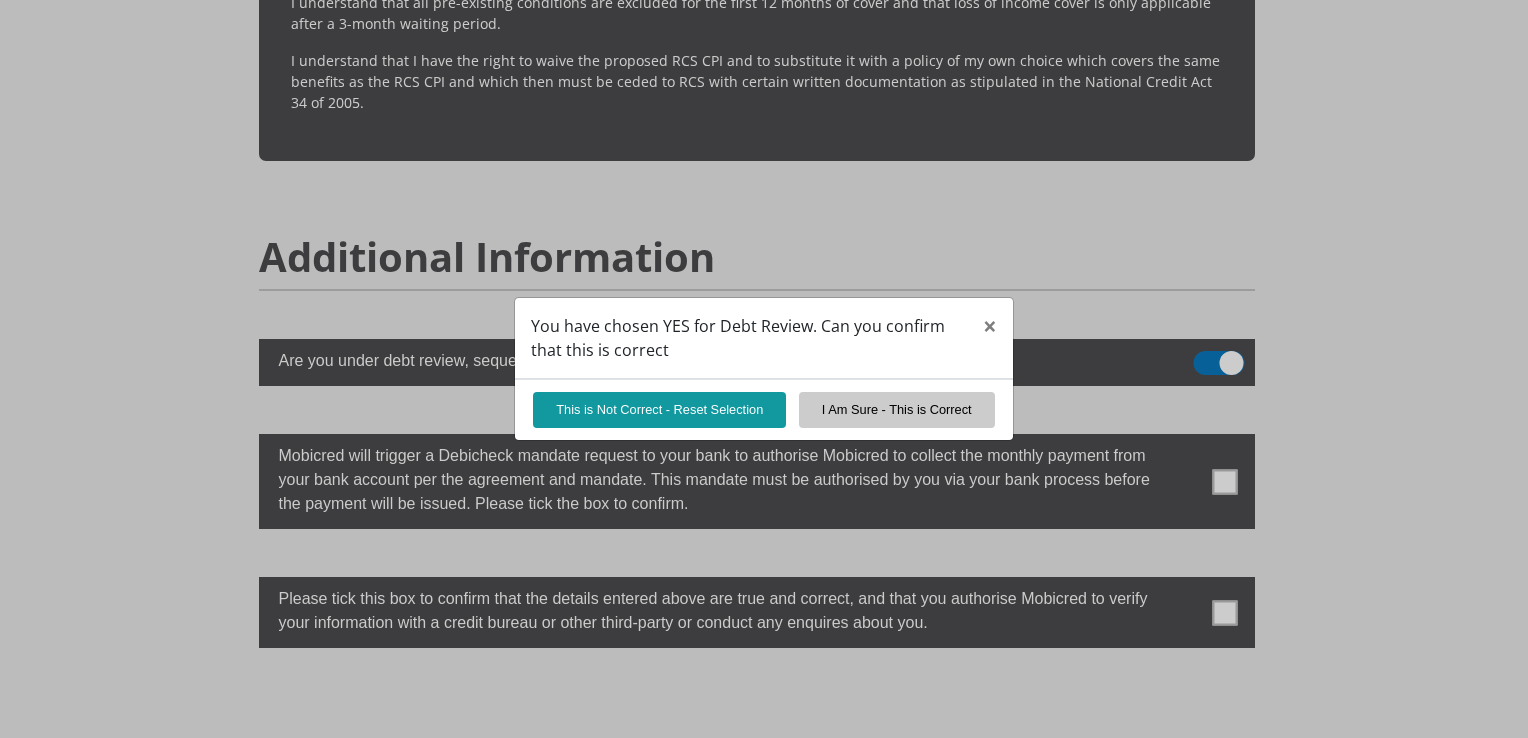 click on "You have chosen YES for Debt Review.
Can you confirm that this is correct
×
This is Not Correct - Reset Selection
I Am Sure - This is Correct" at bounding box center (764, 369) 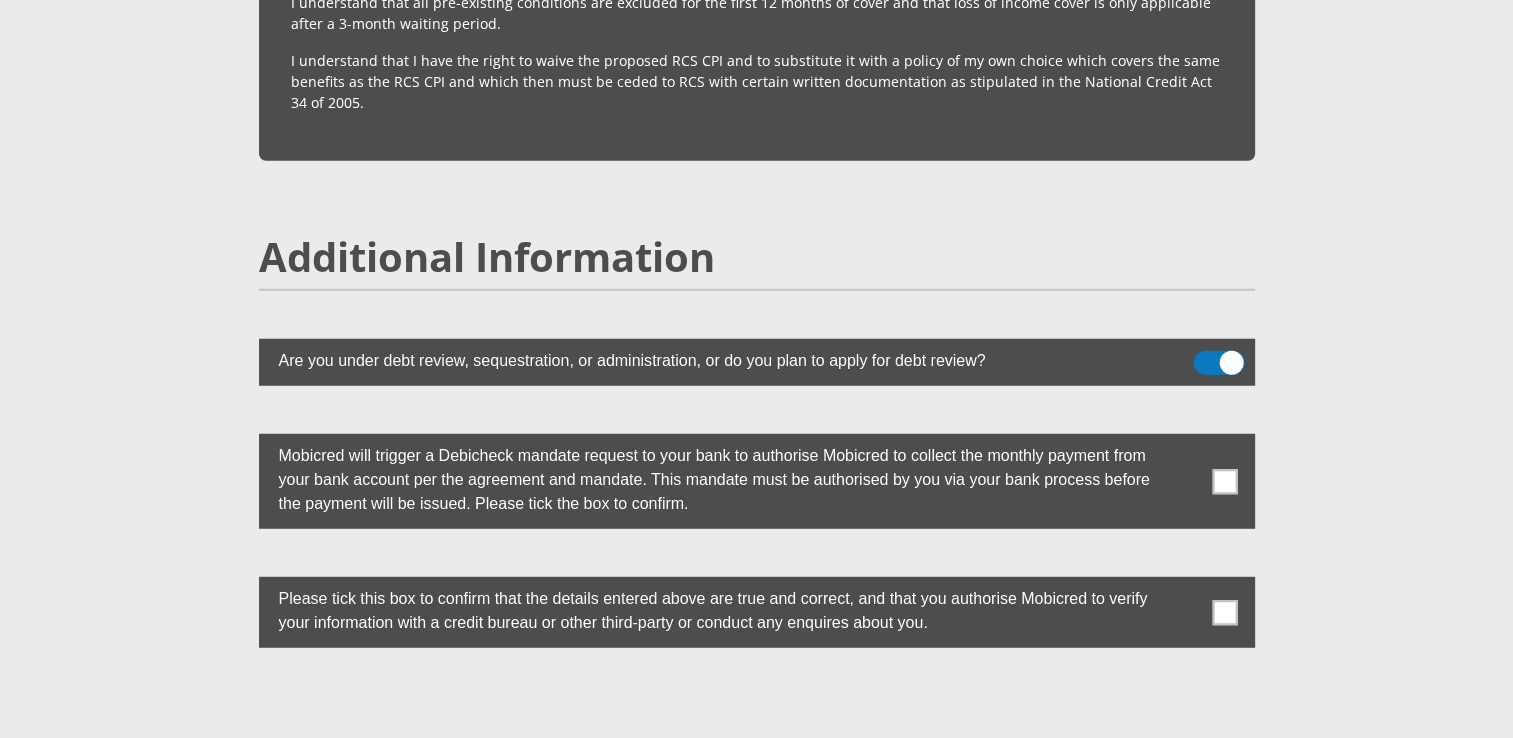 click on "Are you under debt review, sequestration, or administration,
or do you plan to apply for debt review?" at bounding box center [757, 362] 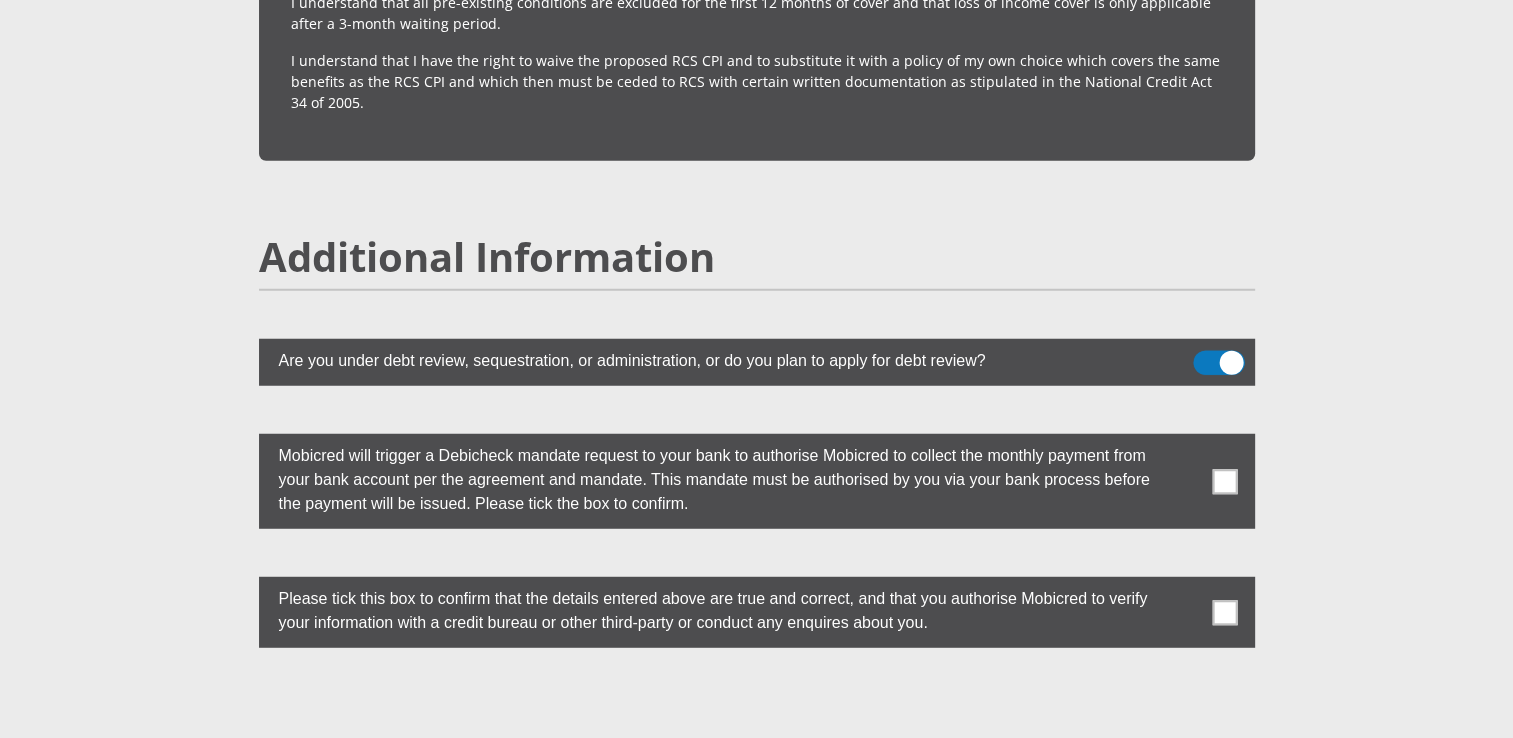click at bounding box center [1205, 356] 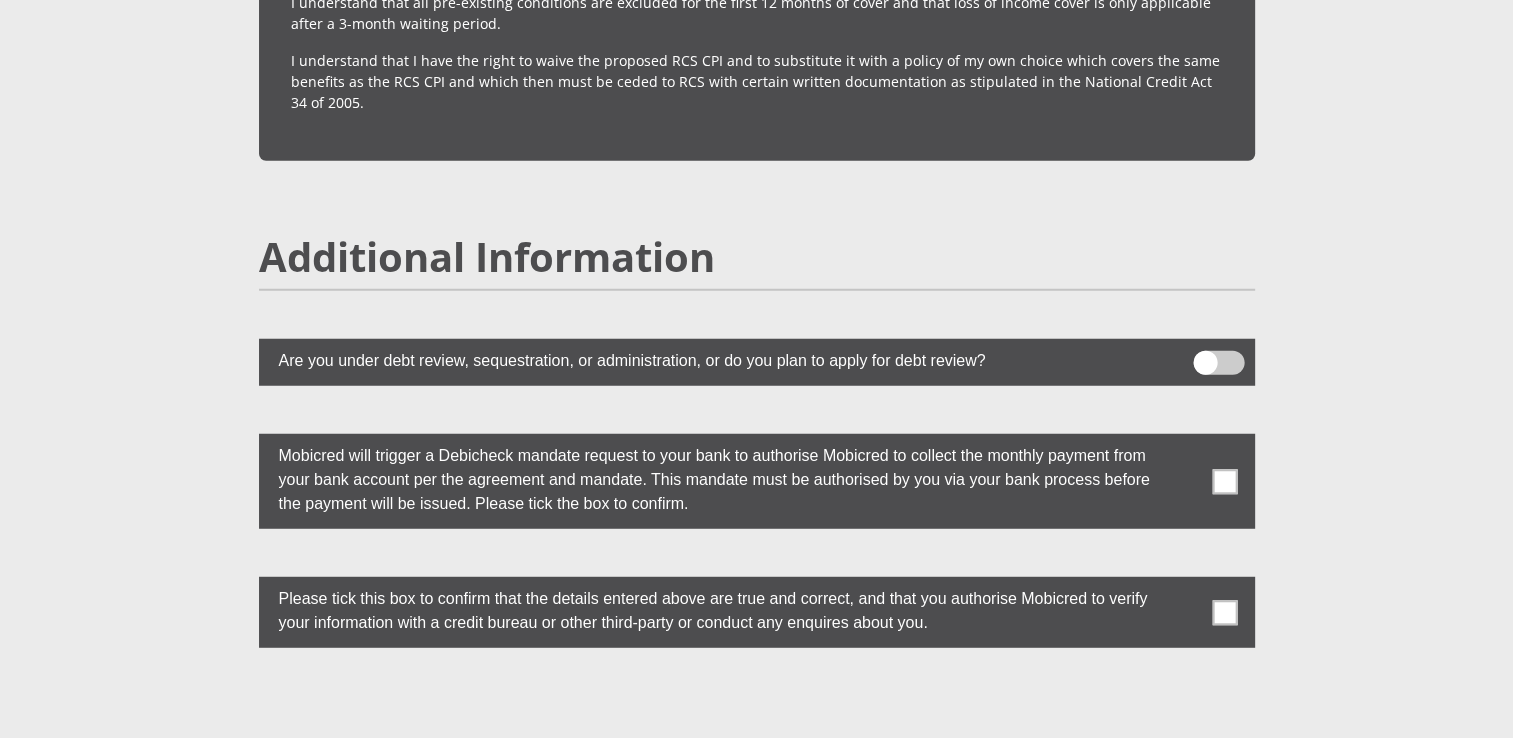 click at bounding box center (1224, 481) 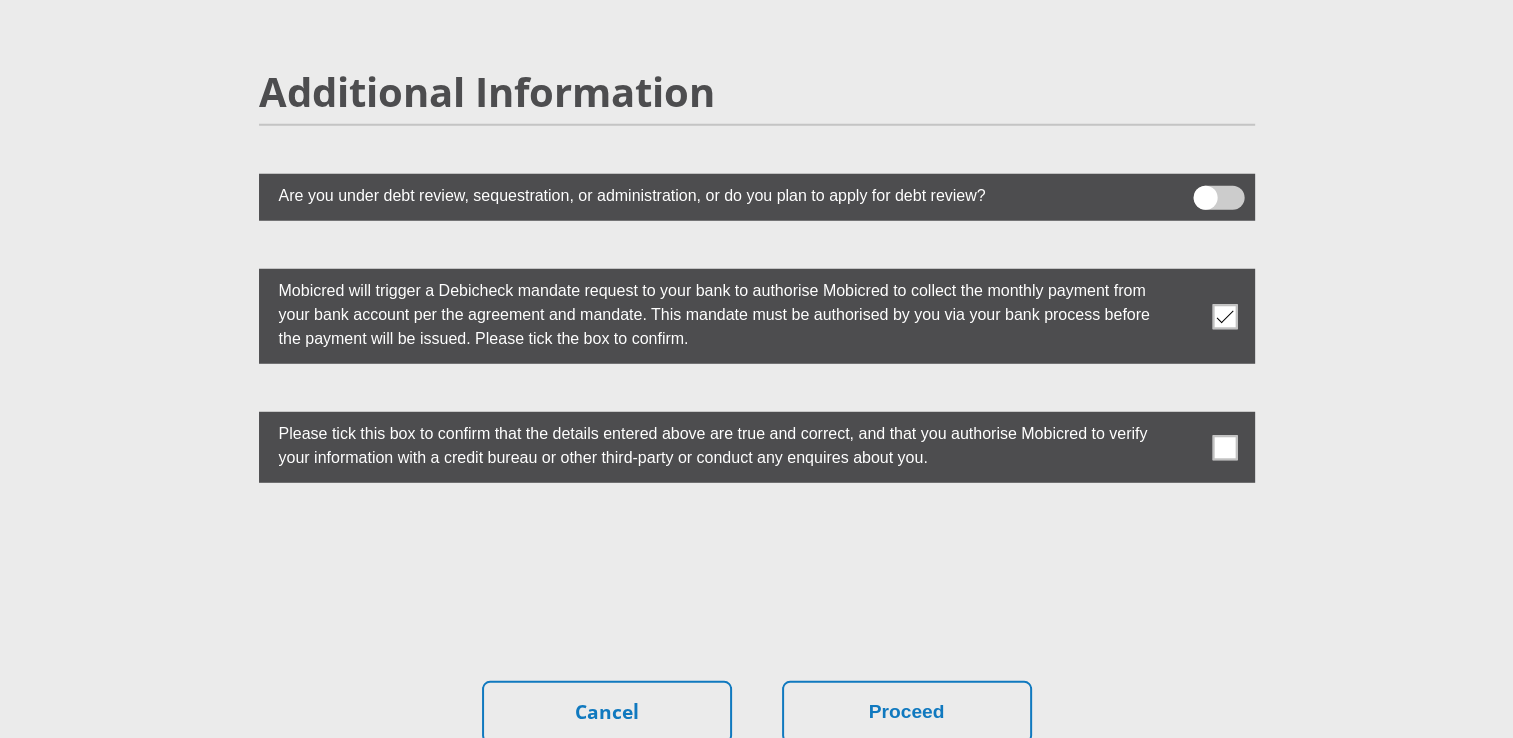 scroll, scrollTop: 5444, scrollLeft: 0, axis: vertical 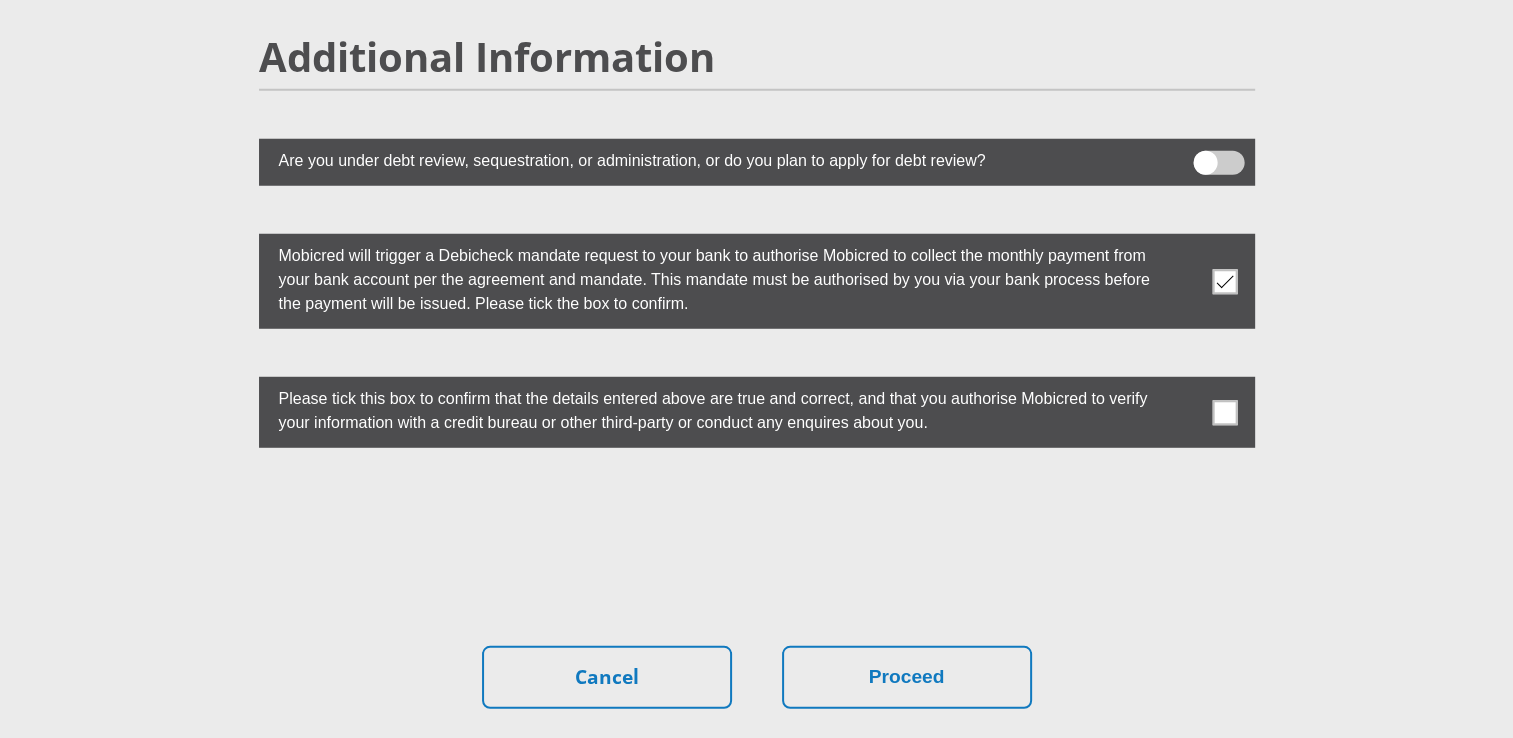 click at bounding box center (1224, 412) 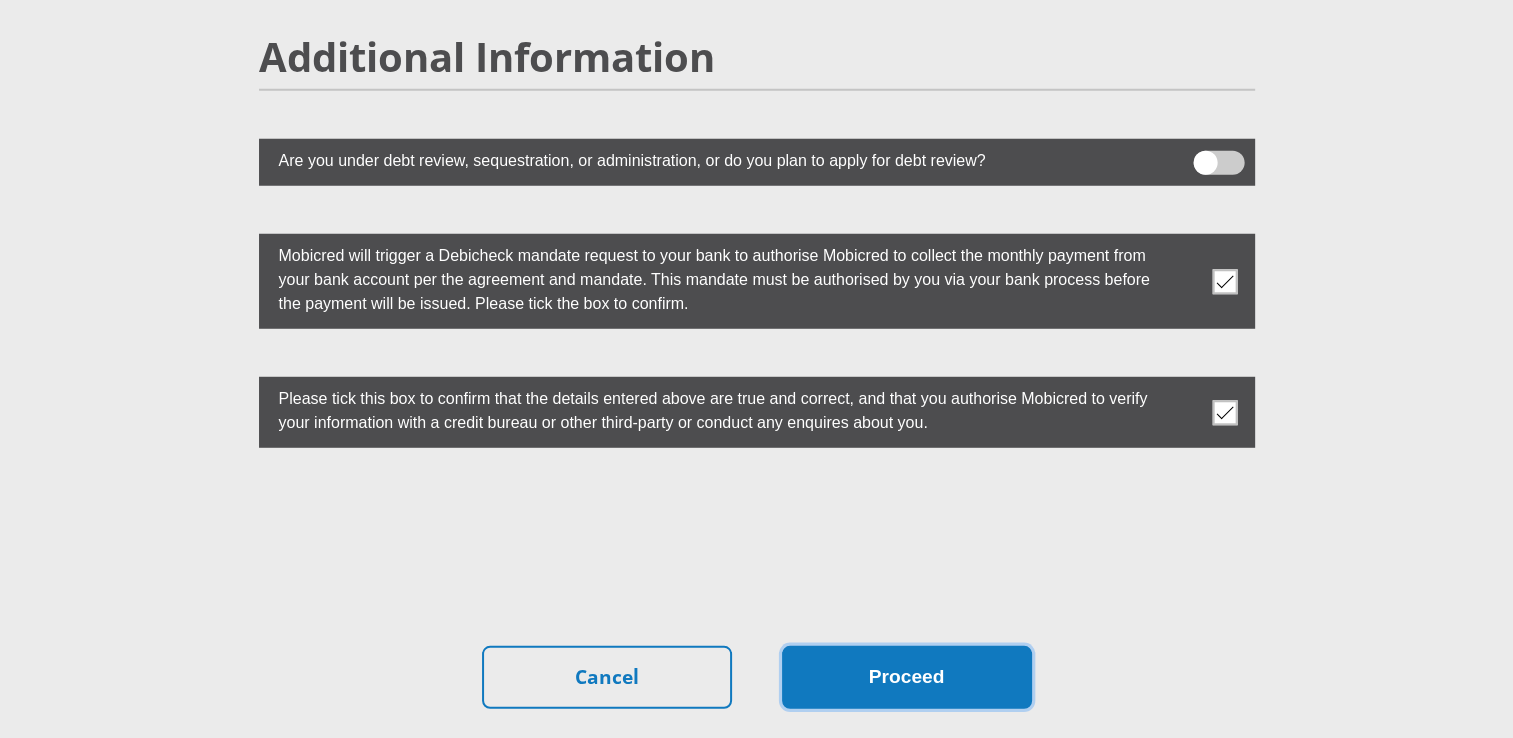 click on "Proceed" at bounding box center [907, 677] 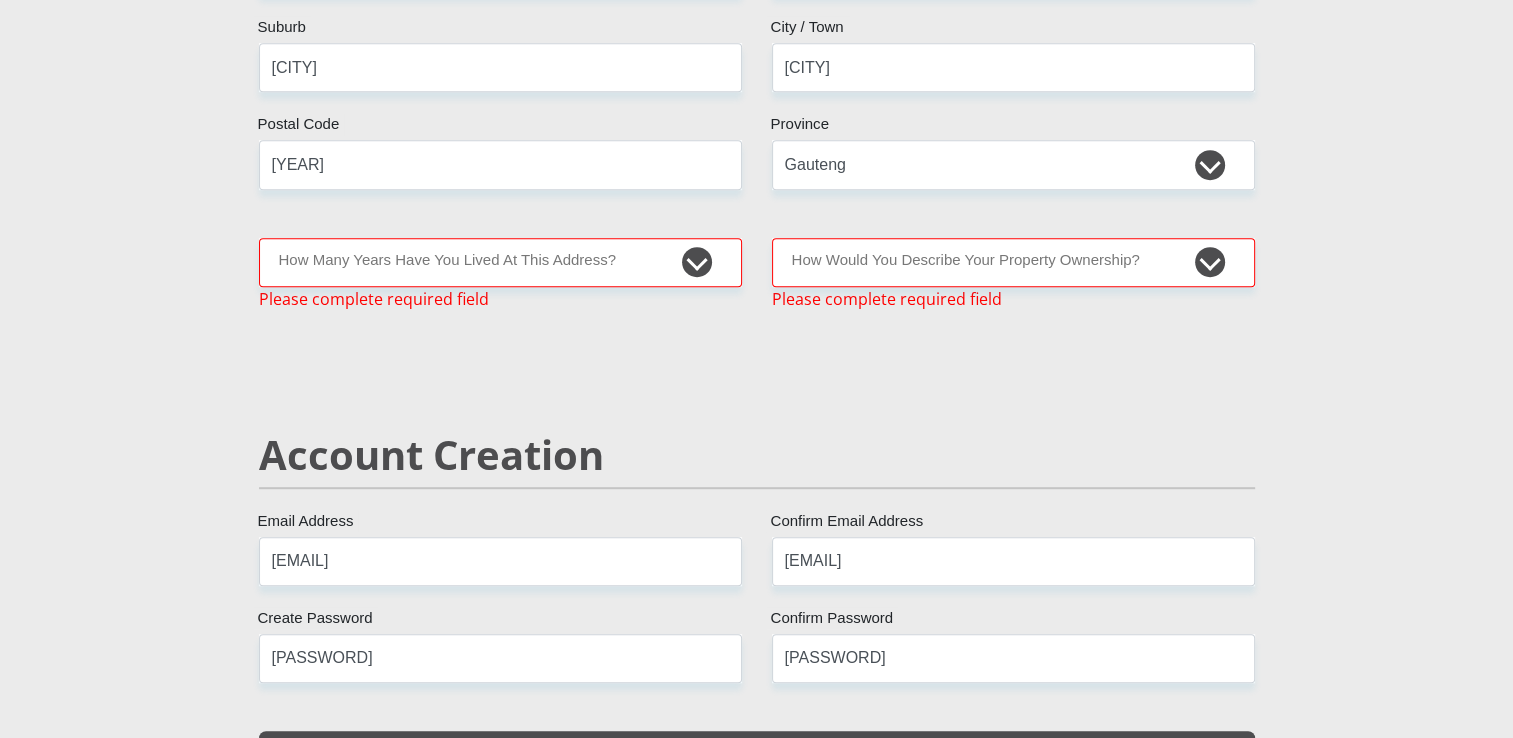 scroll, scrollTop: 1041, scrollLeft: 0, axis: vertical 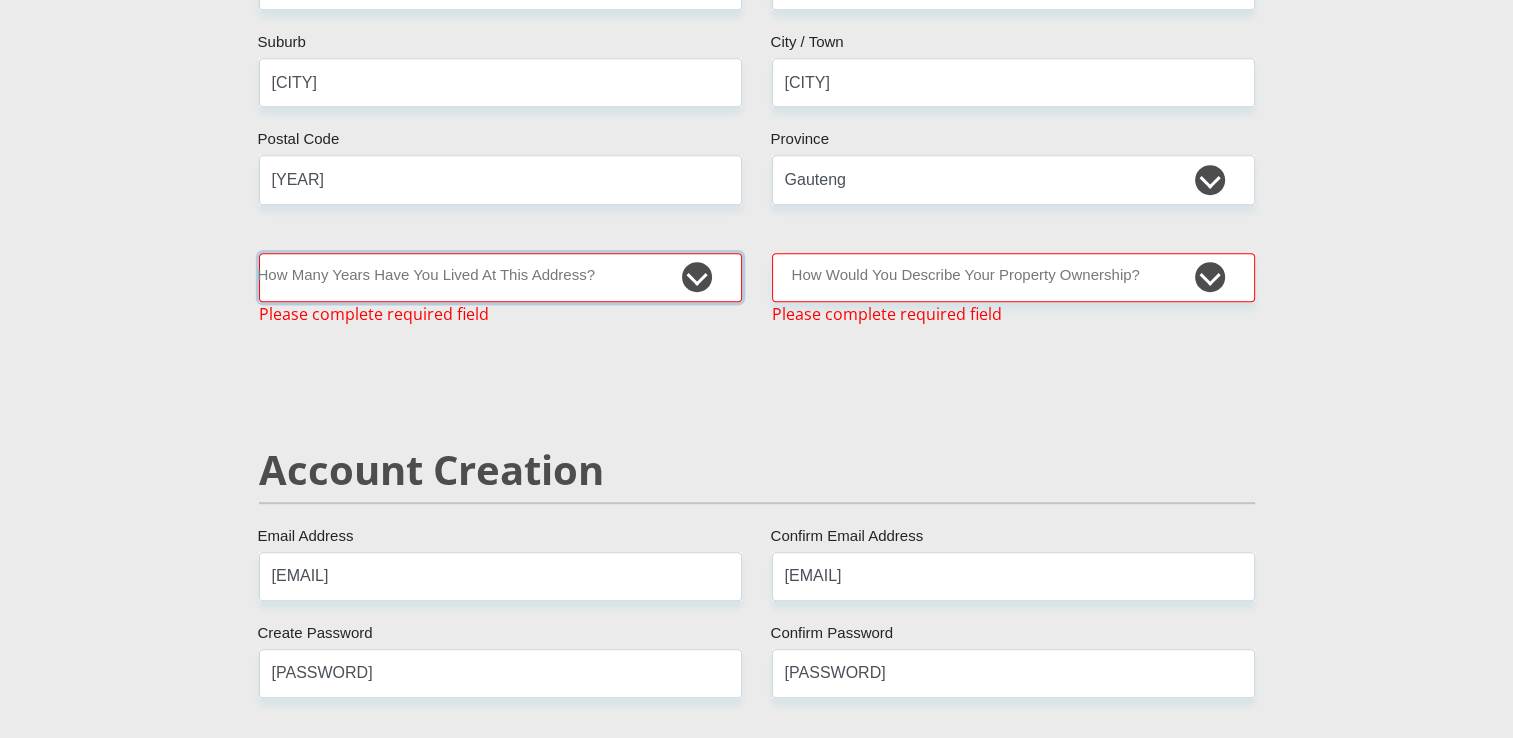 click on "less than 1 year
1-3 years
3-5 years
5+ years" at bounding box center (500, 277) 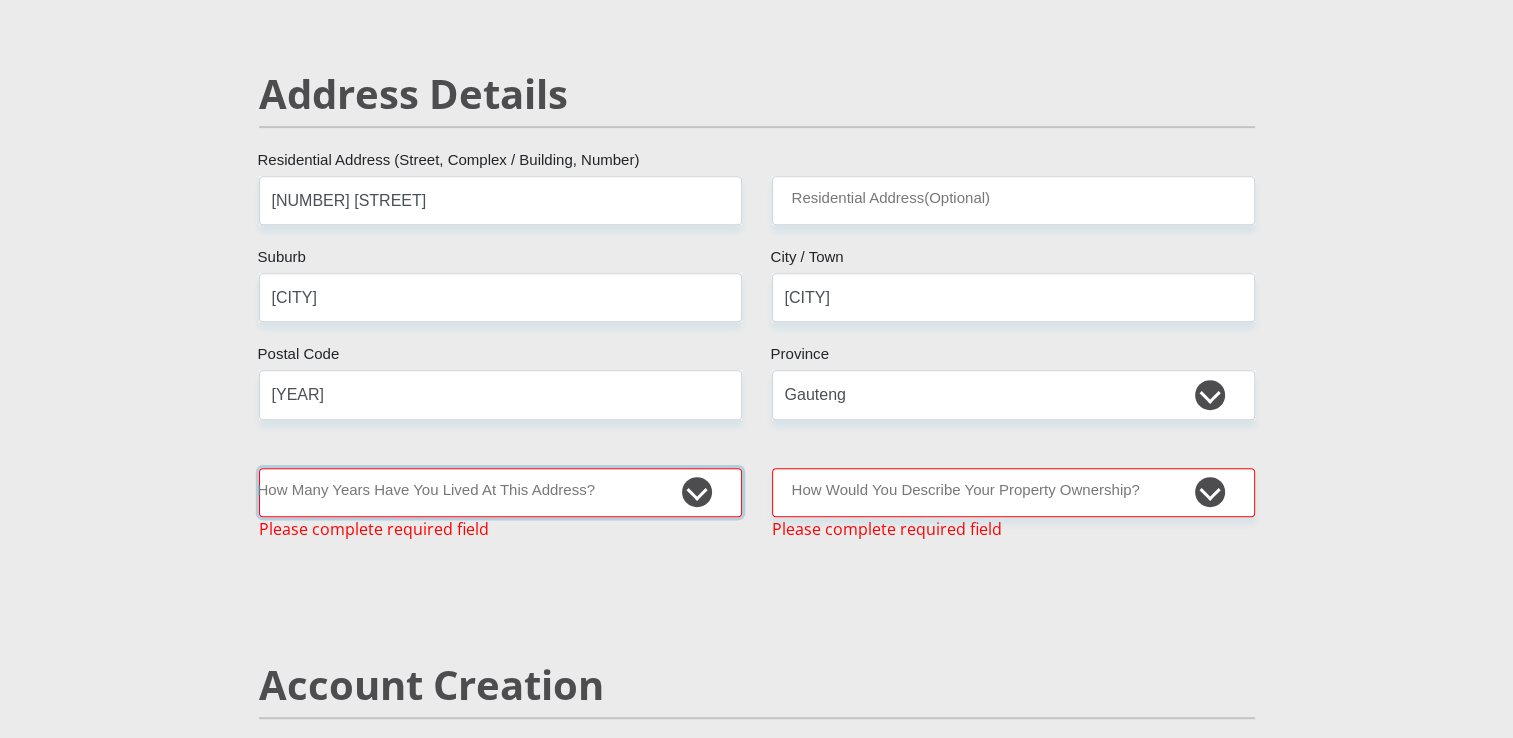 scroll, scrollTop: 824, scrollLeft: 0, axis: vertical 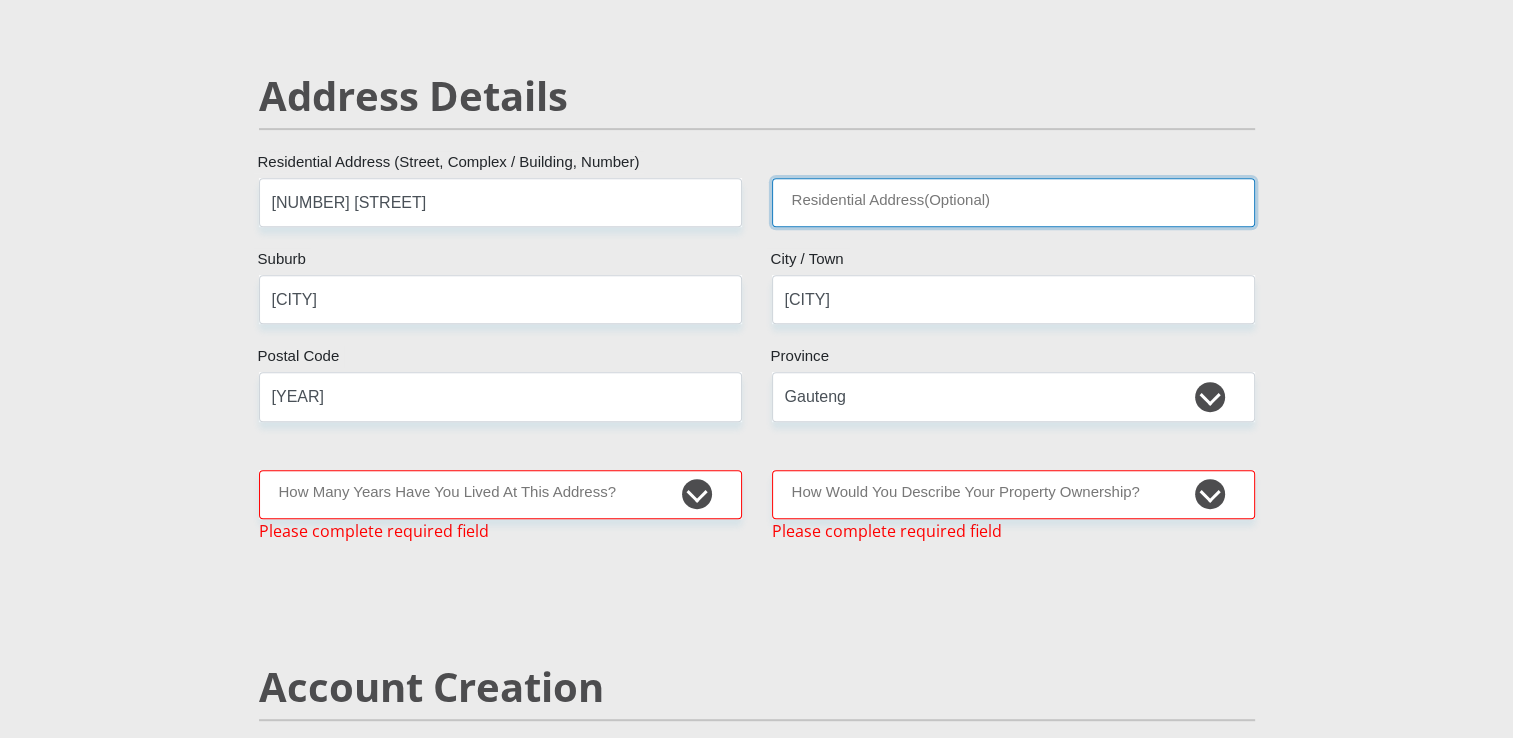 click on "Residential Address(Optional)" at bounding box center [1013, 202] 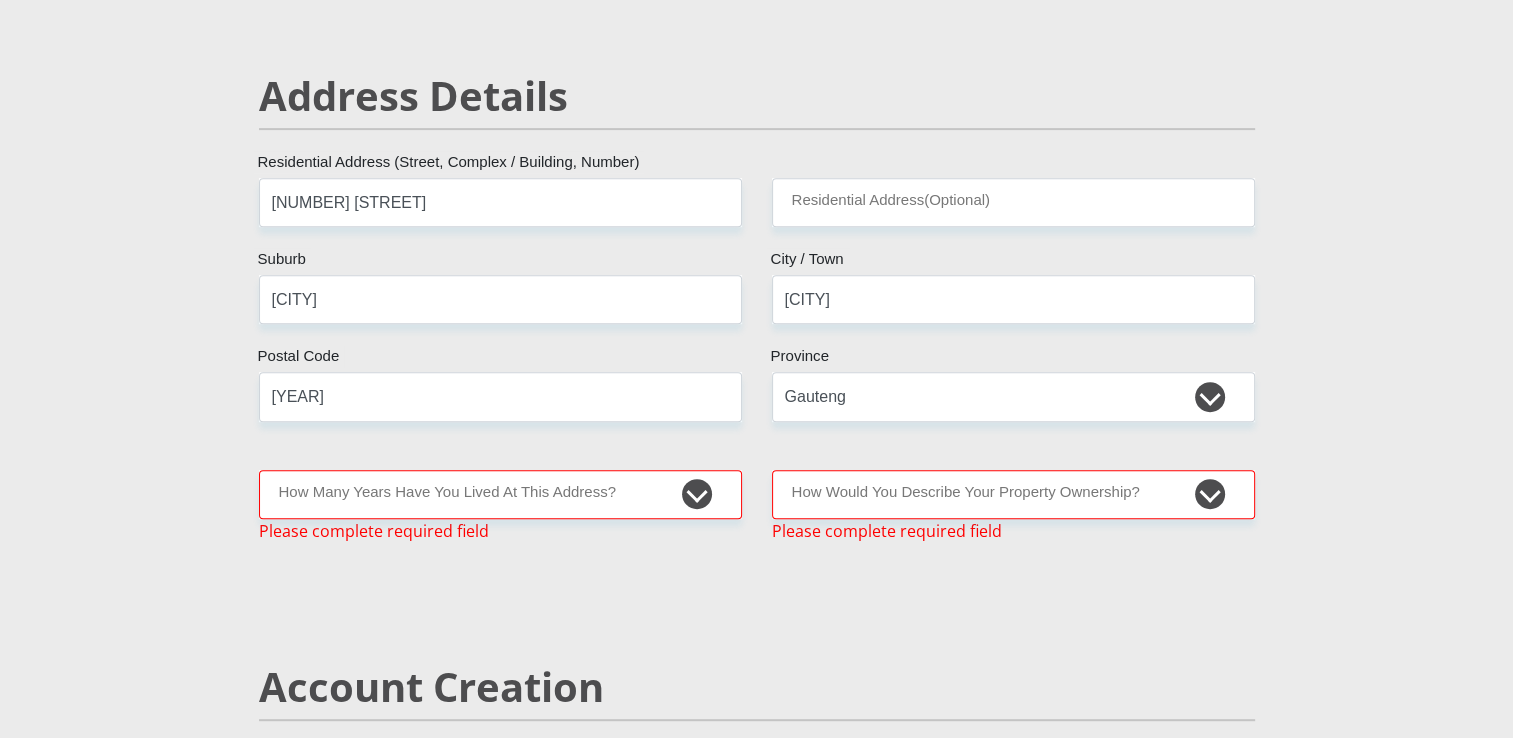 click on "[TITLE]
[FIRST]
[LAST]
[SSN]
Please input valid ID number
[COUNTRY]
[COUNTRY]
[COUNTRY]
[COUNTRY]
[COUNTRY]
[COUNTRY]
[COUNTRY]
[COUNTRY]
[COUNTRY]
[COUNTRY]
[COUNTRY]
[COUNTRY]
[COUNTRY]" at bounding box center [757, 2426] 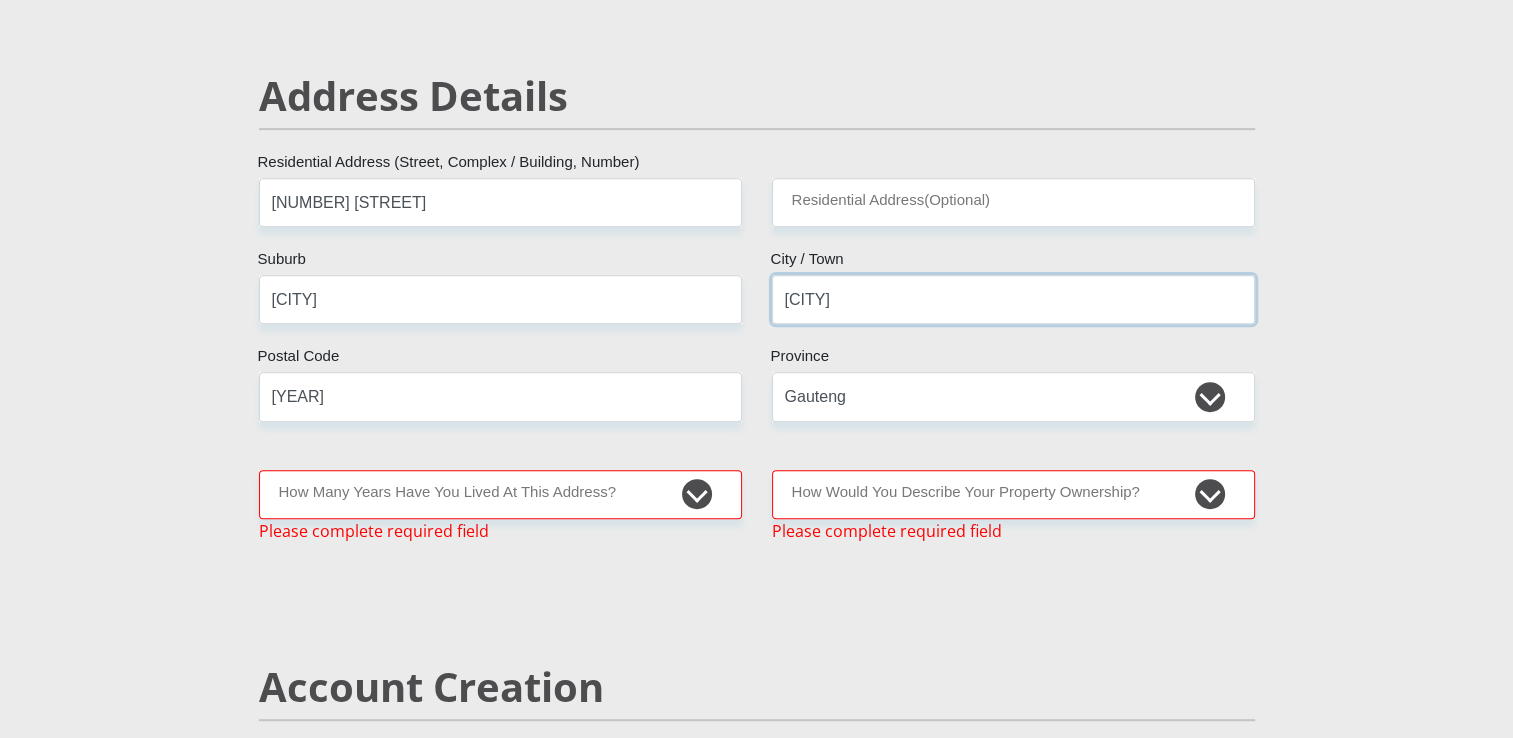 drag, startPoint x: 892, startPoint y: 292, endPoint x: 949, endPoint y: 298, distance: 57.31492 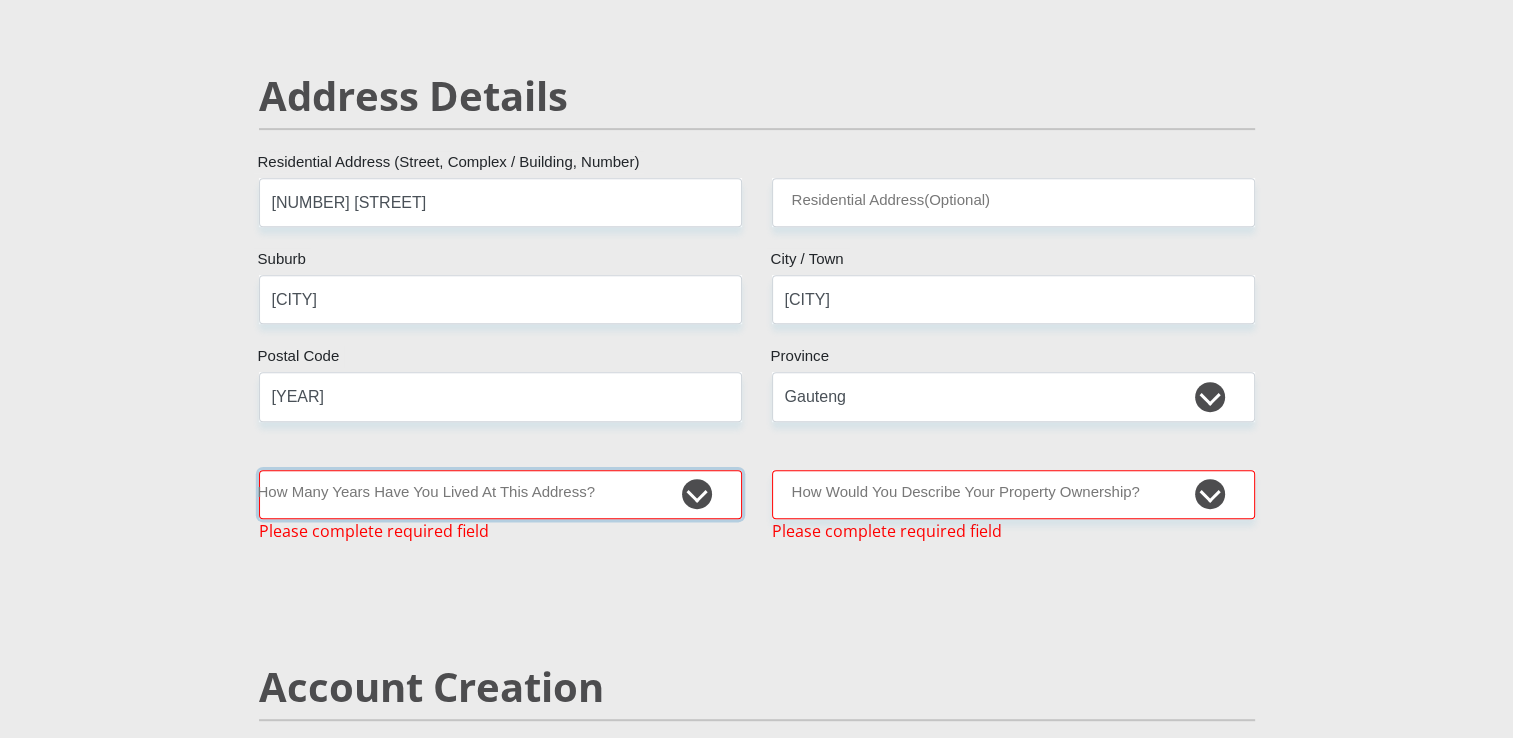 drag, startPoint x: 681, startPoint y: 505, endPoint x: 691, endPoint y: 502, distance: 10.440307 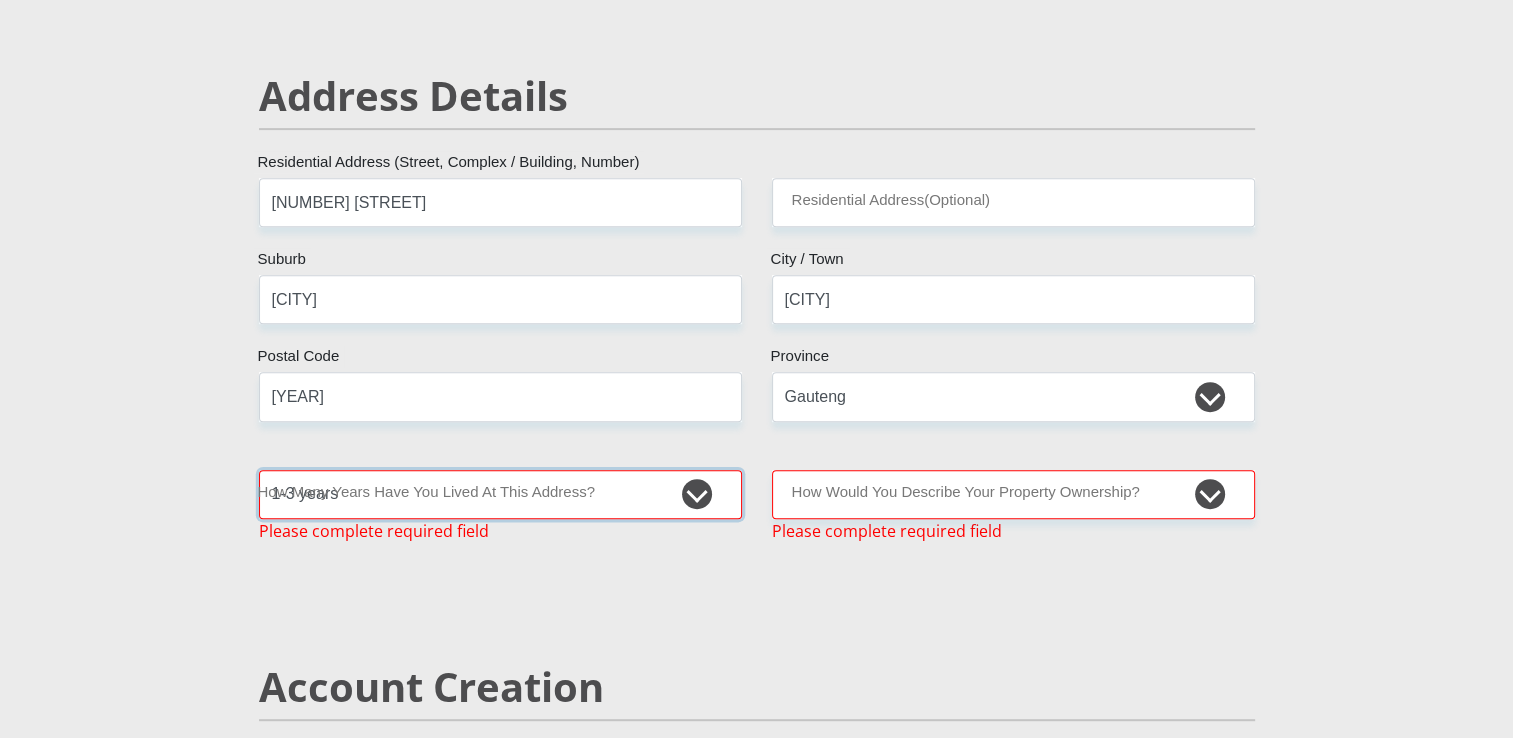 click on "less than 1 year
1-3 years
3-5 years
5+ years" at bounding box center (500, 494) 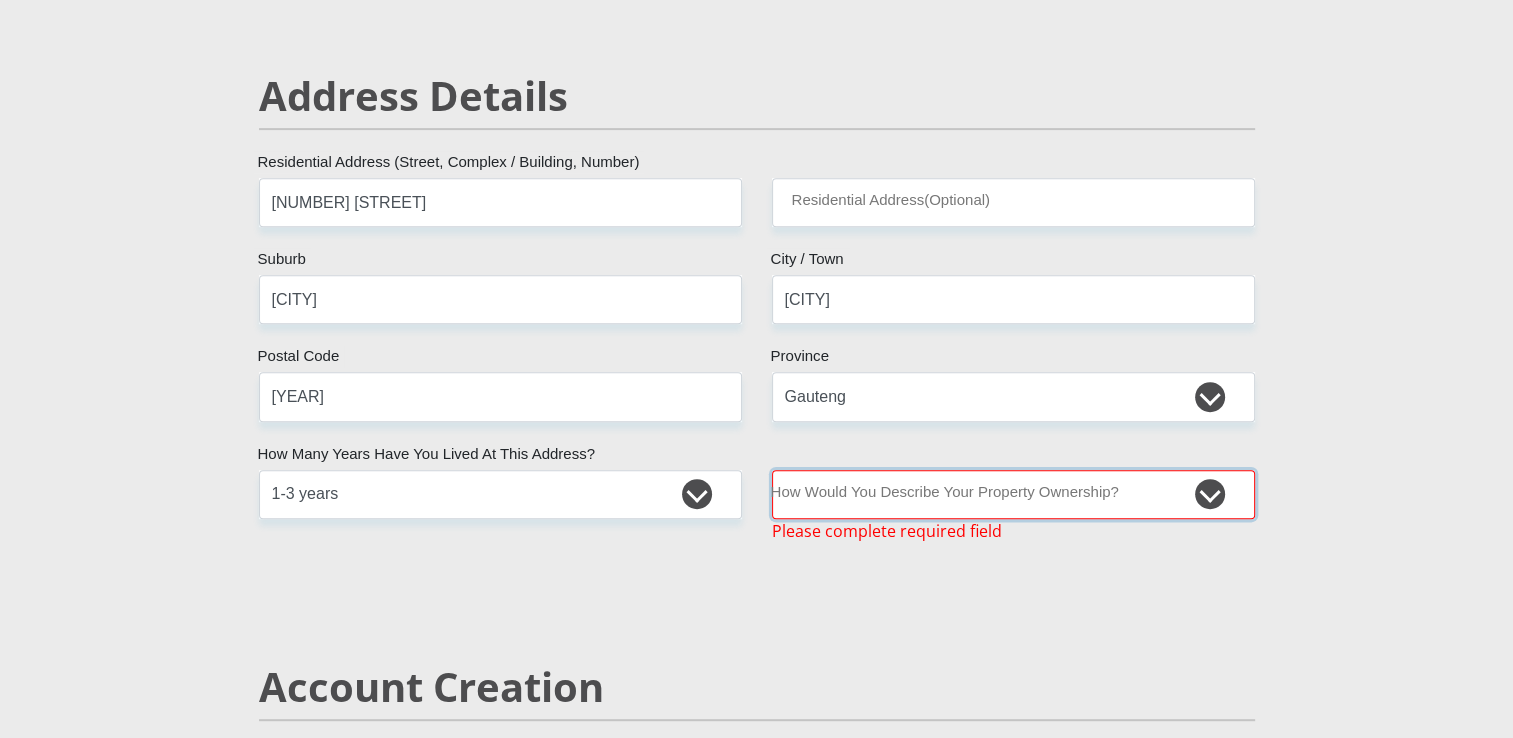 click on "Owned
Rented
Family Owned
Company Dwelling" at bounding box center (1013, 494) 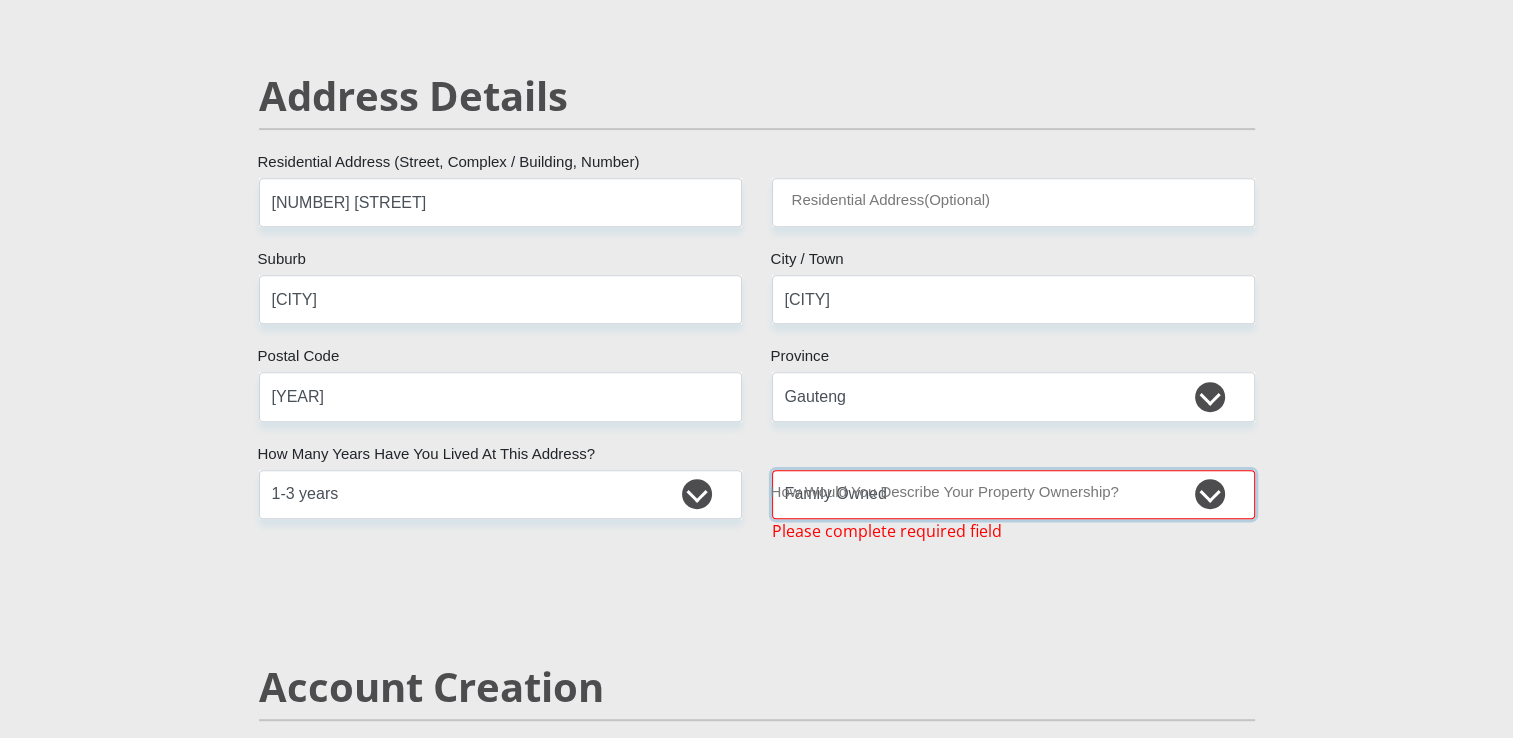 click on "Owned
Rented
Family Owned
Company Dwelling" at bounding box center (1013, 494) 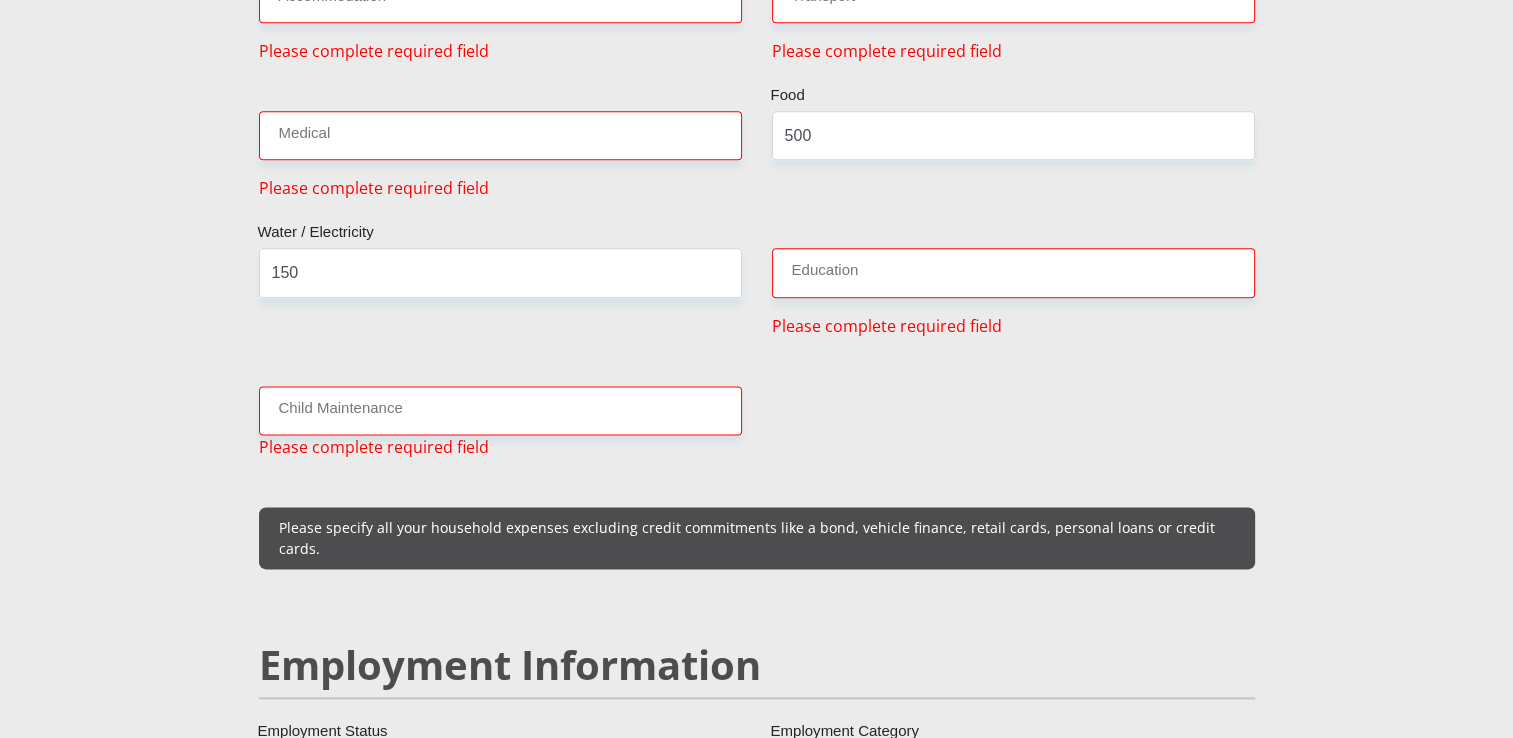 scroll, scrollTop: 2519, scrollLeft: 0, axis: vertical 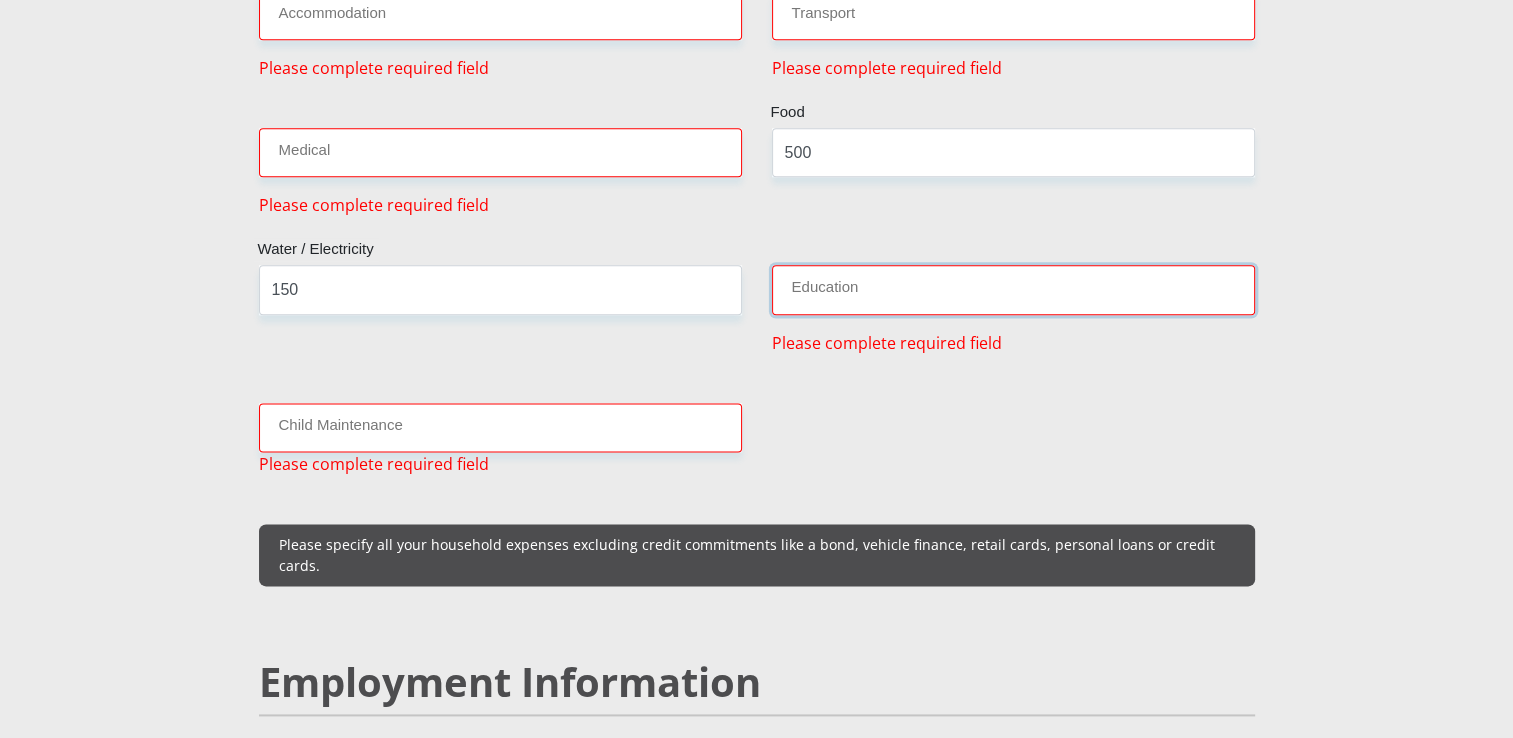 click on "Education" at bounding box center [1013, 289] 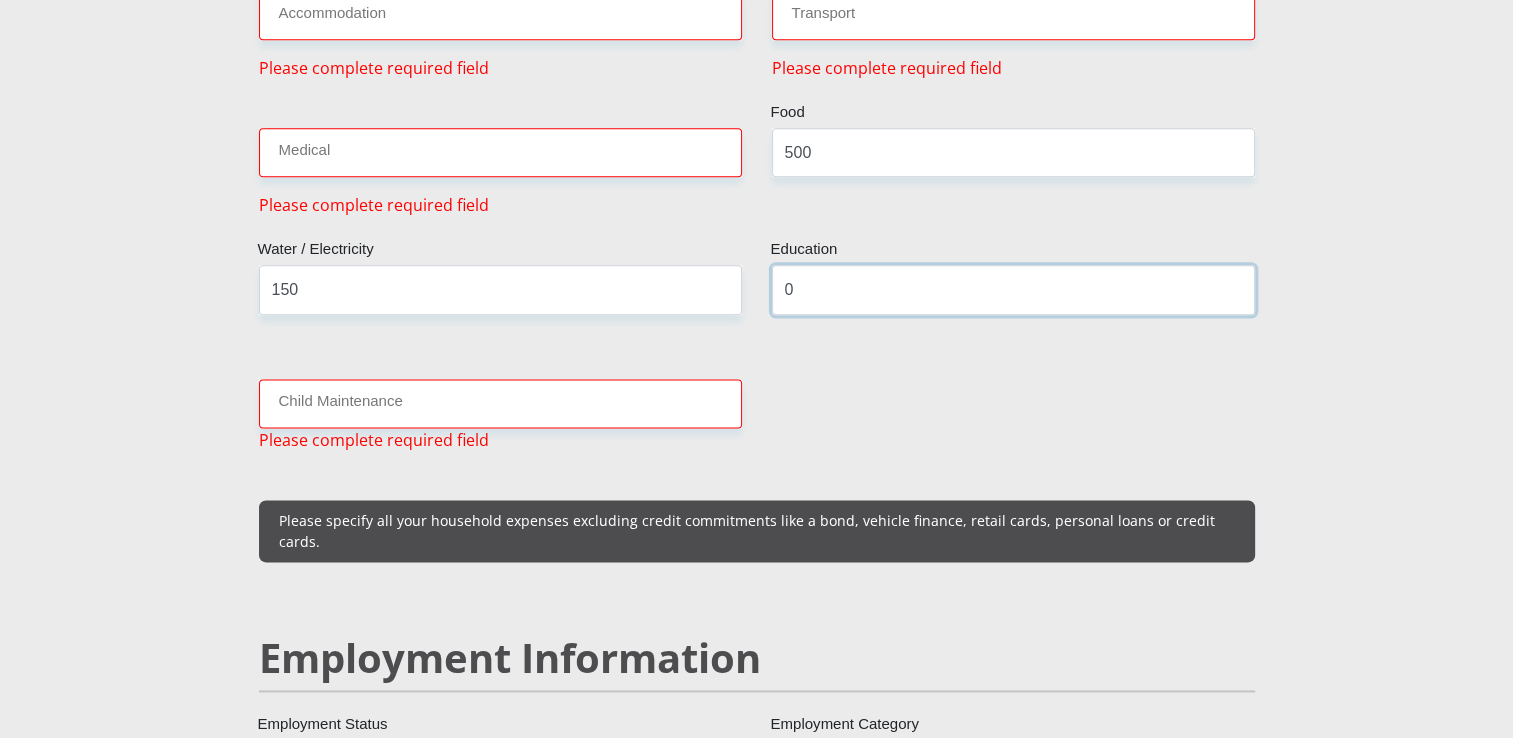type on "0" 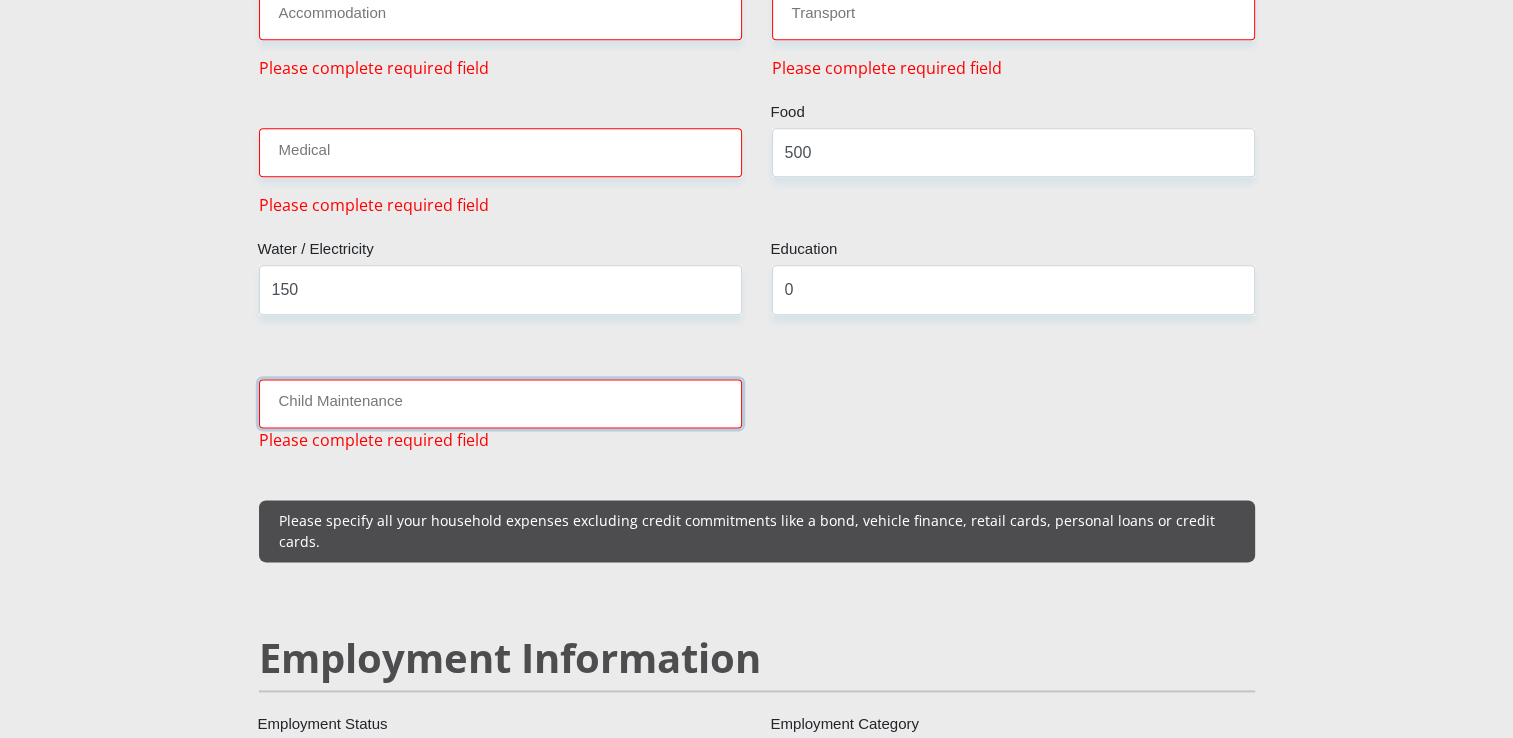 click on "Child Maintenance" at bounding box center [500, 403] 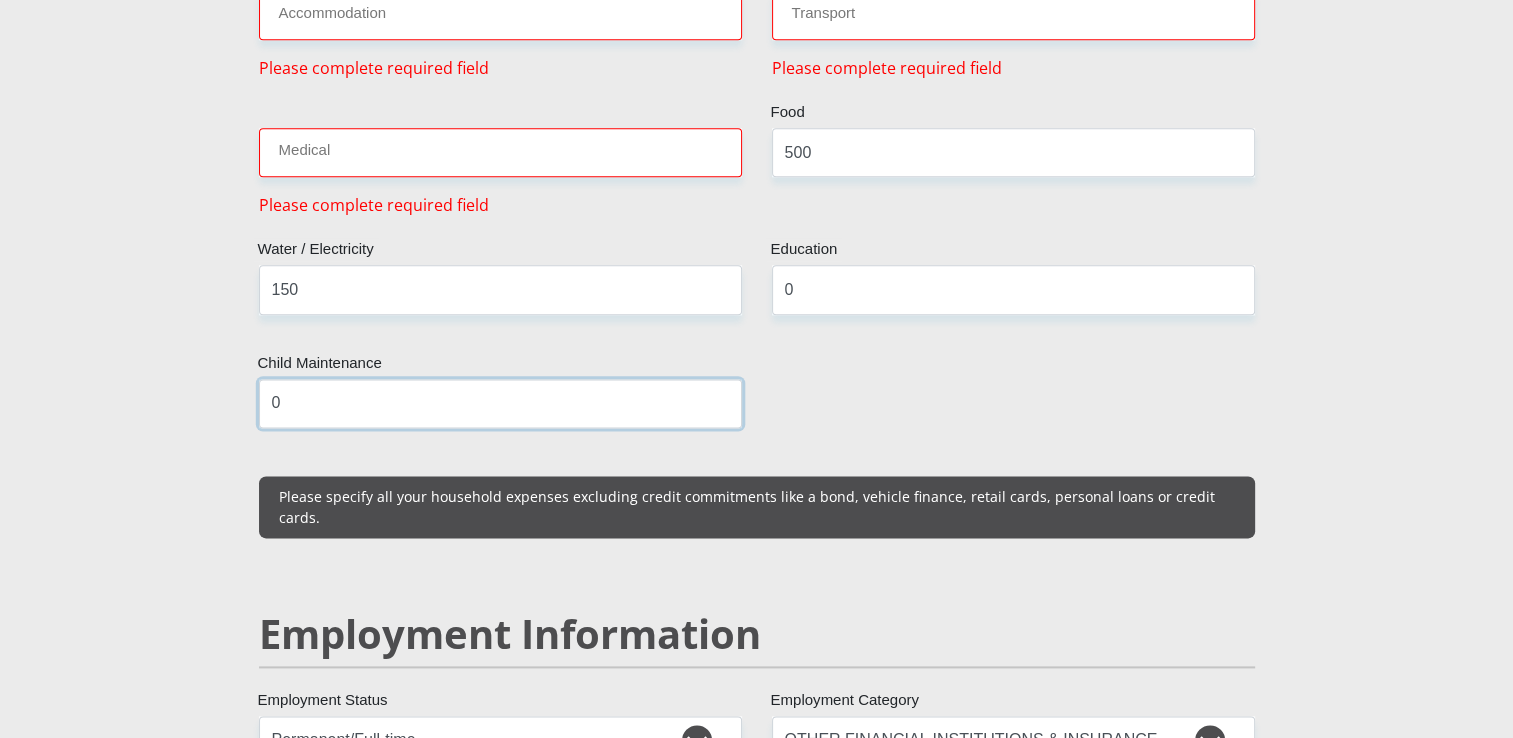 type on "0" 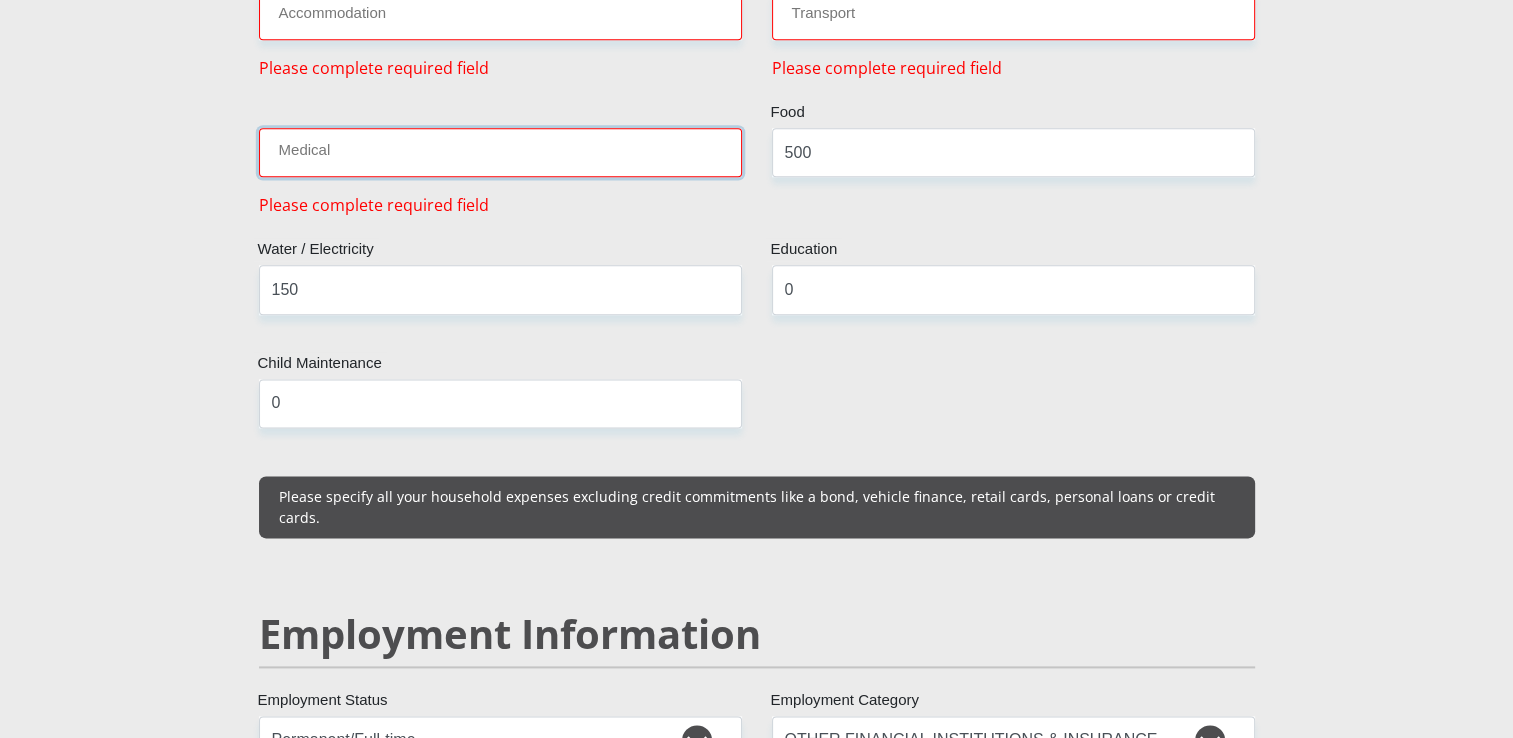 drag, startPoint x: 364, startPoint y: 141, endPoint x: 432, endPoint y: 131, distance: 68.73136 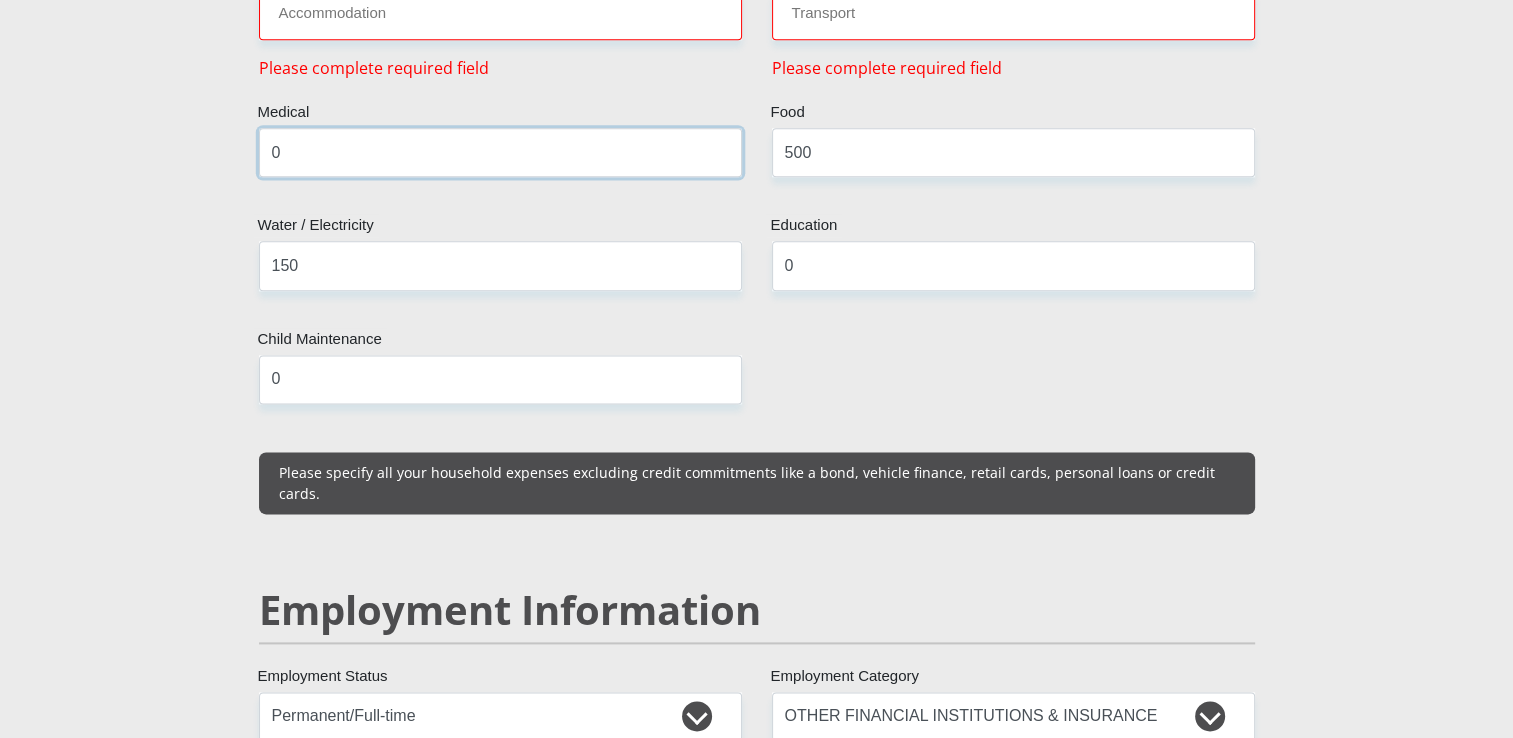 type on "0" 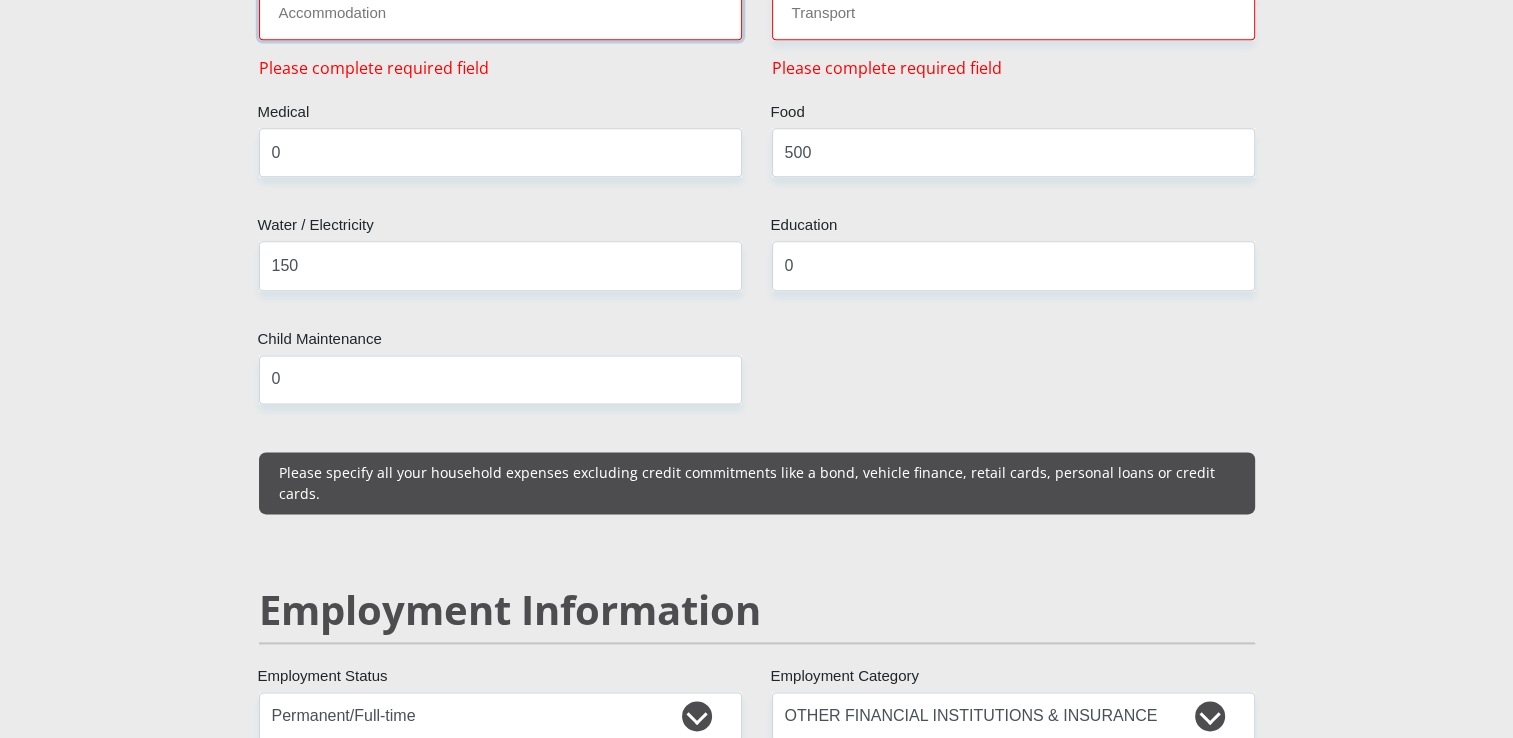 drag, startPoint x: 414, startPoint y: 22, endPoint x: 450, endPoint y: 29, distance: 36.67424 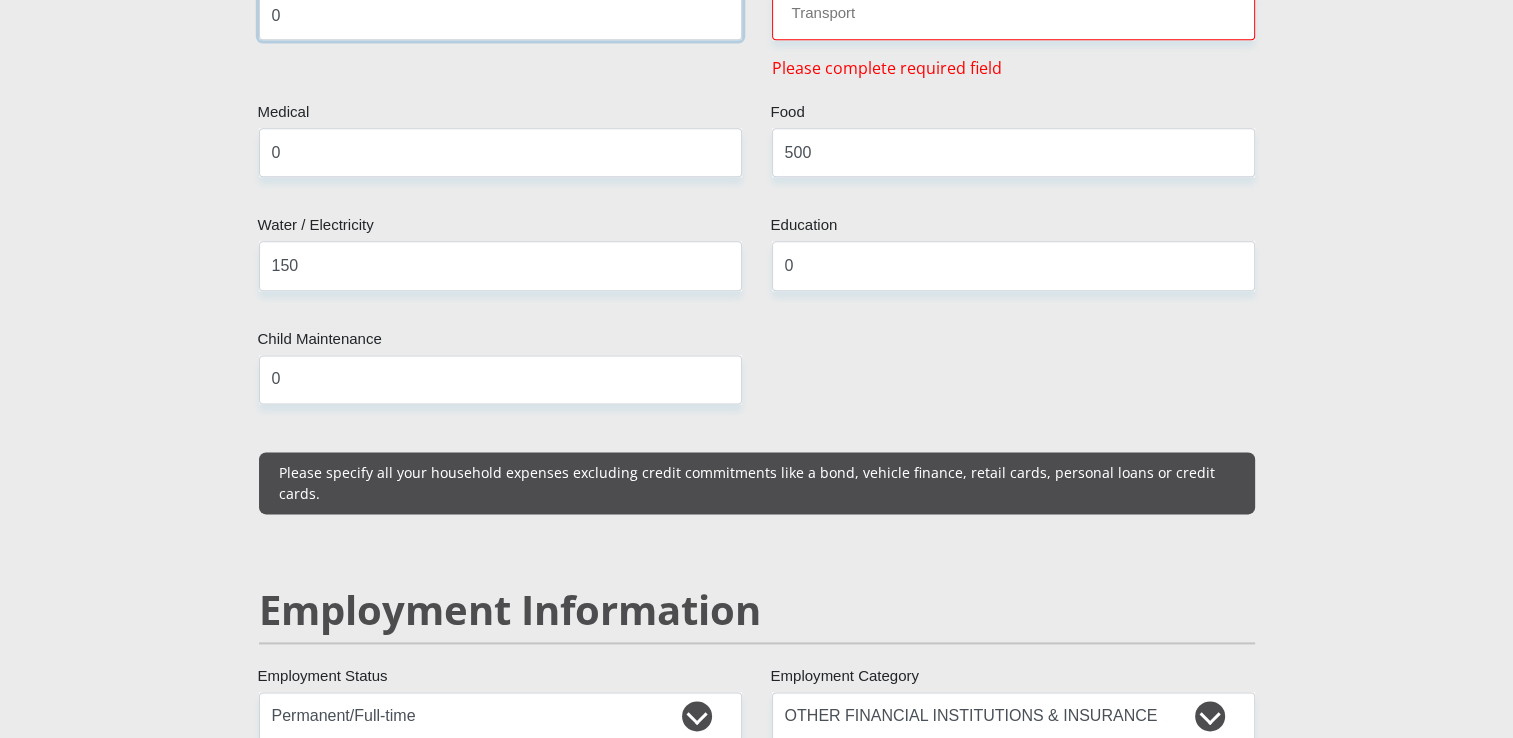type on "0" 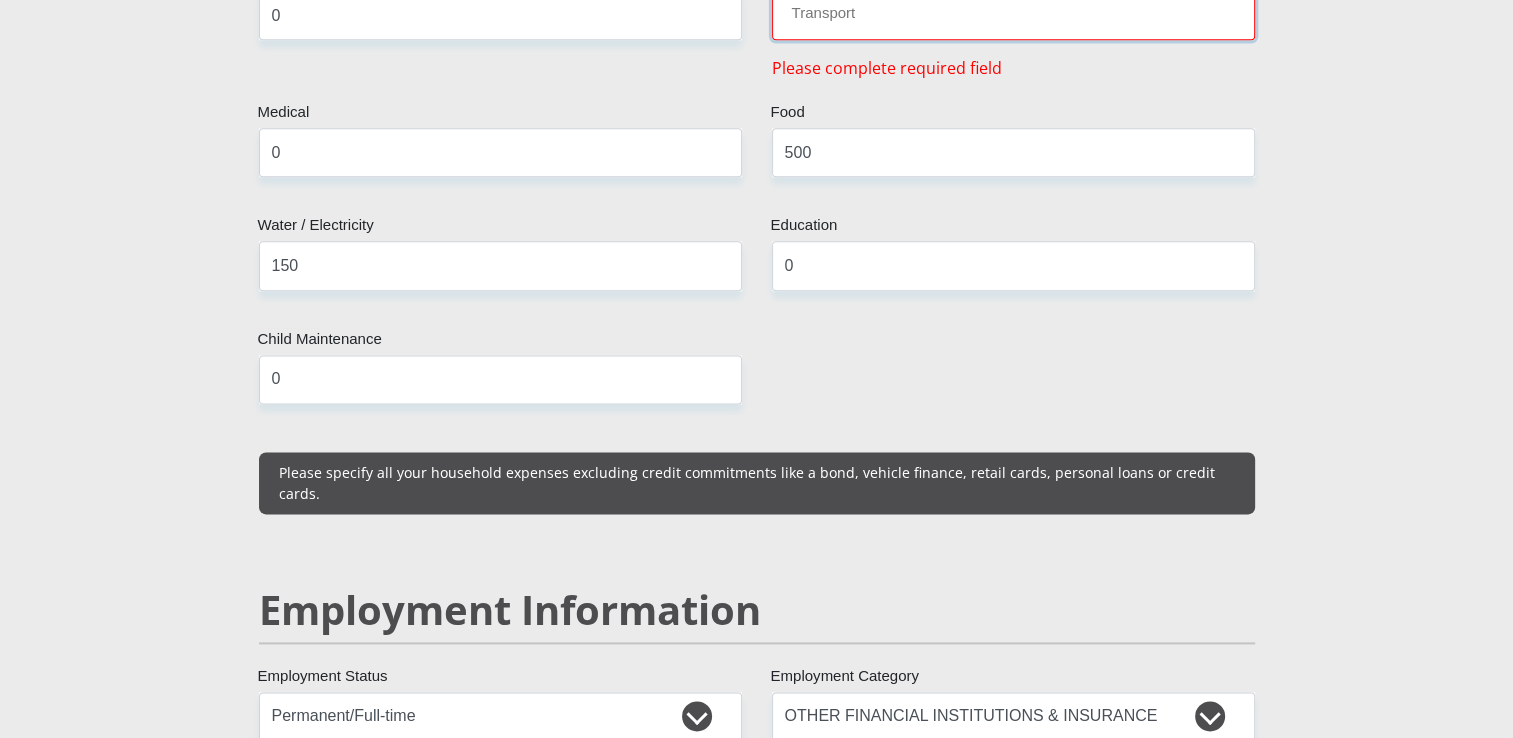 click on "Transport" at bounding box center [1013, 15] 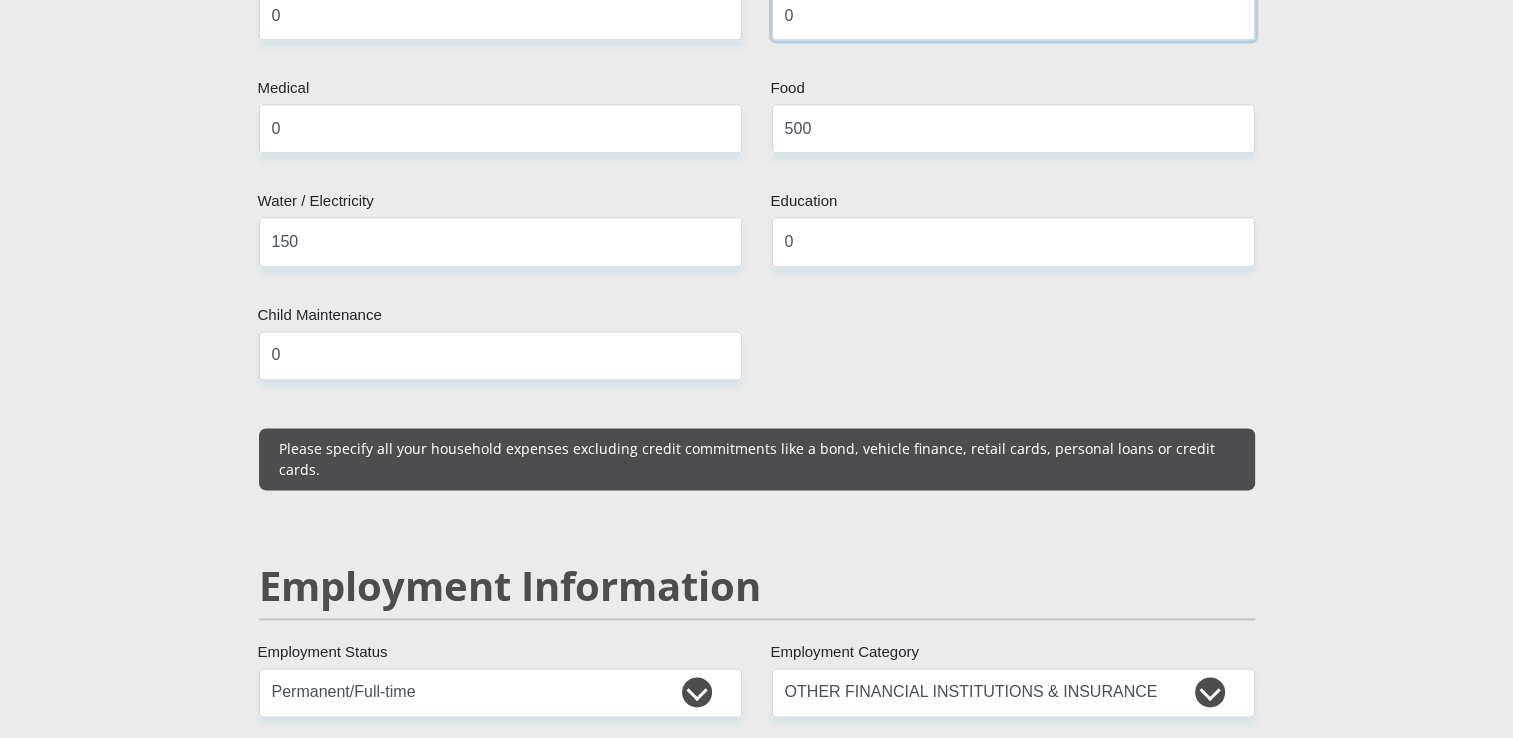 type on "0" 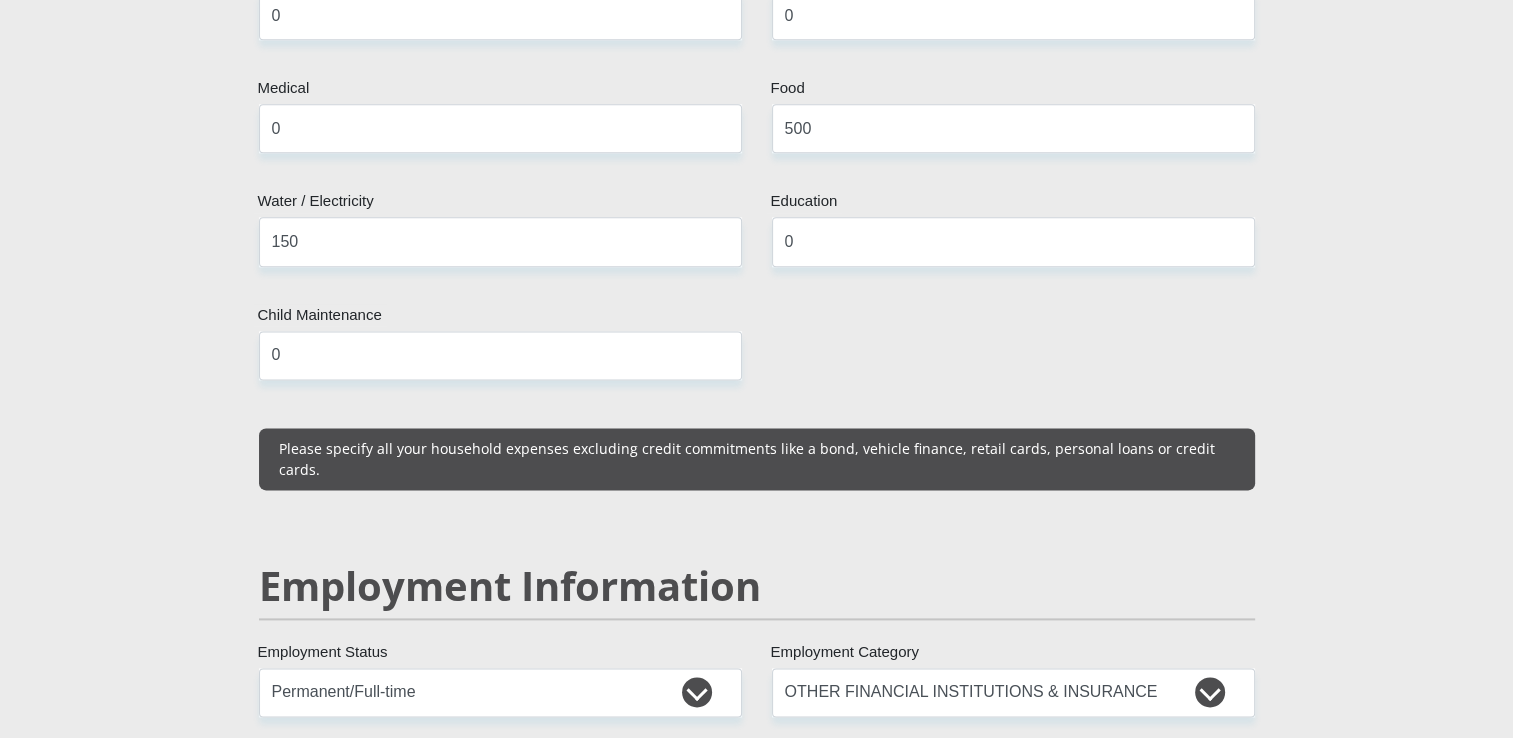 drag, startPoint x: 894, startPoint y: 174, endPoint x: 914, endPoint y: 192, distance: 26.907248 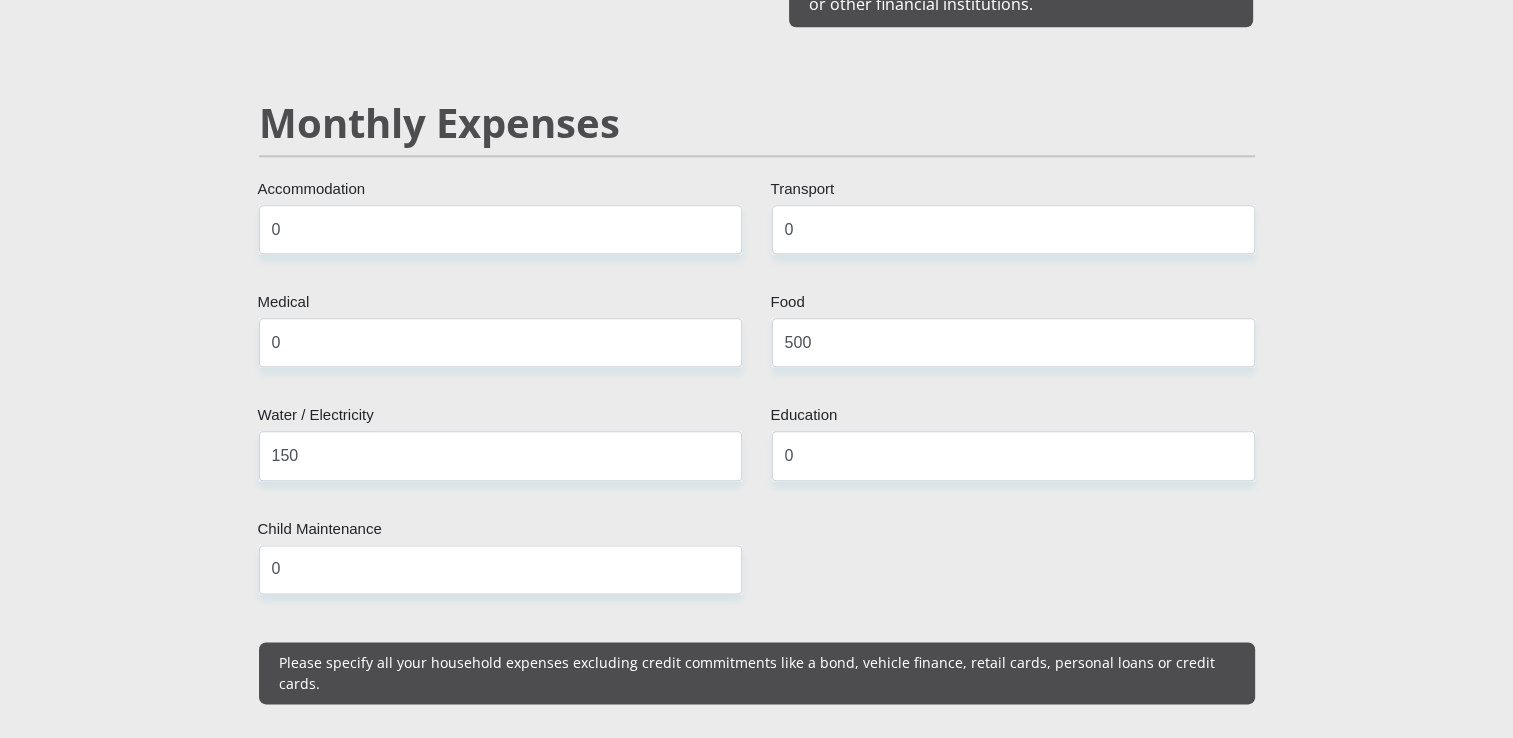 drag, startPoint x: 1425, startPoint y: 487, endPoint x: 1527, endPoint y: 306, distance: 207.76189 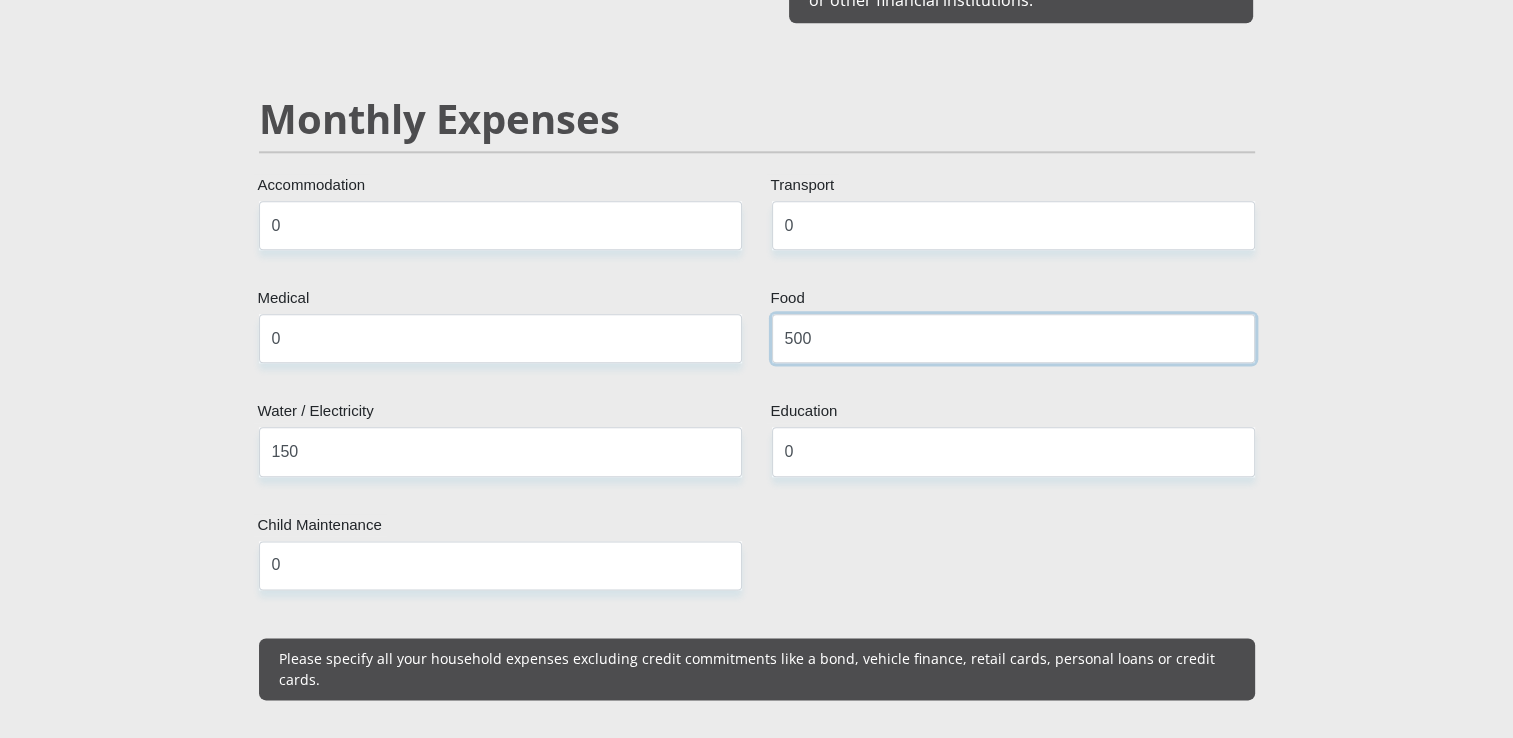click on "500" at bounding box center [1013, 338] 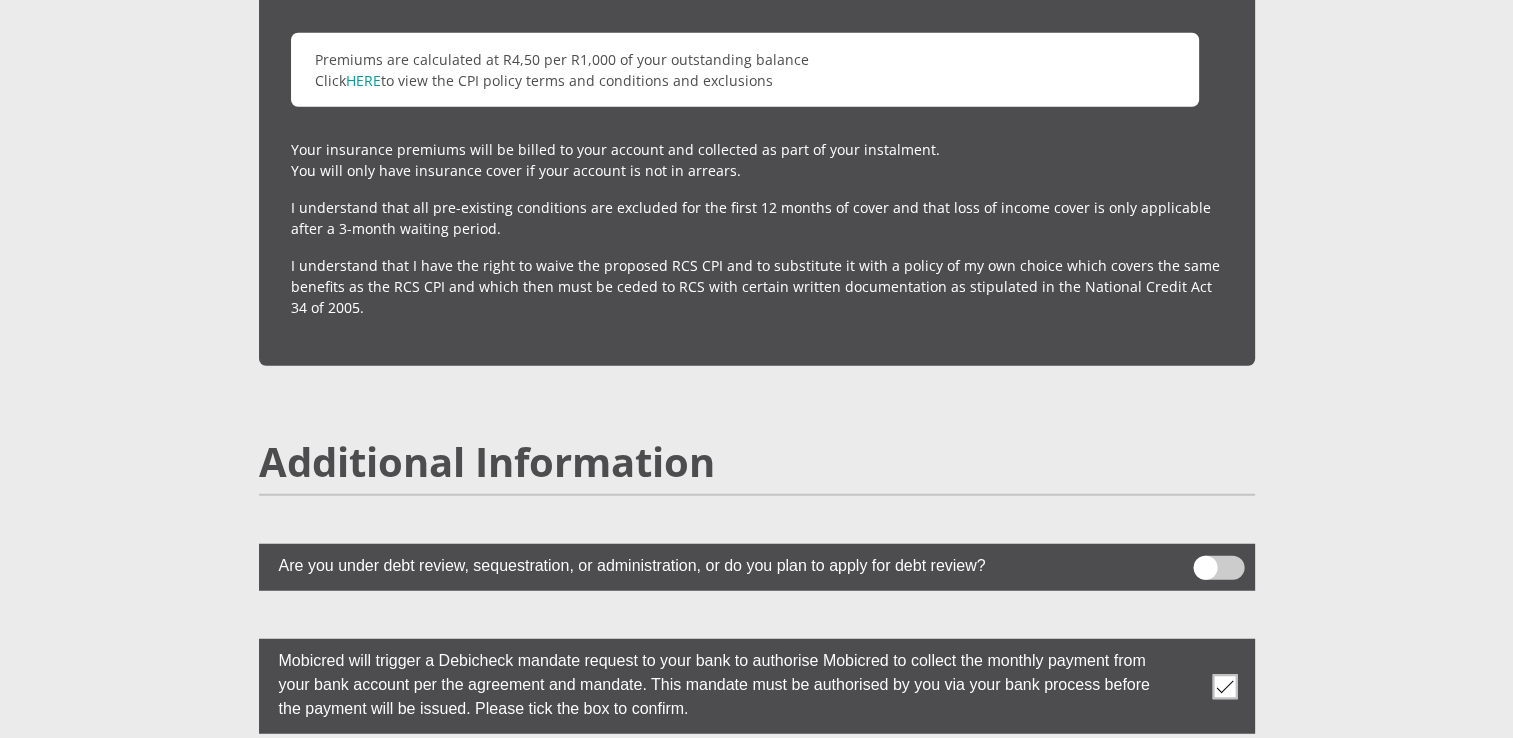 scroll, scrollTop: 5647, scrollLeft: 0, axis: vertical 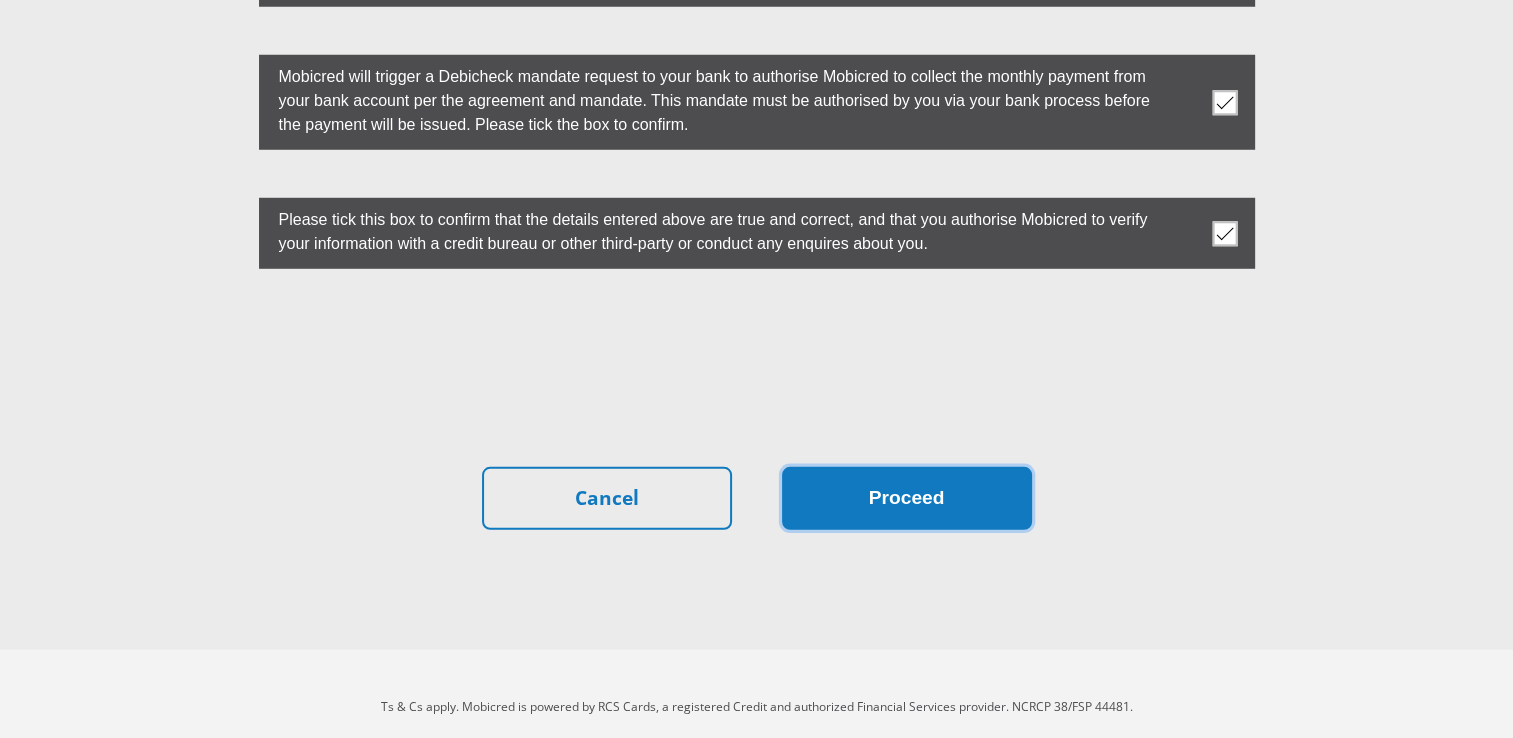 click on "Proceed" at bounding box center [907, 498] 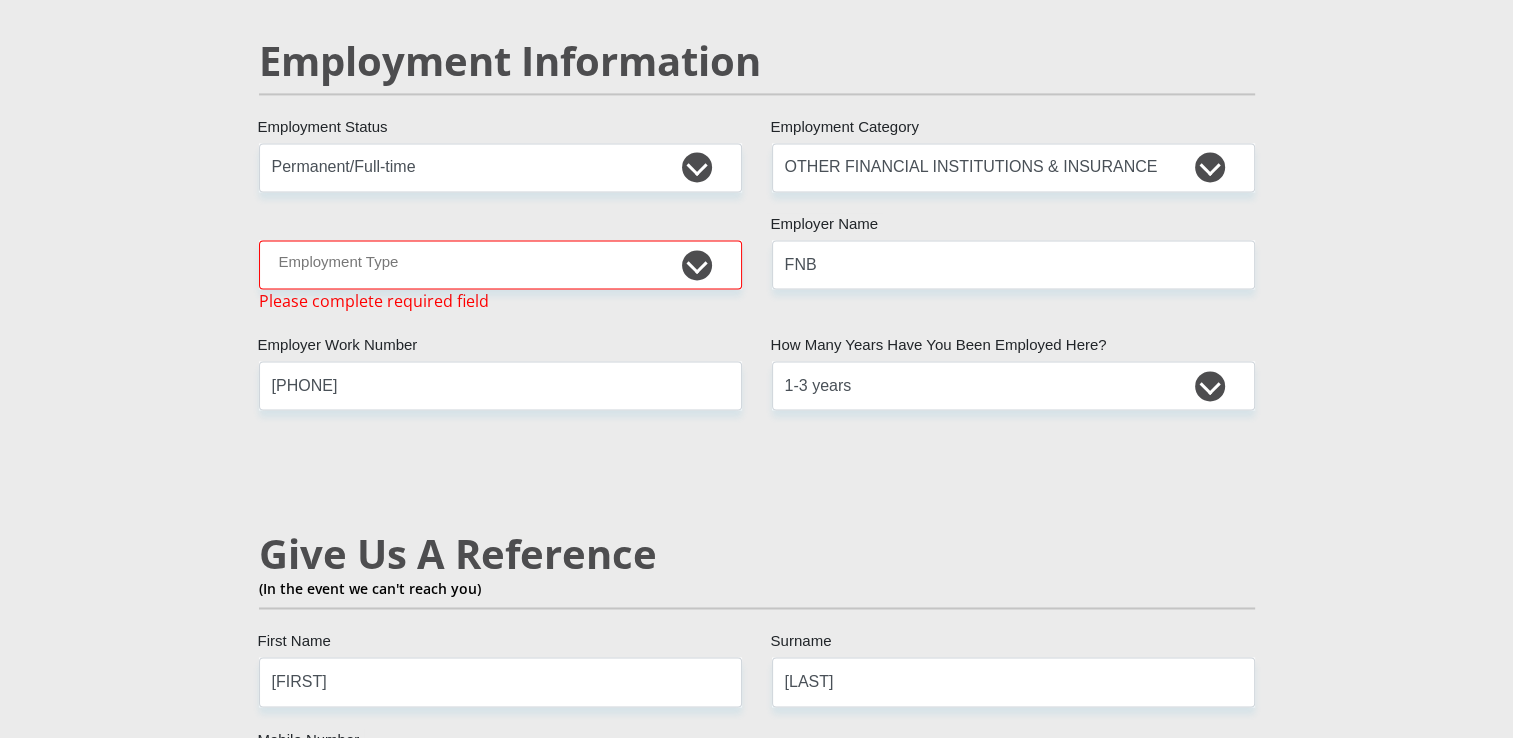 scroll, scrollTop: 3009, scrollLeft: 0, axis: vertical 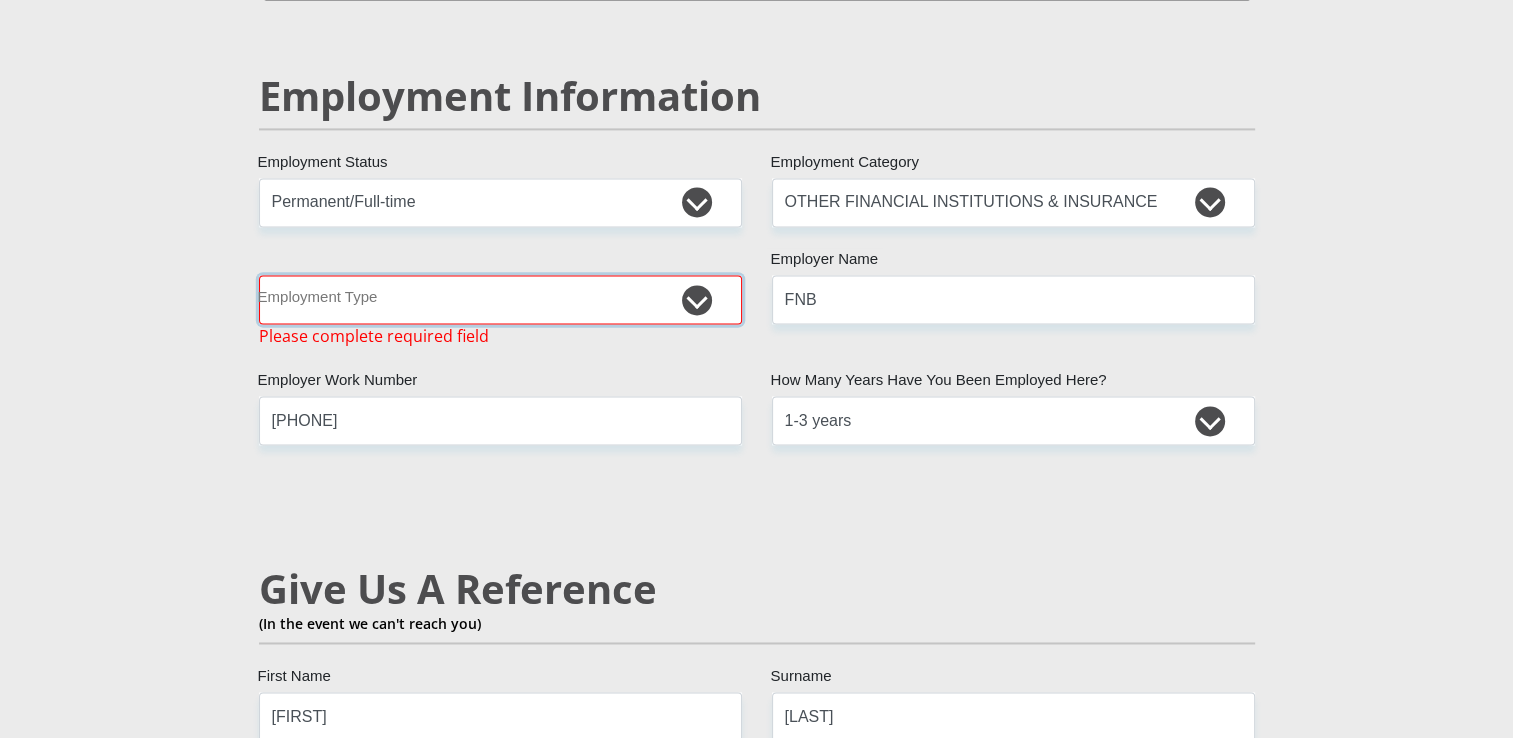 click on "College/Lecturer
Craft Seller
Creative
Driver
Executive
Farmer
Forces - Non Commissioned
Forces - Officer
Hawker
Housewife
Labourer
Licenced Professional
Manager
Miner
Non Licenced Professional
Office Staff/Clerk
Outside Worker
Pensioner
Permanent Teacher
Production/Manufacturing
Sales
Self-Employed
Semi-Professional Worker
Service Industry  Social Worker  Student" at bounding box center (500, 299) 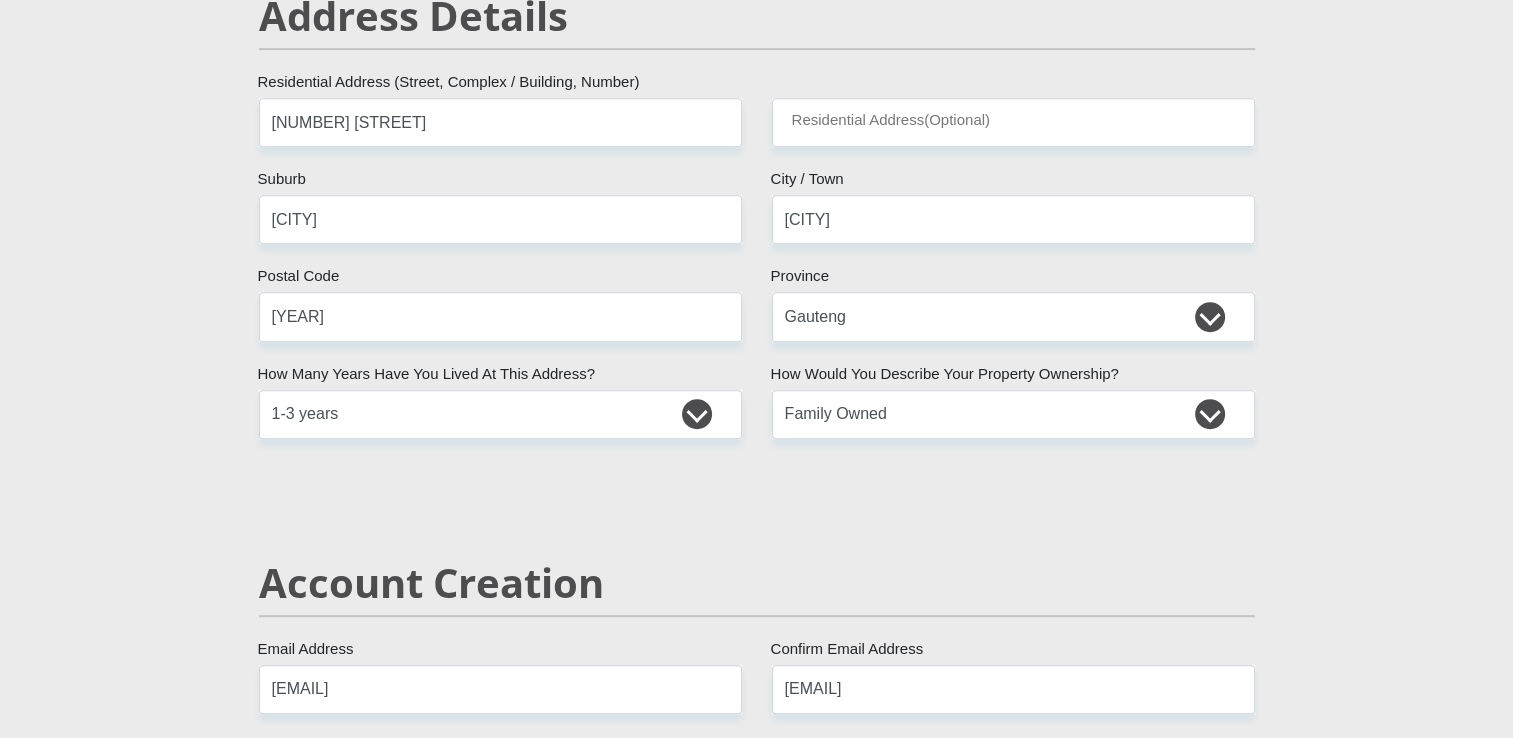 scroll, scrollTop: 0, scrollLeft: 0, axis: both 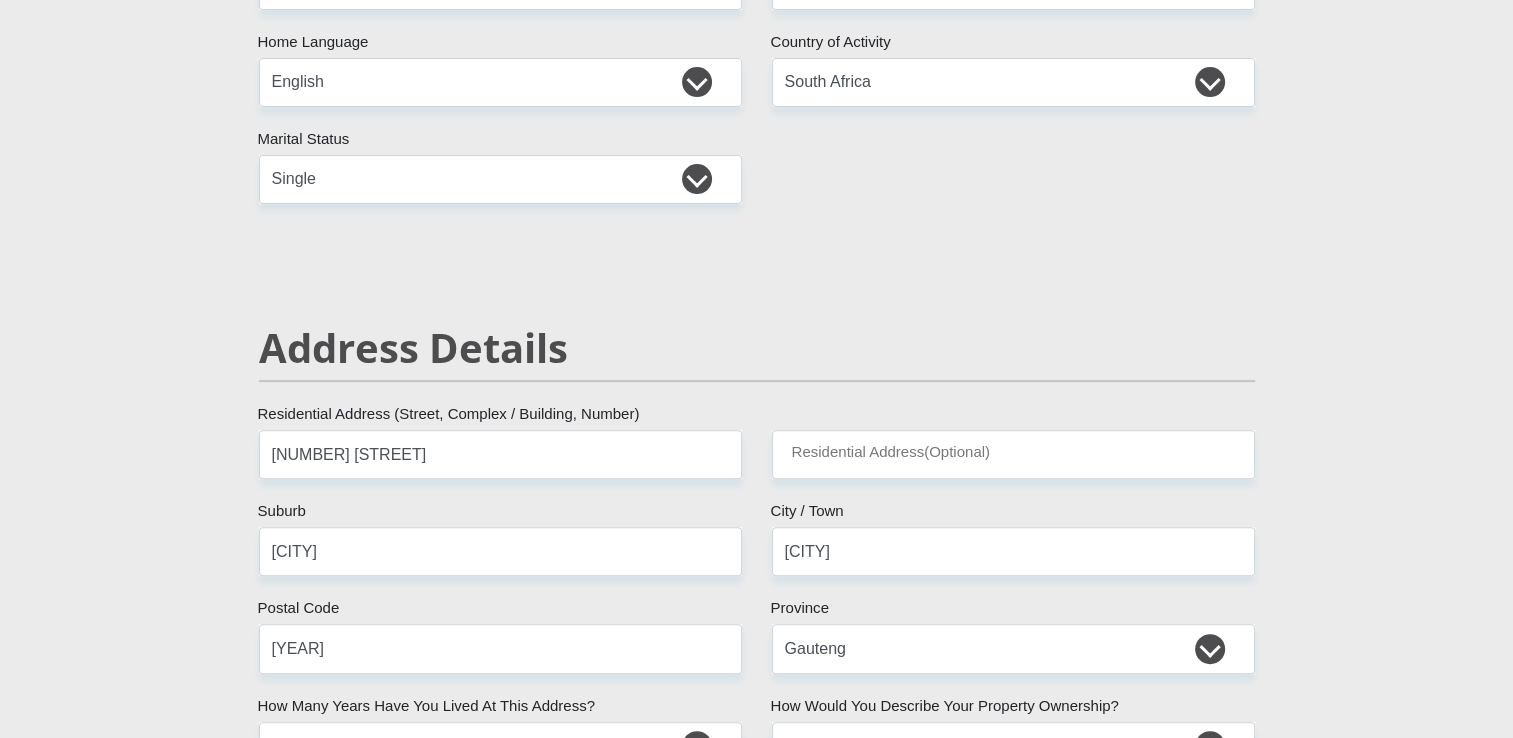 drag, startPoint x: 13, startPoint y: 566, endPoint x: 272, endPoint y: 510, distance: 264.9849 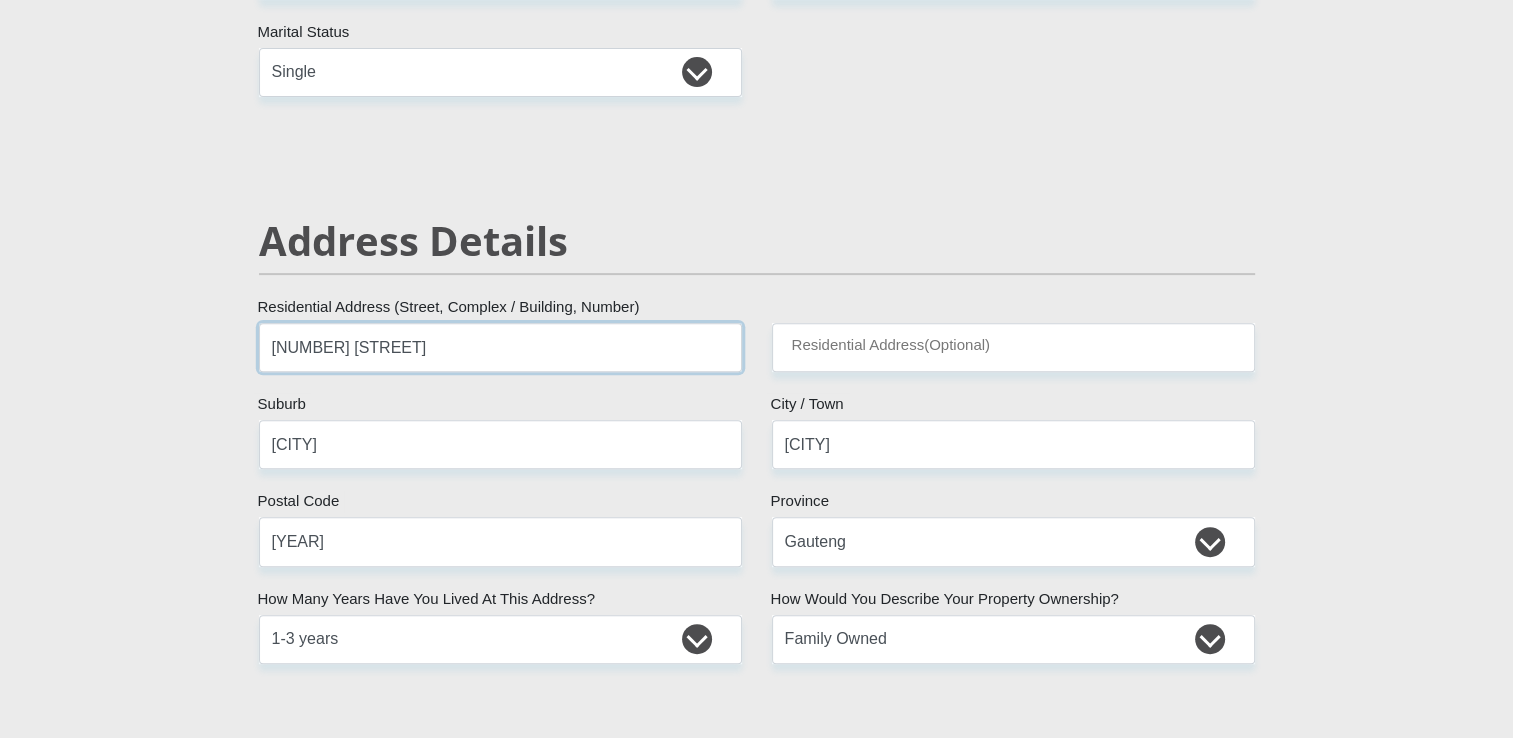 drag, startPoint x: 557, startPoint y: 452, endPoint x: 628, endPoint y: 518, distance: 96.938126 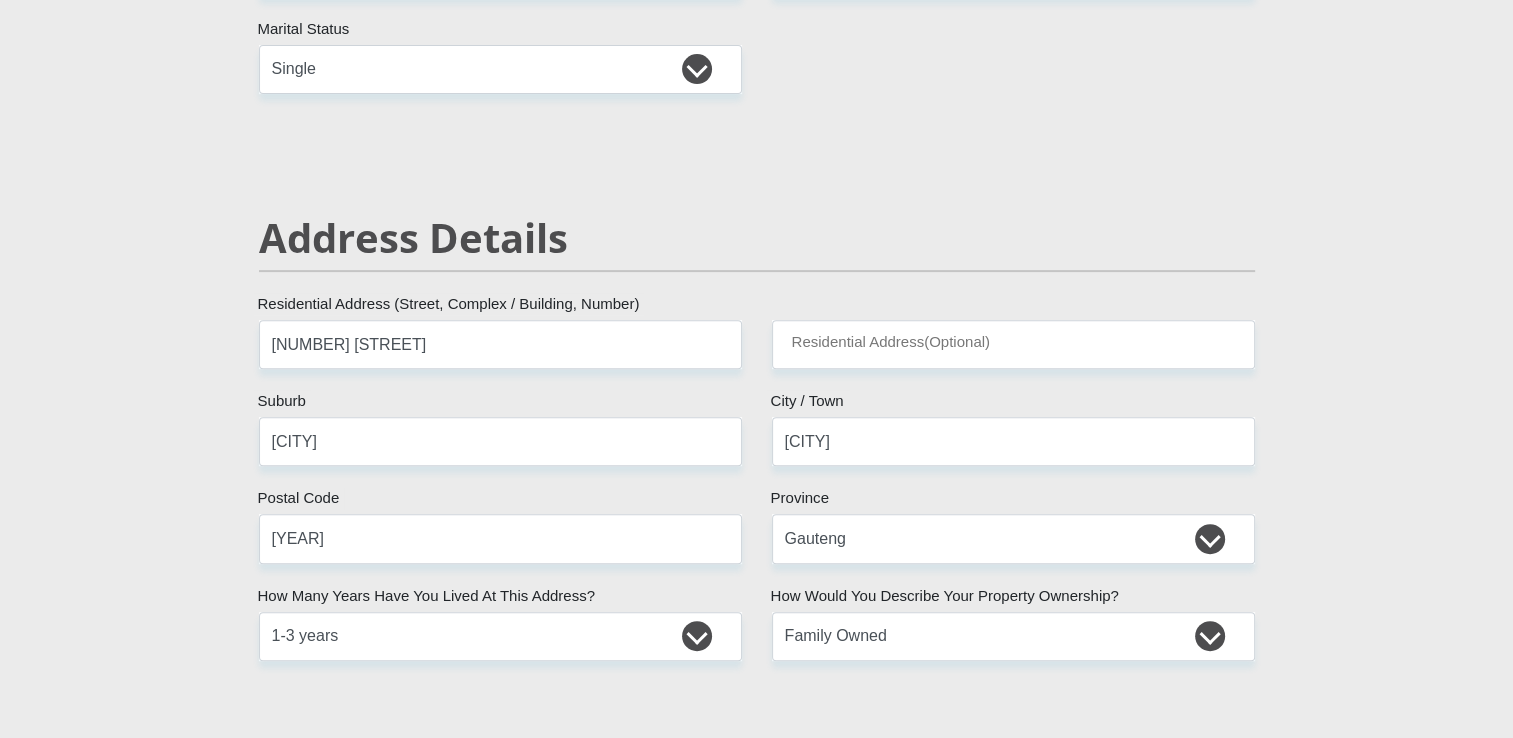 drag, startPoint x: 0, startPoint y: 547, endPoint x: 17, endPoint y: 546, distance: 17.029387 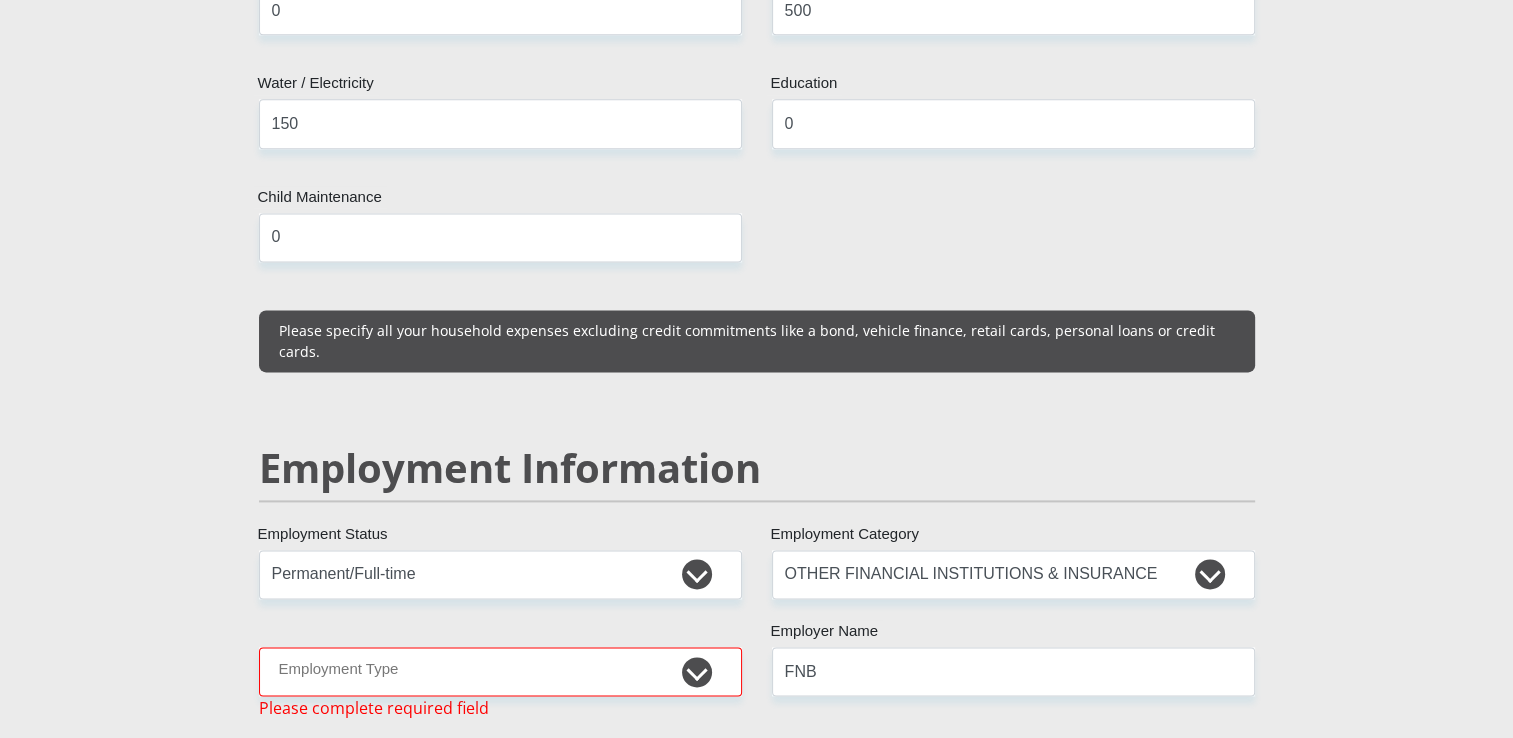 scroll, scrollTop: 2682, scrollLeft: 0, axis: vertical 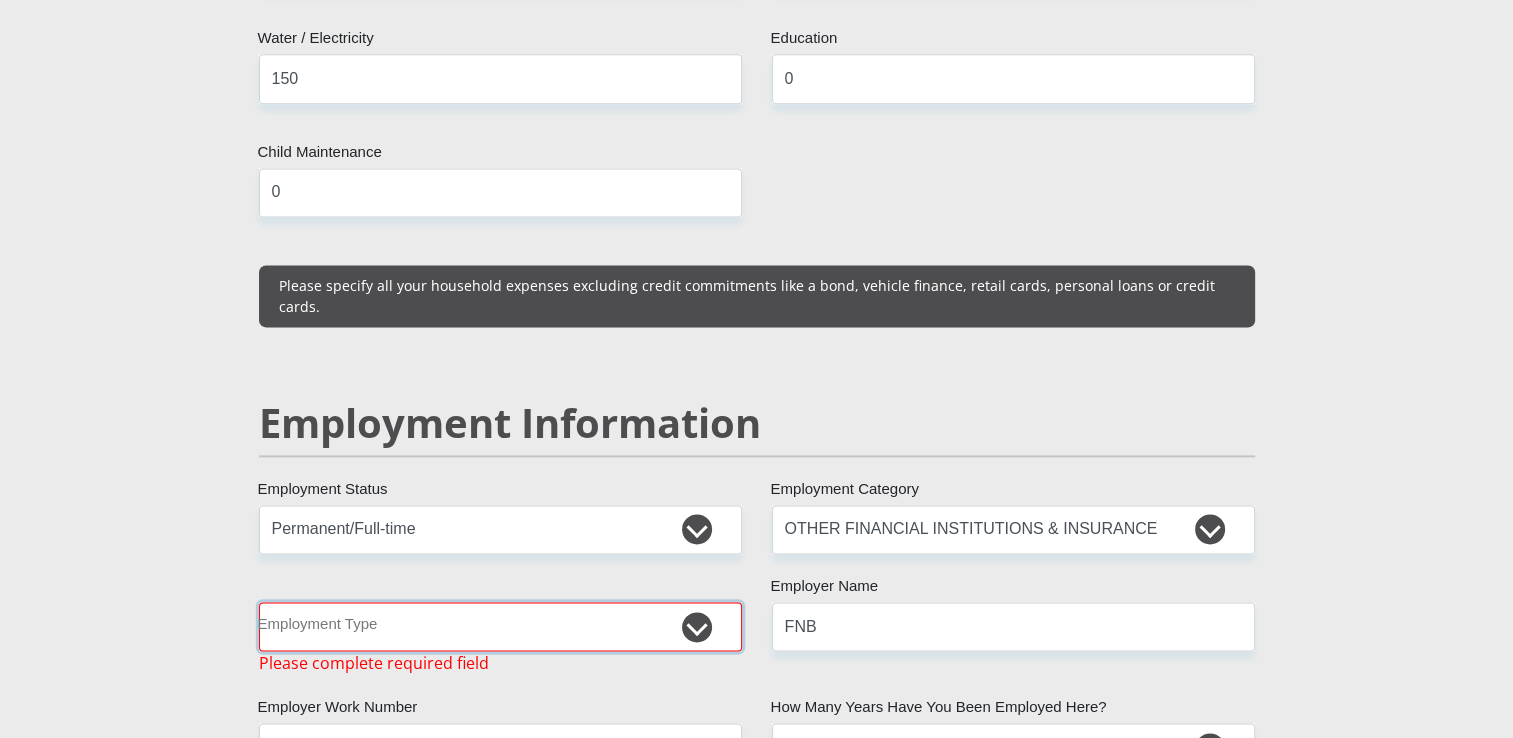 click on "College/Lecturer
Craft Seller
Creative
Driver
Executive
Farmer
Forces - Non Commissioned
Forces - Officer
Hawker
Housewife
Labourer
Licenced Professional
Manager
Miner
Non Licenced Professional
Office Staff/Clerk
Outside Worker
Pensioner
Permanent Teacher
Production/Manufacturing
Sales
Self-Employed
Semi-Professional Worker
Service Industry  Social Worker  Student" at bounding box center (500, 626) 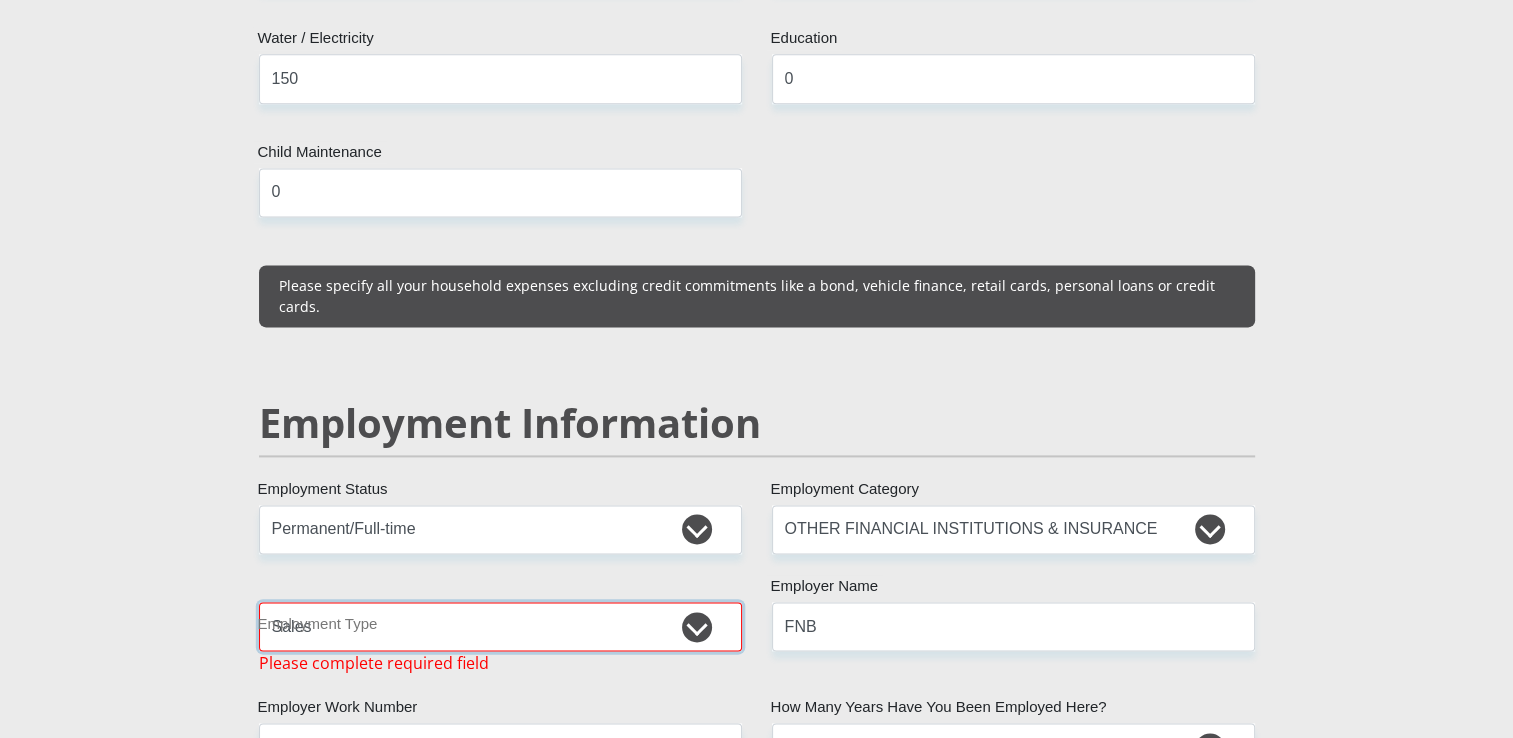 click on "College/Lecturer
Craft Seller
Creative
Driver
Executive
Farmer
Forces - Non Commissioned
Forces - Officer
Hawker
Housewife
Labourer
Licenced Professional
Manager
Miner
Non Licenced Professional
Office Staff/Clerk
Outside Worker
Pensioner
Permanent Teacher
Production/Manufacturing
Sales
Self-Employed
Semi-Professional Worker
Service Industry  Social Worker  Student" at bounding box center (500, 626) 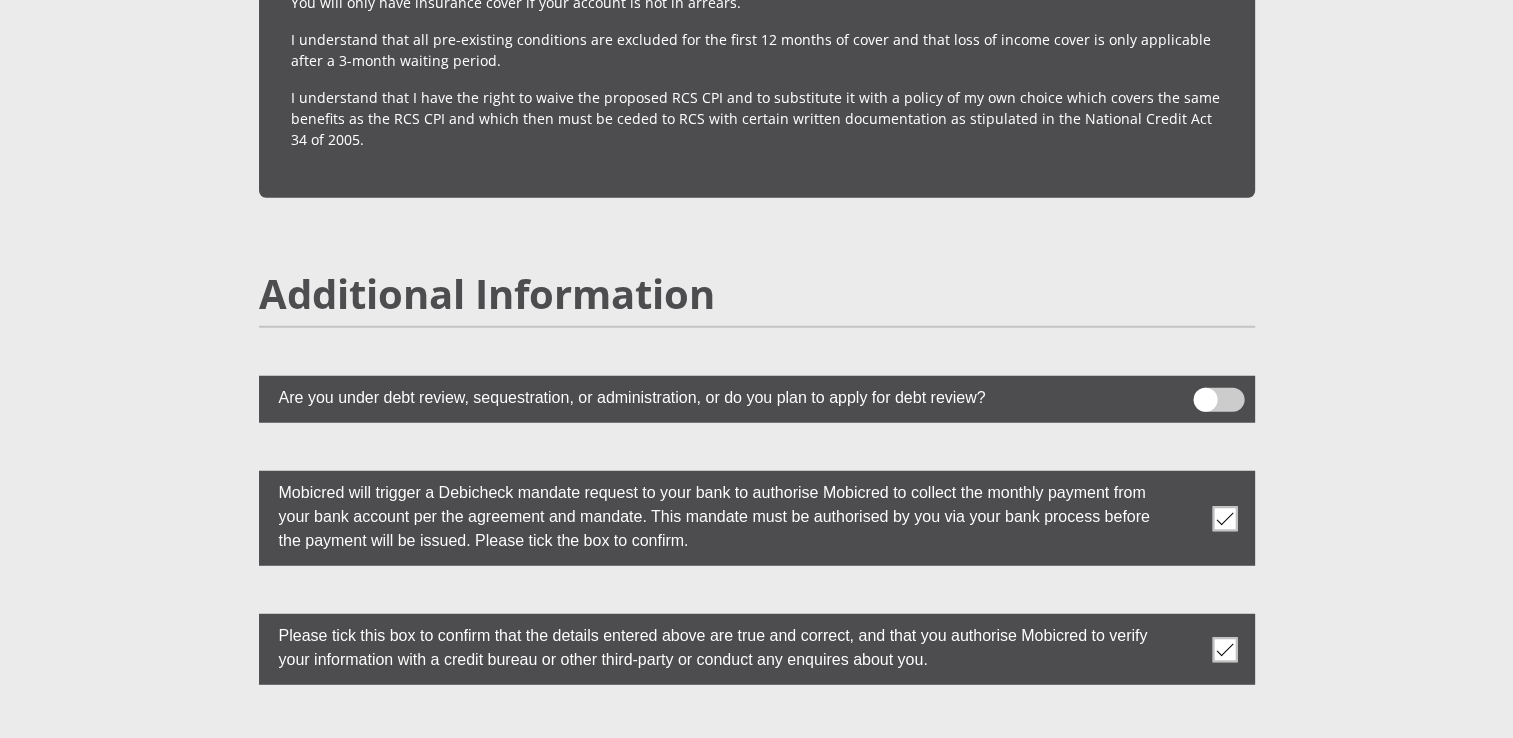 scroll, scrollTop: 5623, scrollLeft: 0, axis: vertical 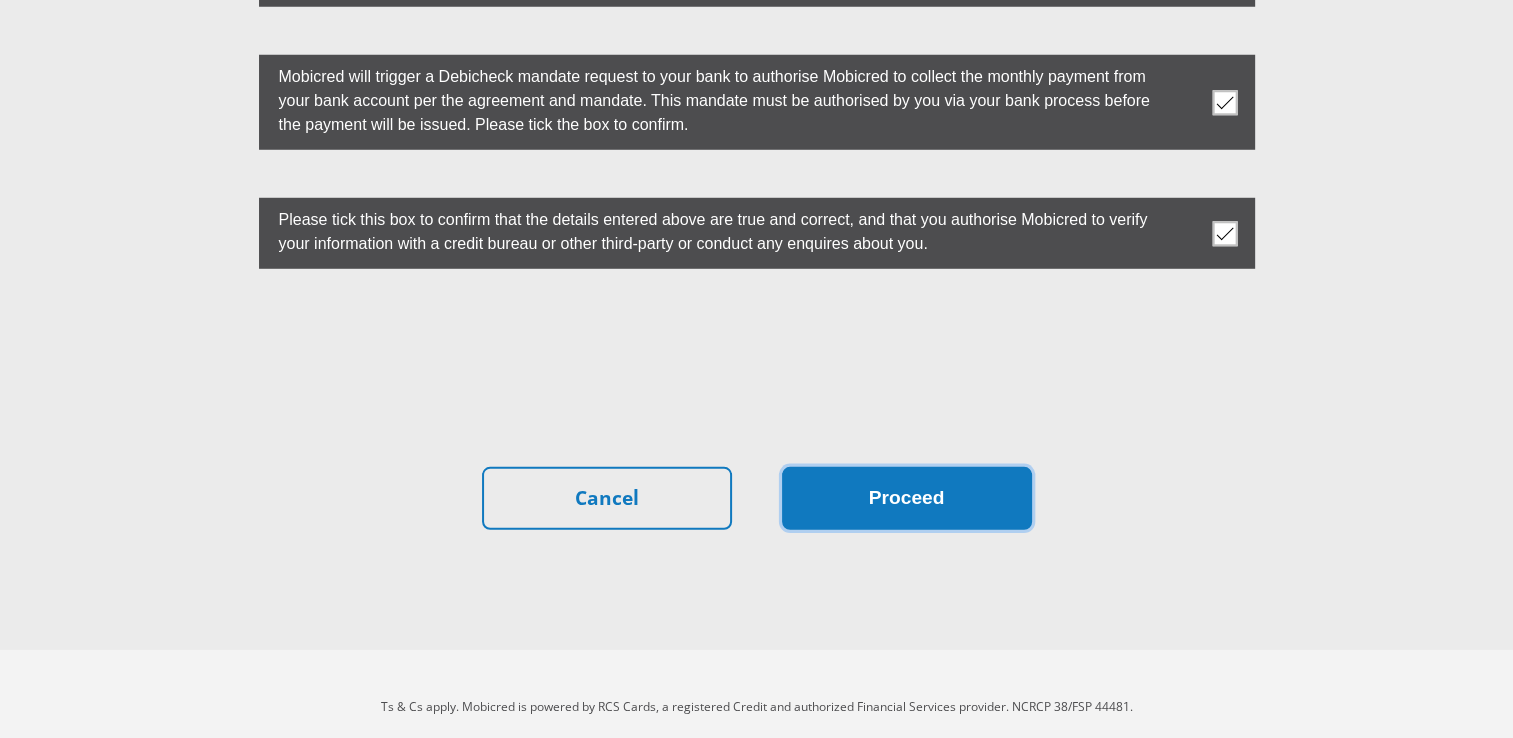click on "Proceed" at bounding box center [907, 498] 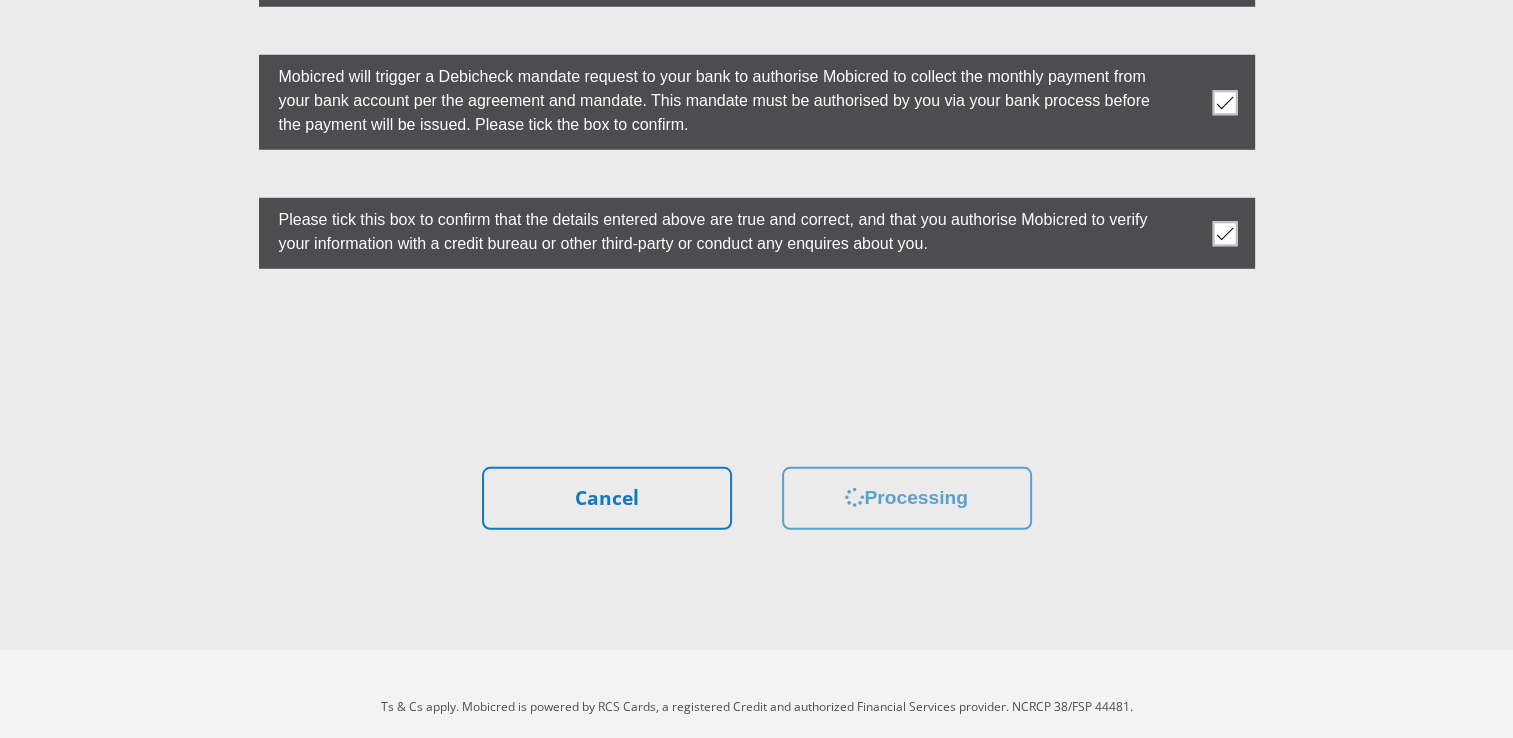 scroll, scrollTop: 0, scrollLeft: 0, axis: both 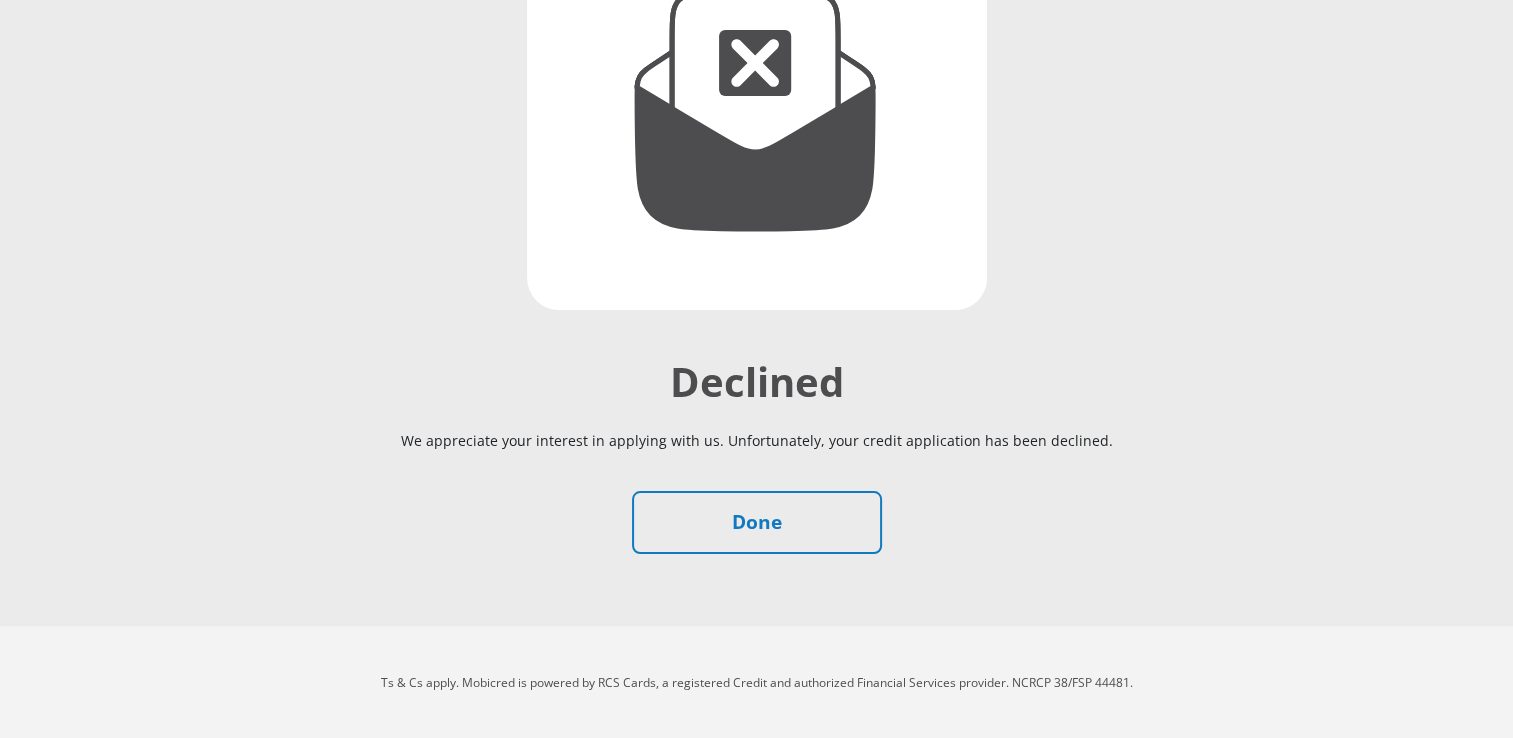 drag, startPoint x: 928, startPoint y: 406, endPoint x: 1209, endPoint y: 490, distance: 293.28656 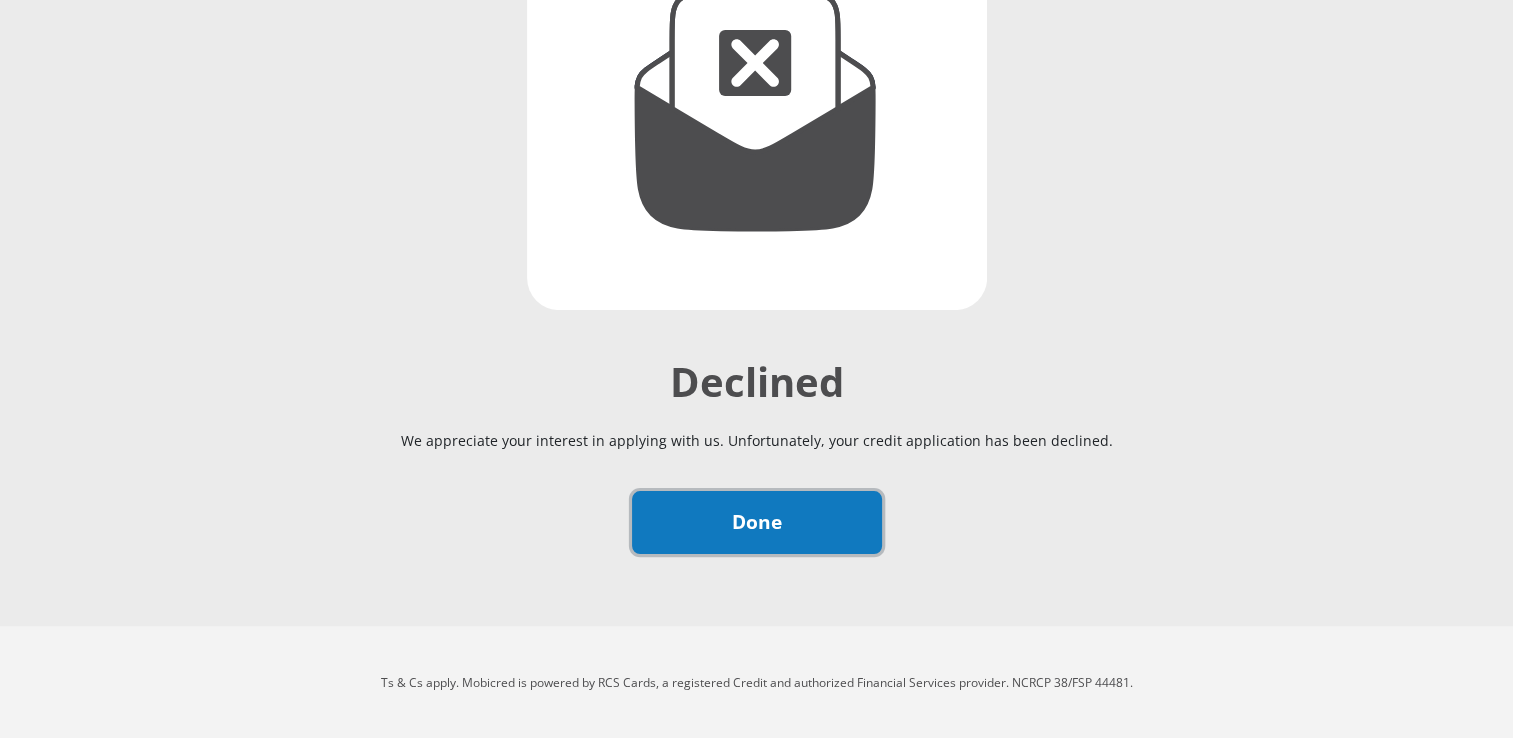 click on "Done" at bounding box center (757, 522) 